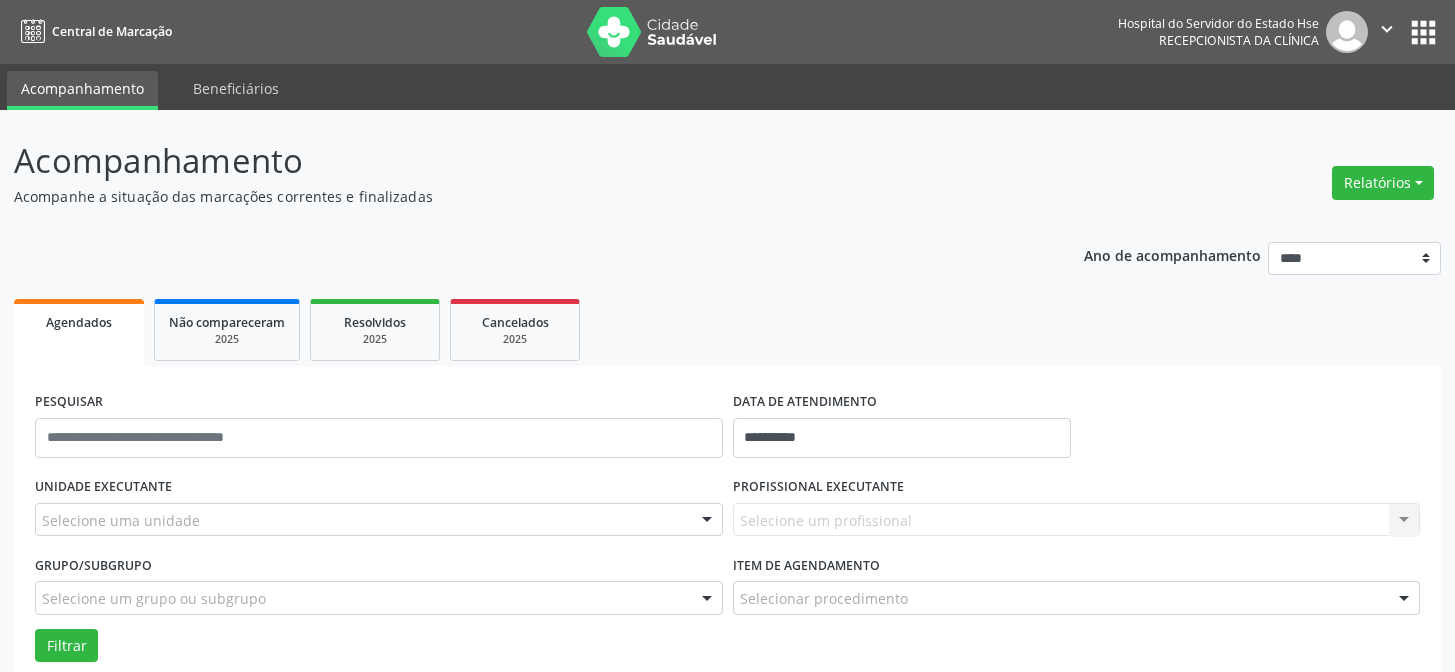 click on "Selecione um profissional
Nenhum resultado encontrado para: "   "
Não há nenhuma opção para ser exibida." at bounding box center [1077, 520] 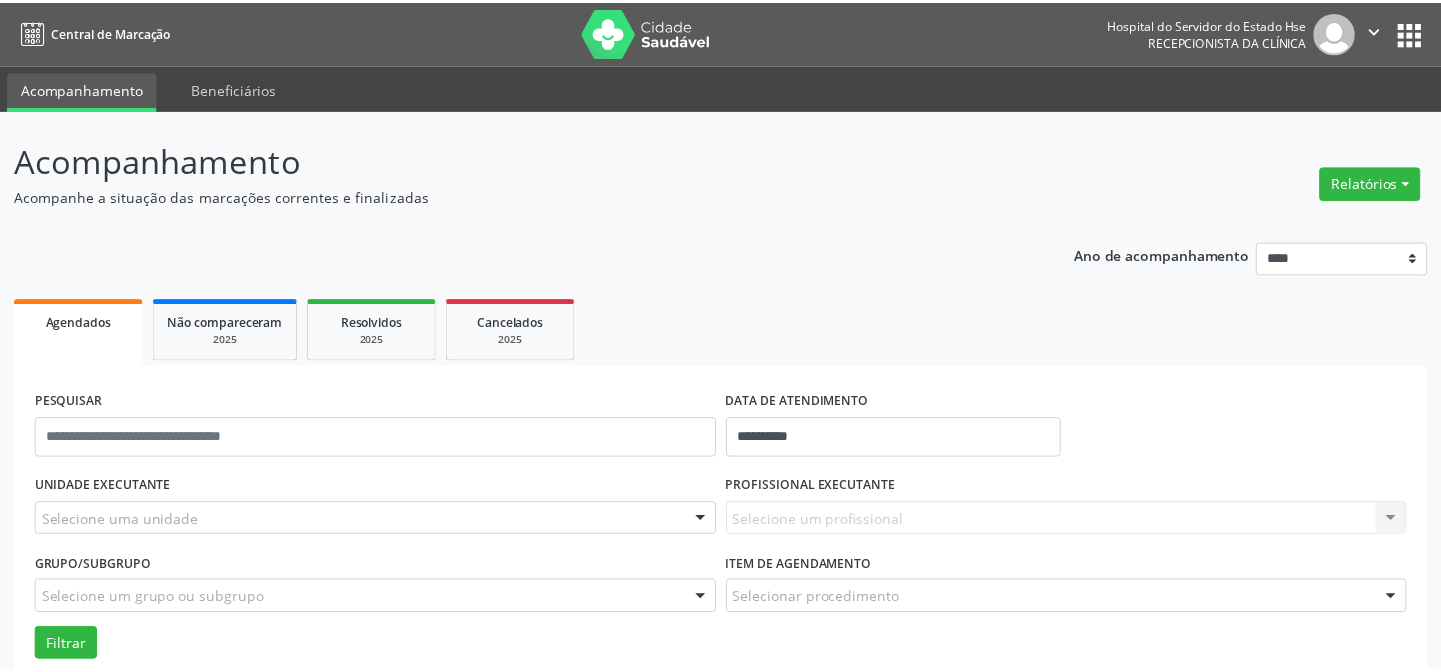 scroll, scrollTop: 0, scrollLeft: 0, axis: both 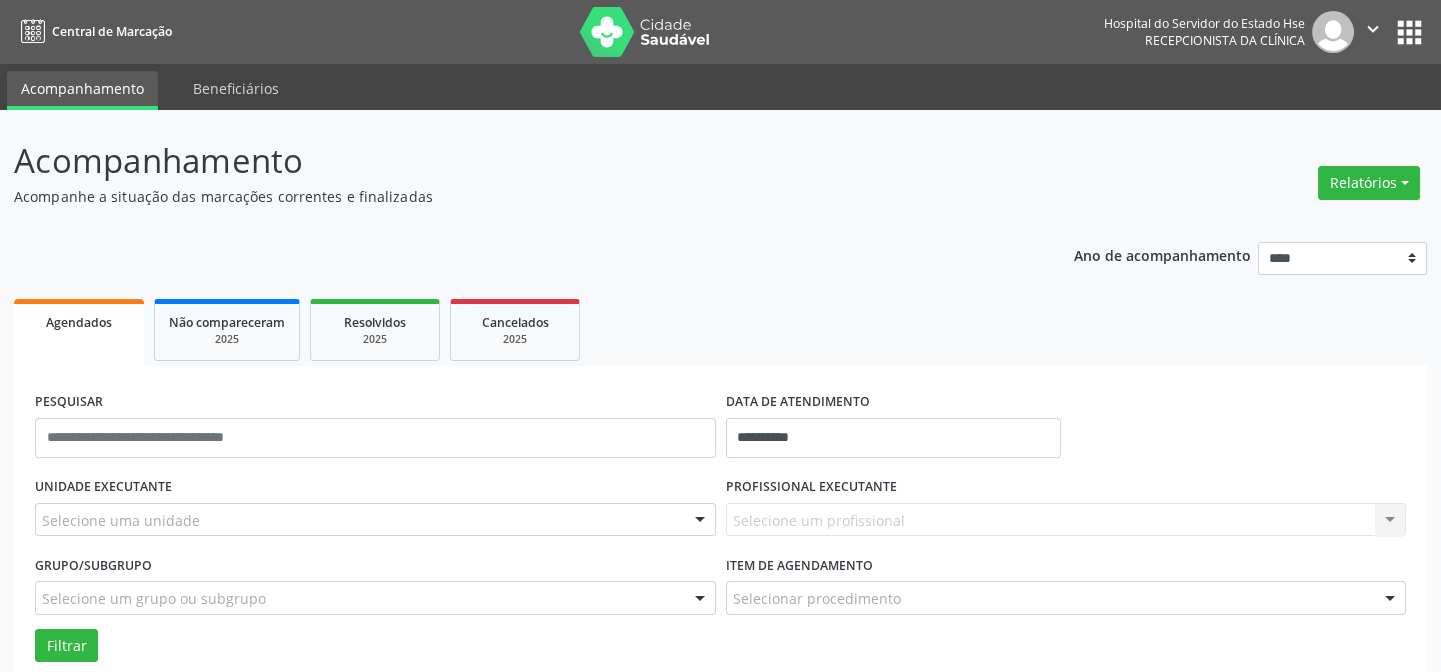 click on "Selecione um profissional
Nenhum resultado encontrado para: "   "
Não há nenhuma opção para ser exibida." at bounding box center [1066, 520] 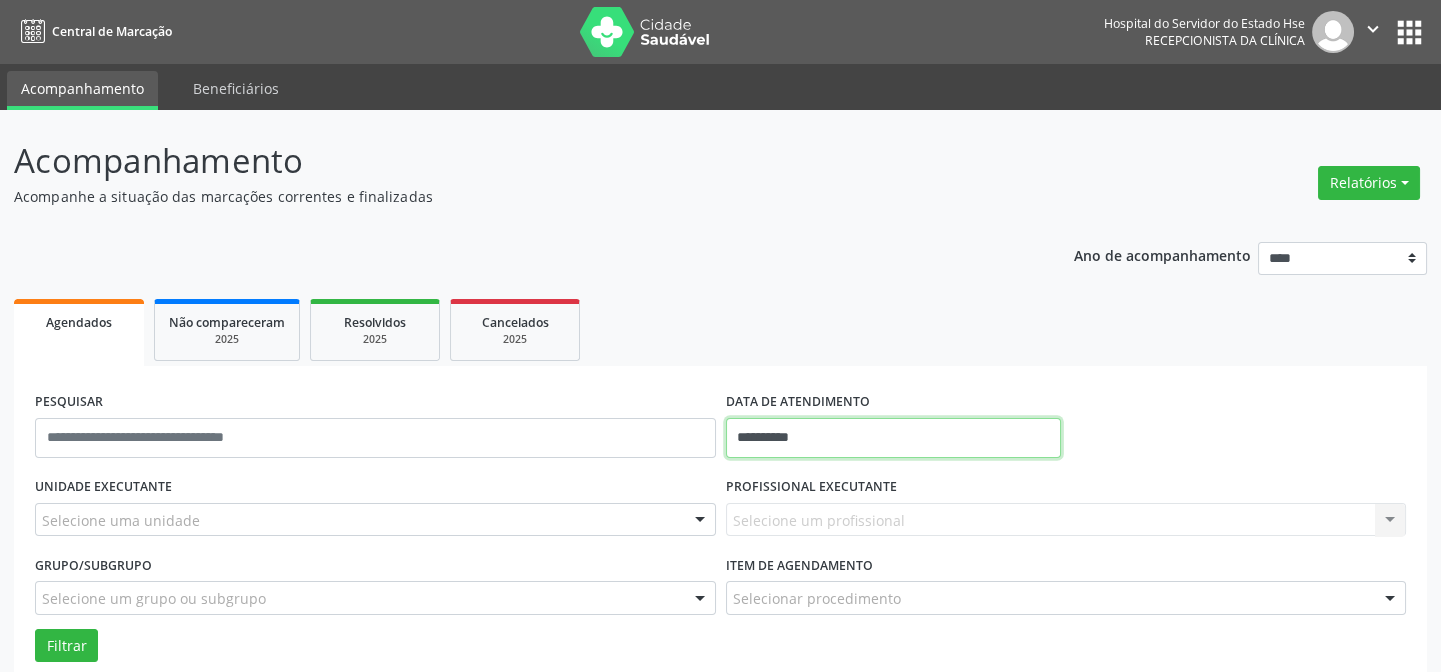 click on "**********" at bounding box center [893, 438] 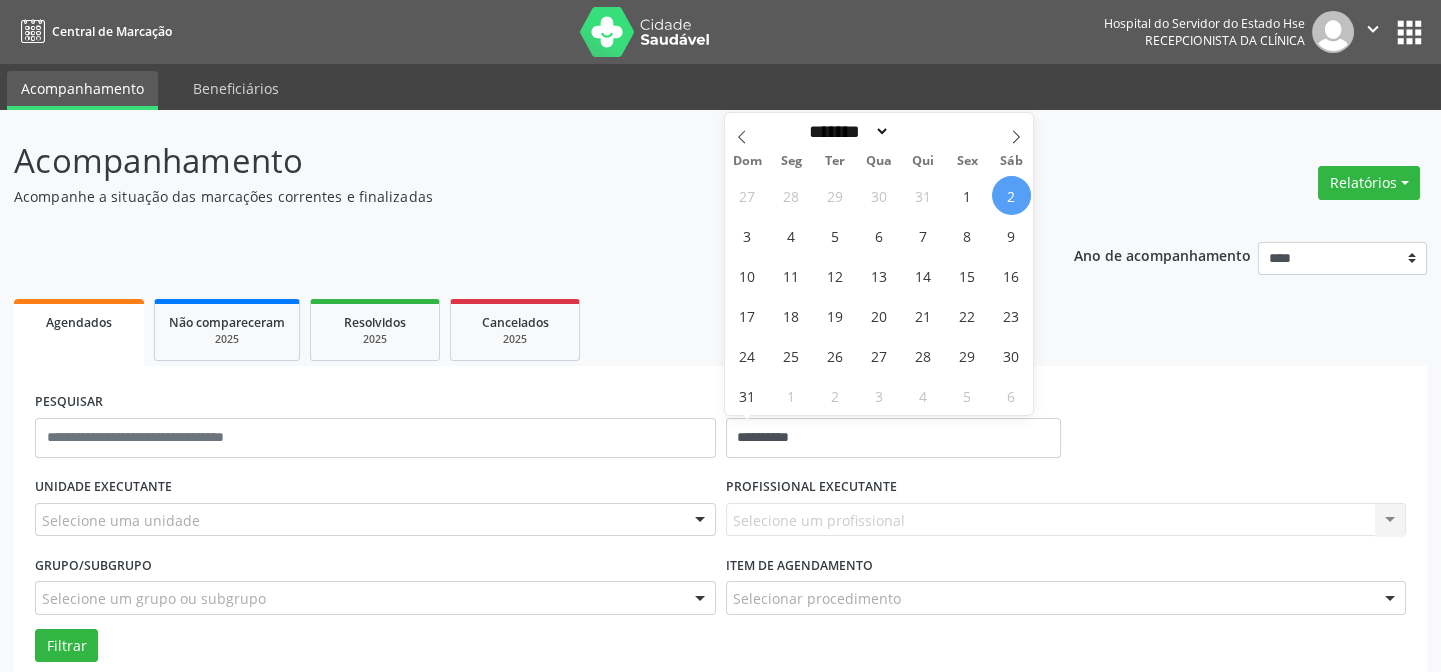 click on "2" at bounding box center (1011, 195) 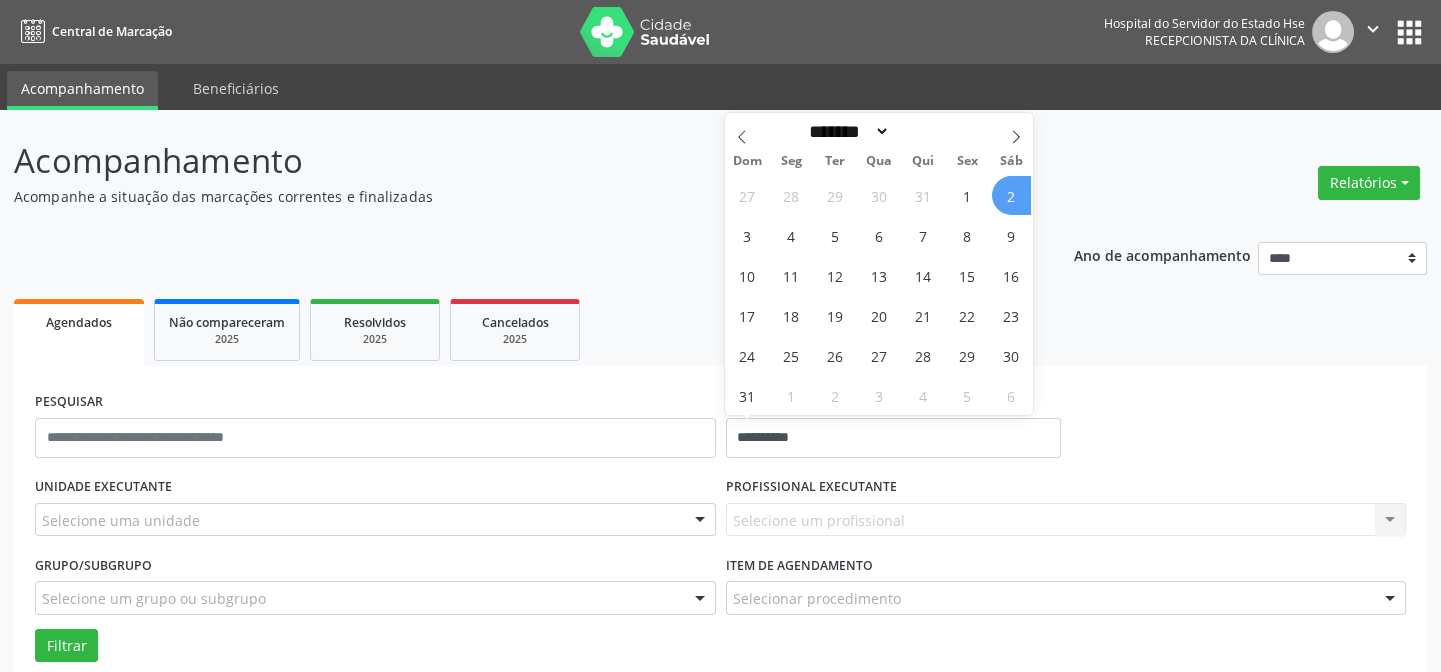 click on "2" at bounding box center (1011, 195) 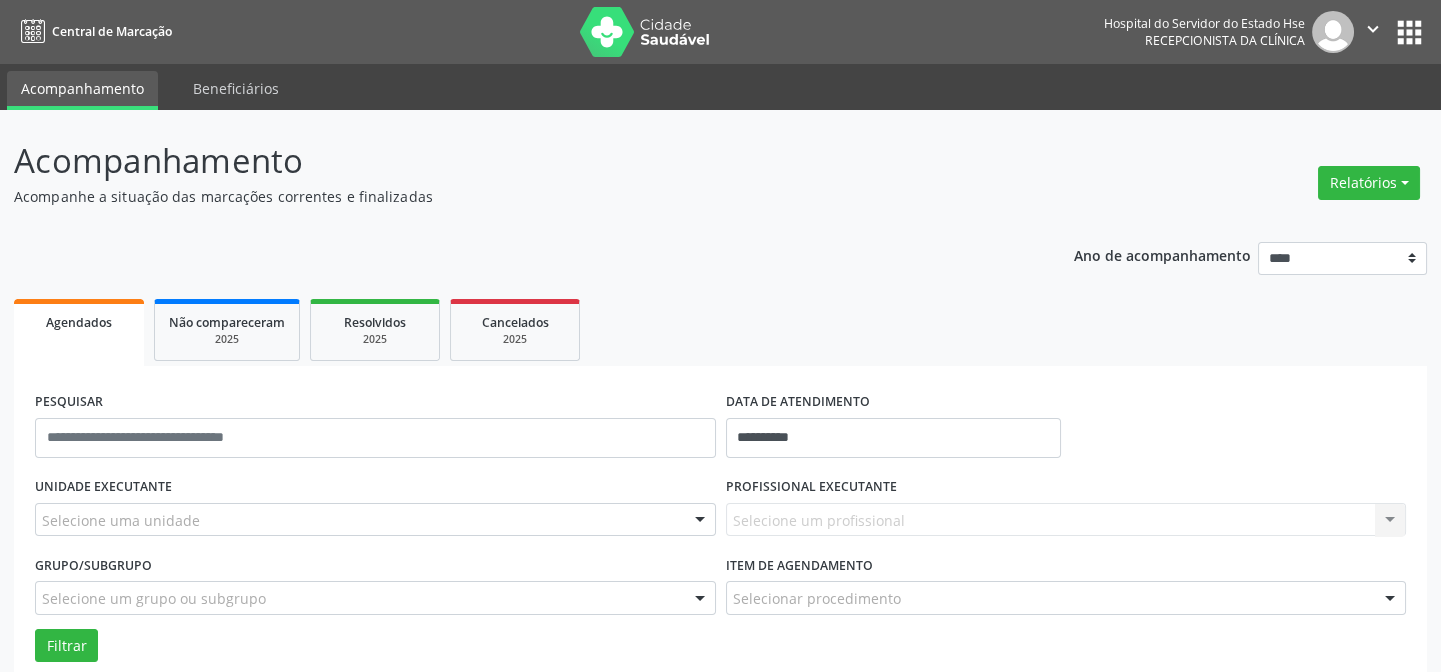 click on "Selecione um profissional
Nenhum resultado encontrado para: "   "
Não há nenhuma opção para ser exibida." at bounding box center (1066, 520) 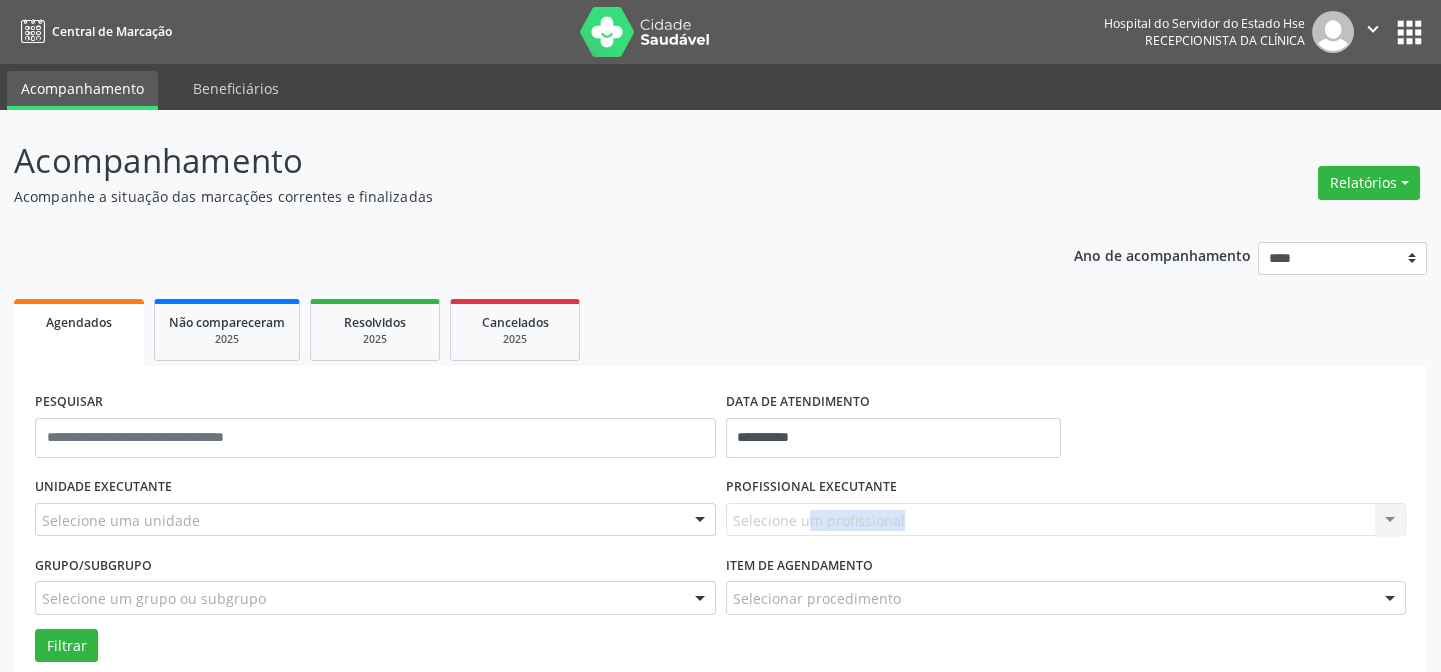 click on "Selecione um profissional
Nenhum resultado encontrado para: "   "
Não há nenhuma opção para ser exibida." at bounding box center (1066, 520) 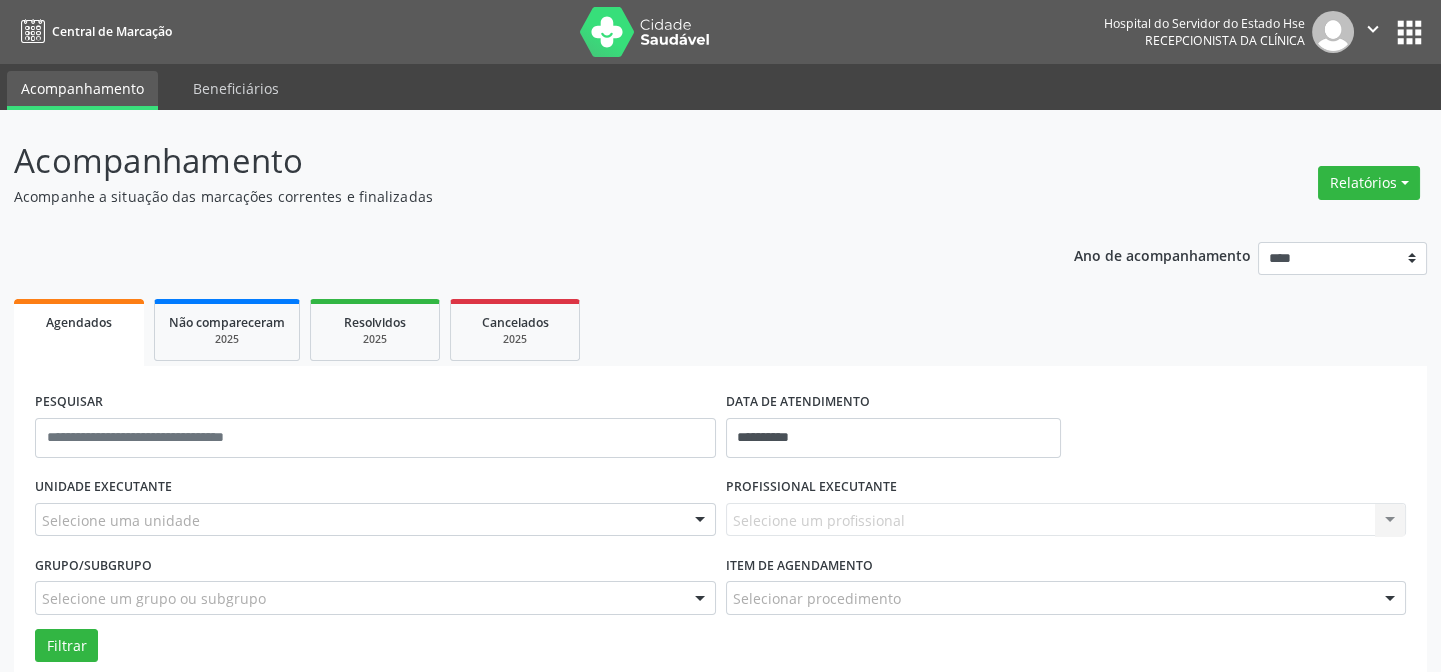 click on "**********" at bounding box center [720, 429] 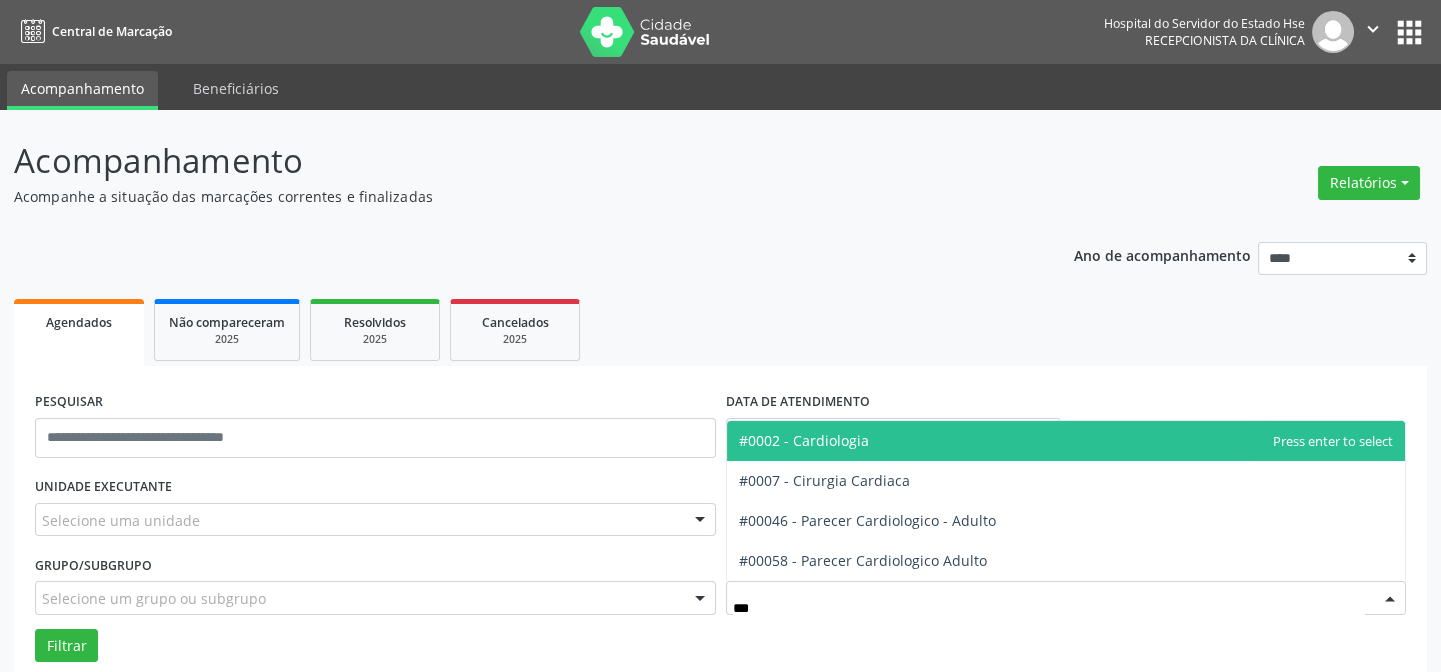 click on "#0002 - Cardiologia" at bounding box center [804, 440] 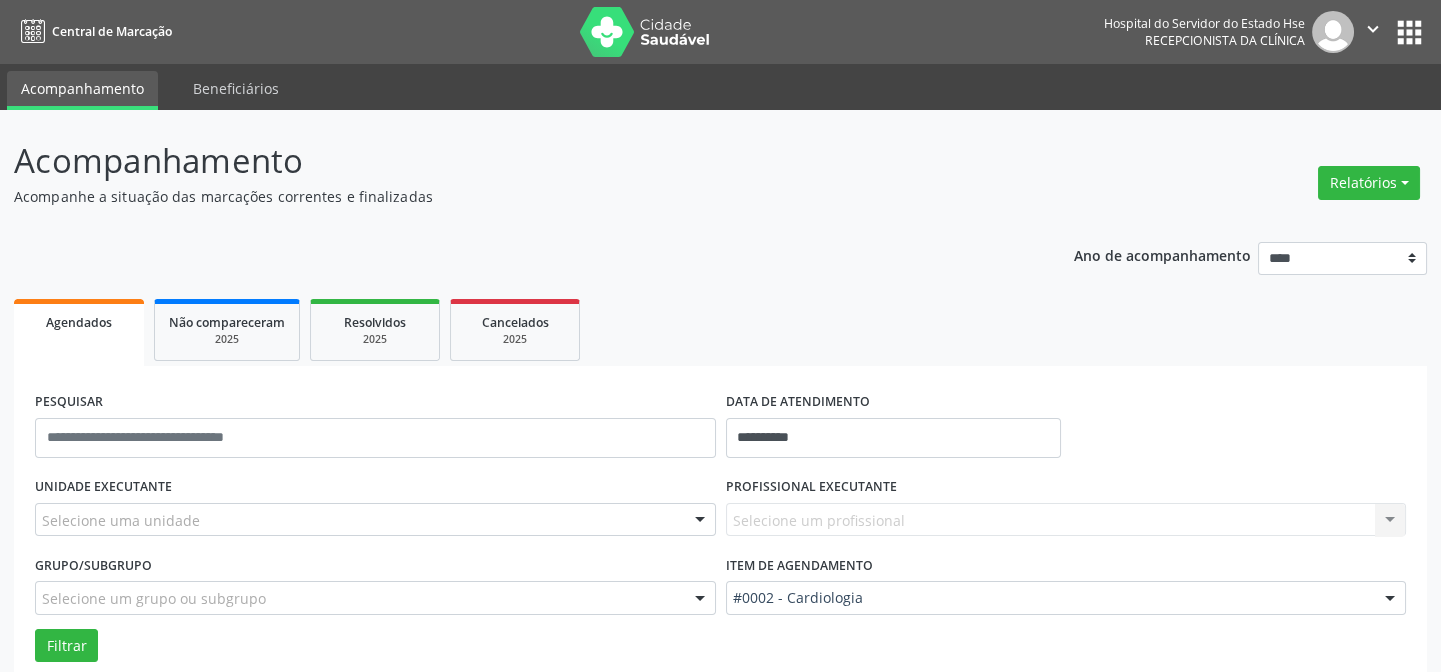 click on "Selecione um profissional
Nenhum resultado encontrado para: "   "
Não há nenhuma opção para ser exibida." at bounding box center [1066, 520] 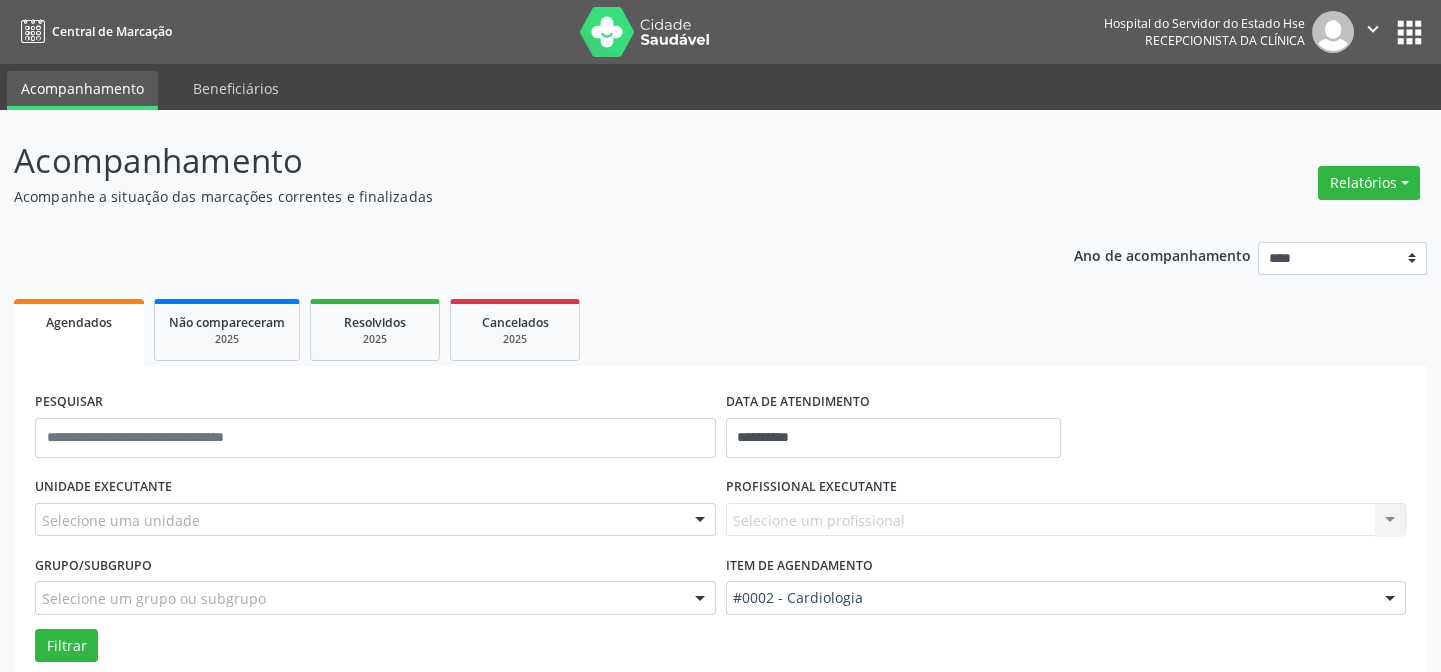 click on "Selecione um profissional
Nenhum resultado encontrado para: "   "
Não há nenhuma opção para ser exibida." at bounding box center [1066, 520] 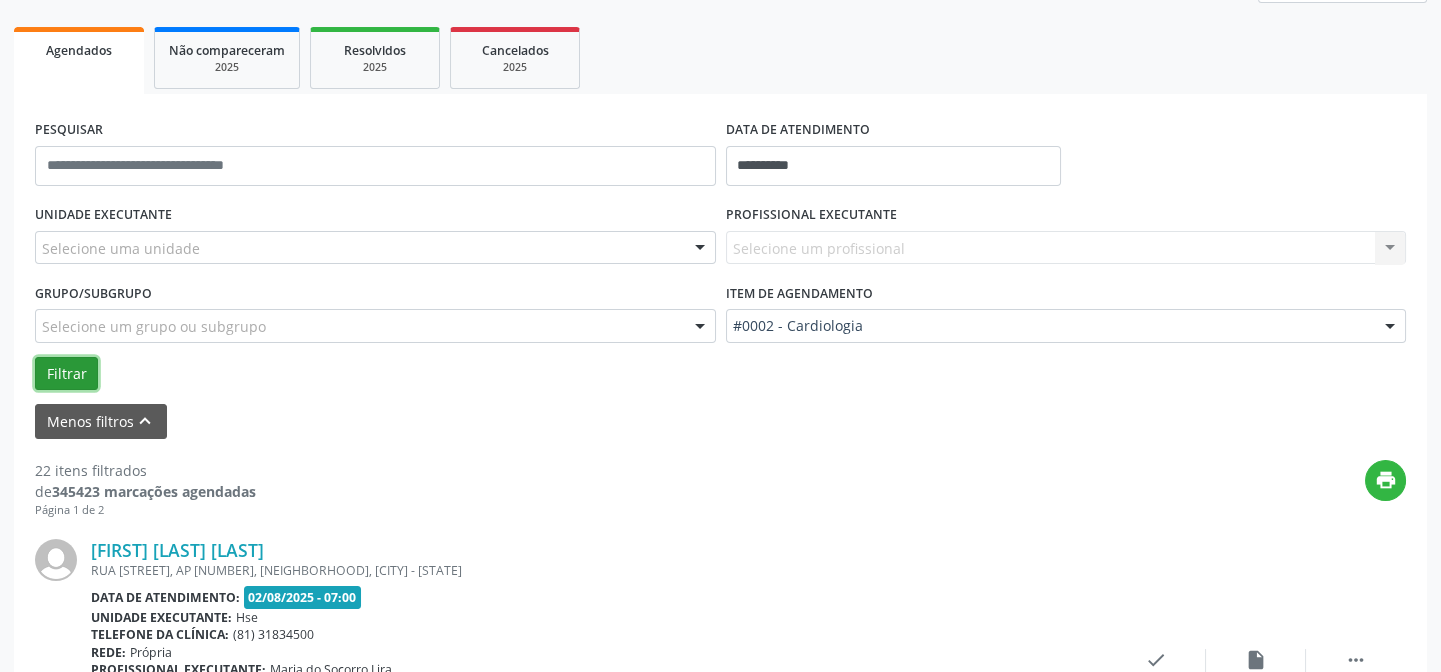 click on "Filtrar" at bounding box center [66, 374] 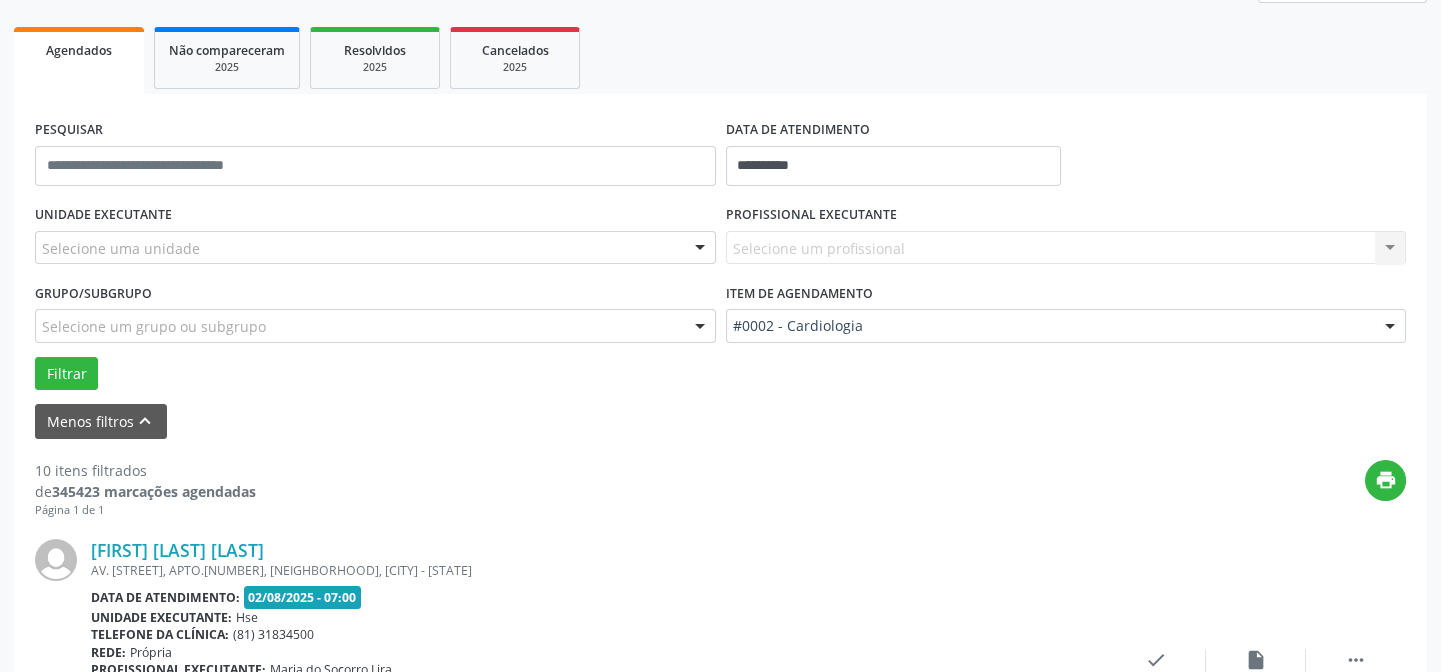 scroll, scrollTop: 545, scrollLeft: 0, axis: vertical 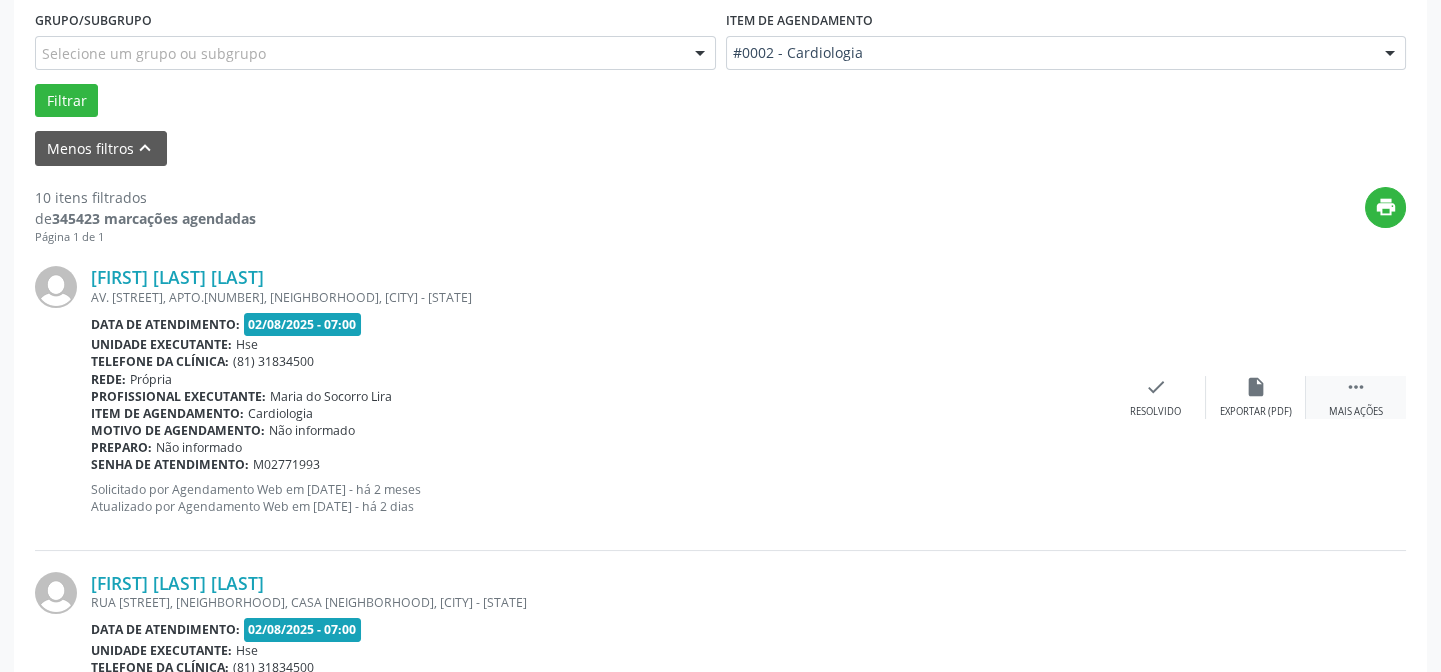 click on "" at bounding box center [1356, 387] 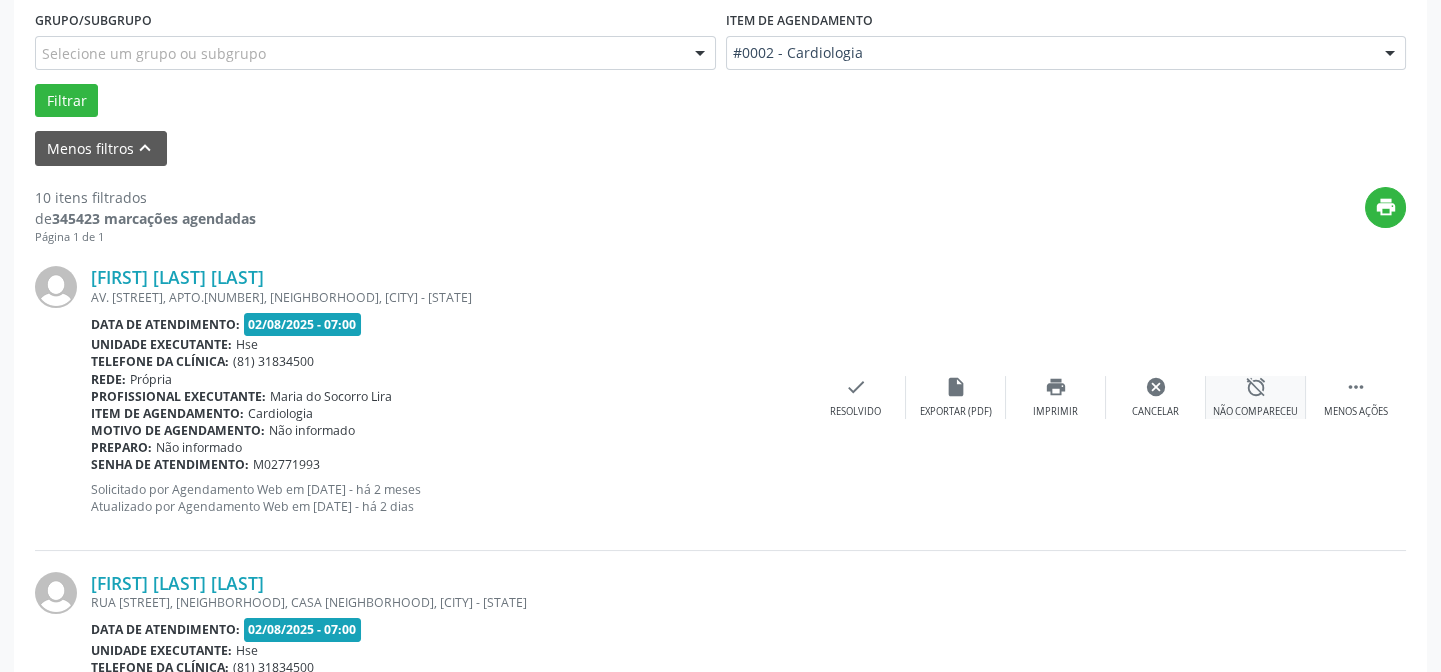 click on "Não compareceu" at bounding box center [1255, 412] 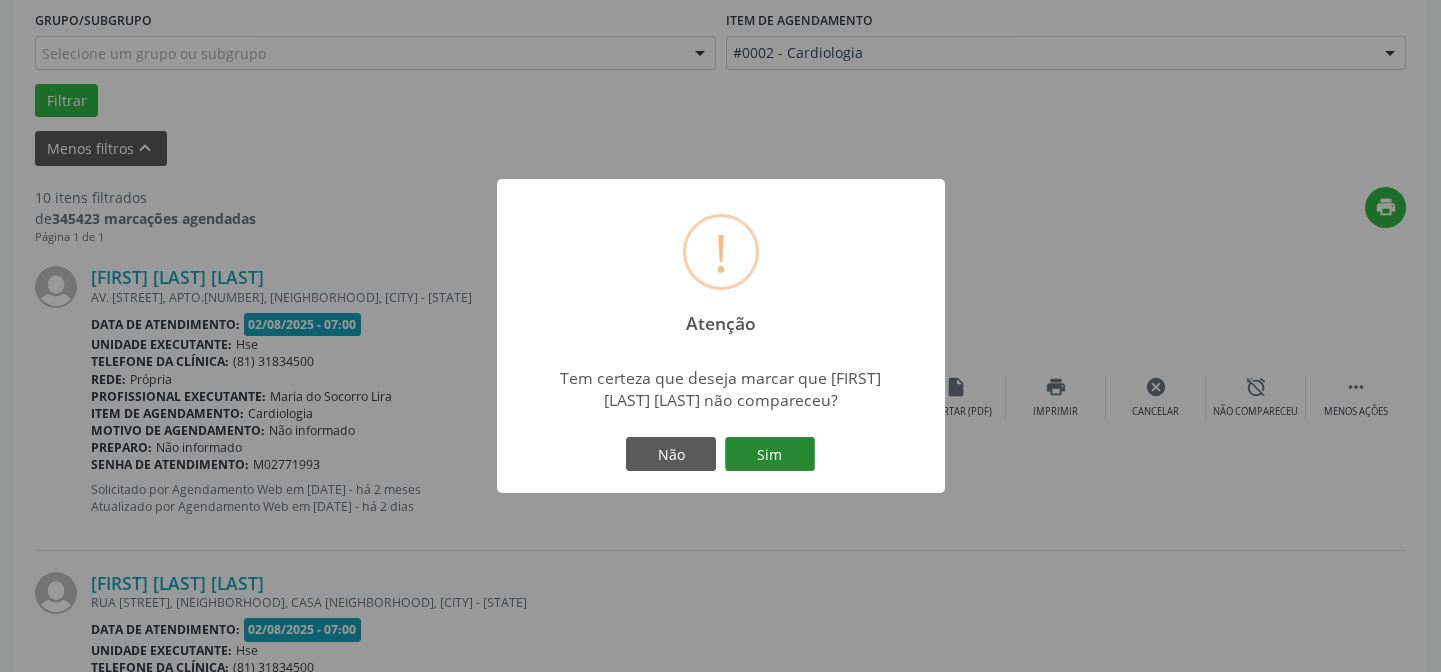 click on "Sim" at bounding box center [770, 454] 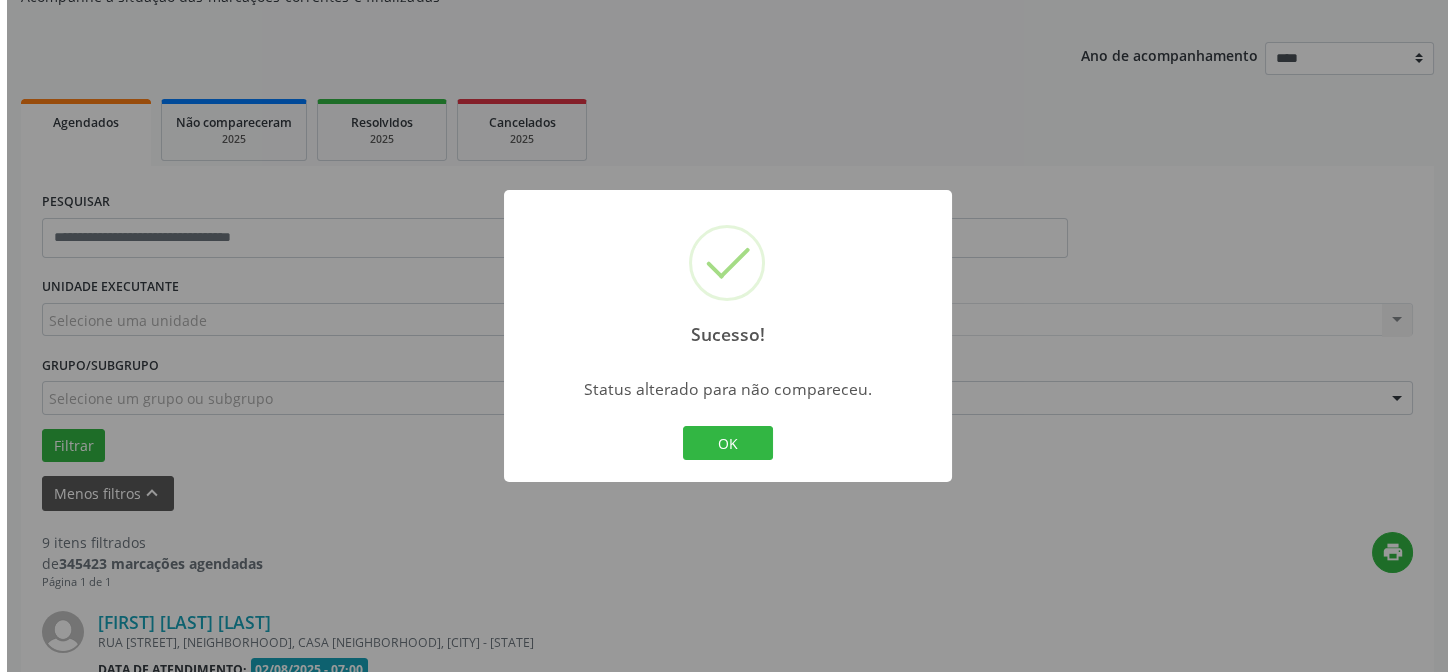 scroll, scrollTop: 545, scrollLeft: 0, axis: vertical 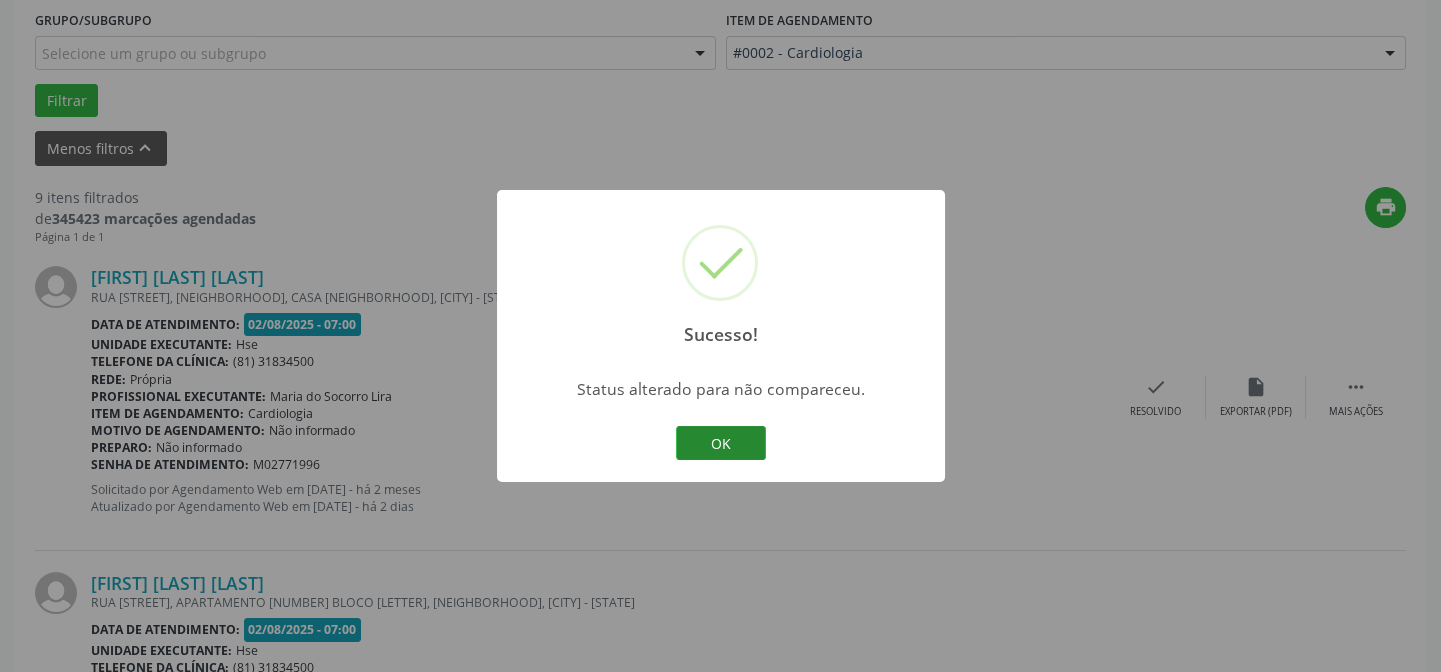 click on "OK" at bounding box center [721, 443] 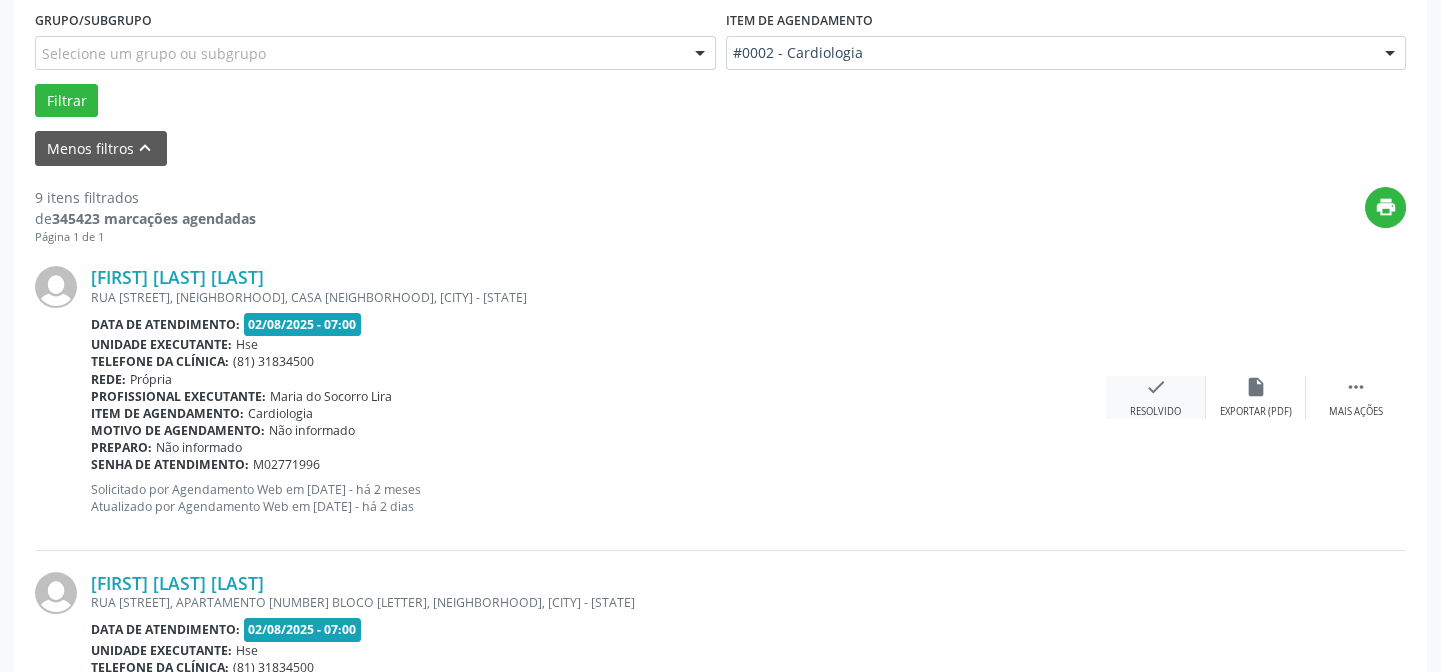click on "check" at bounding box center (1156, 387) 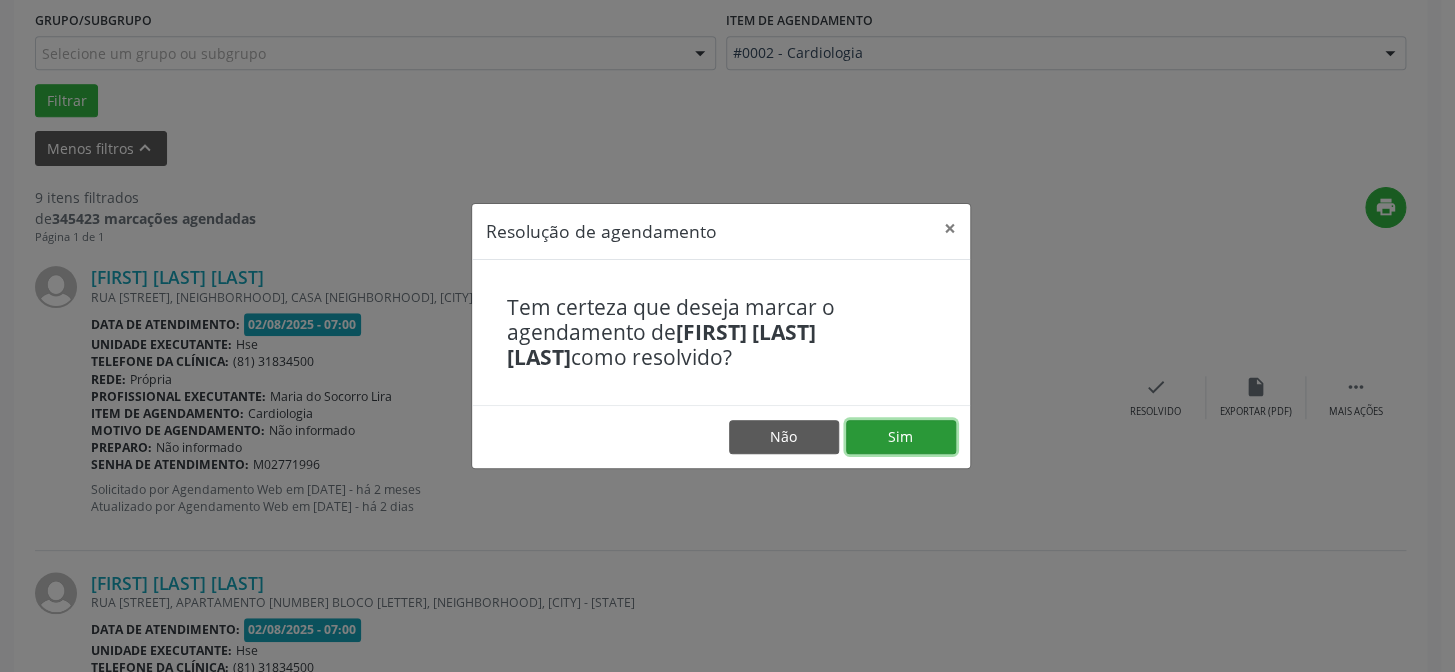 click on "Sim" at bounding box center (901, 437) 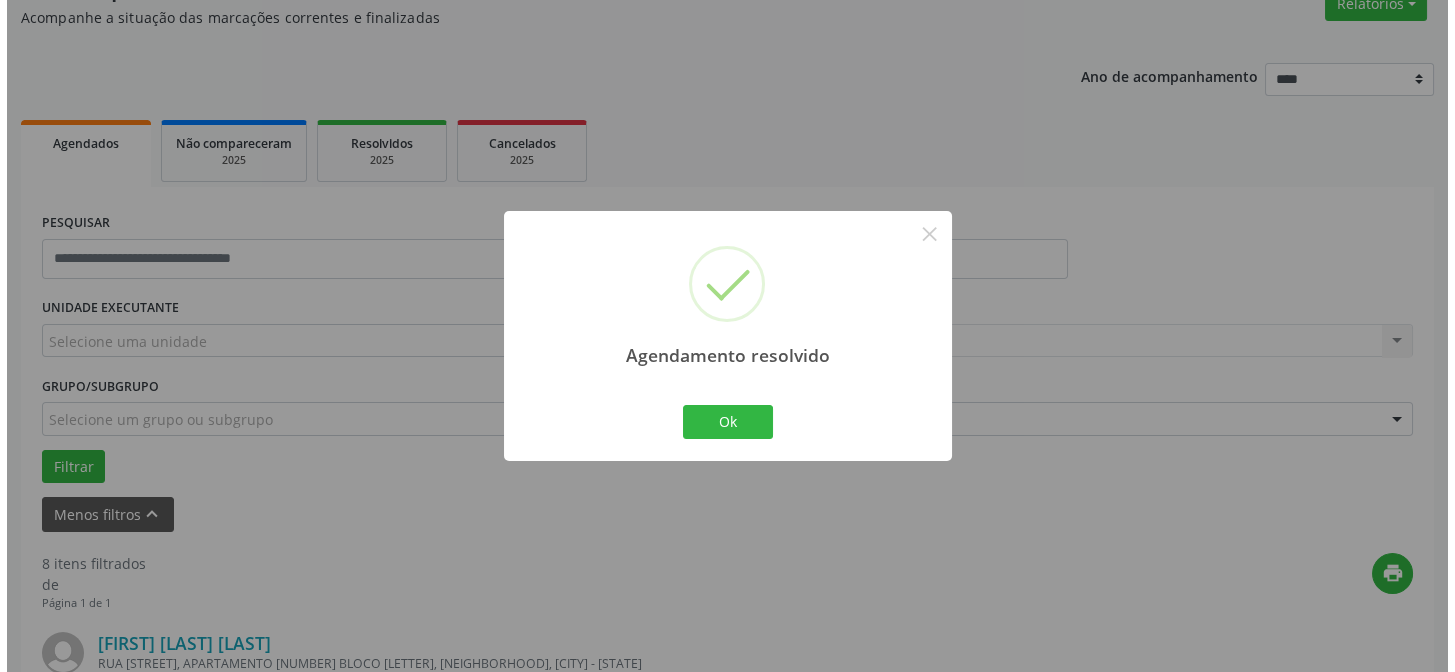 scroll, scrollTop: 545, scrollLeft: 0, axis: vertical 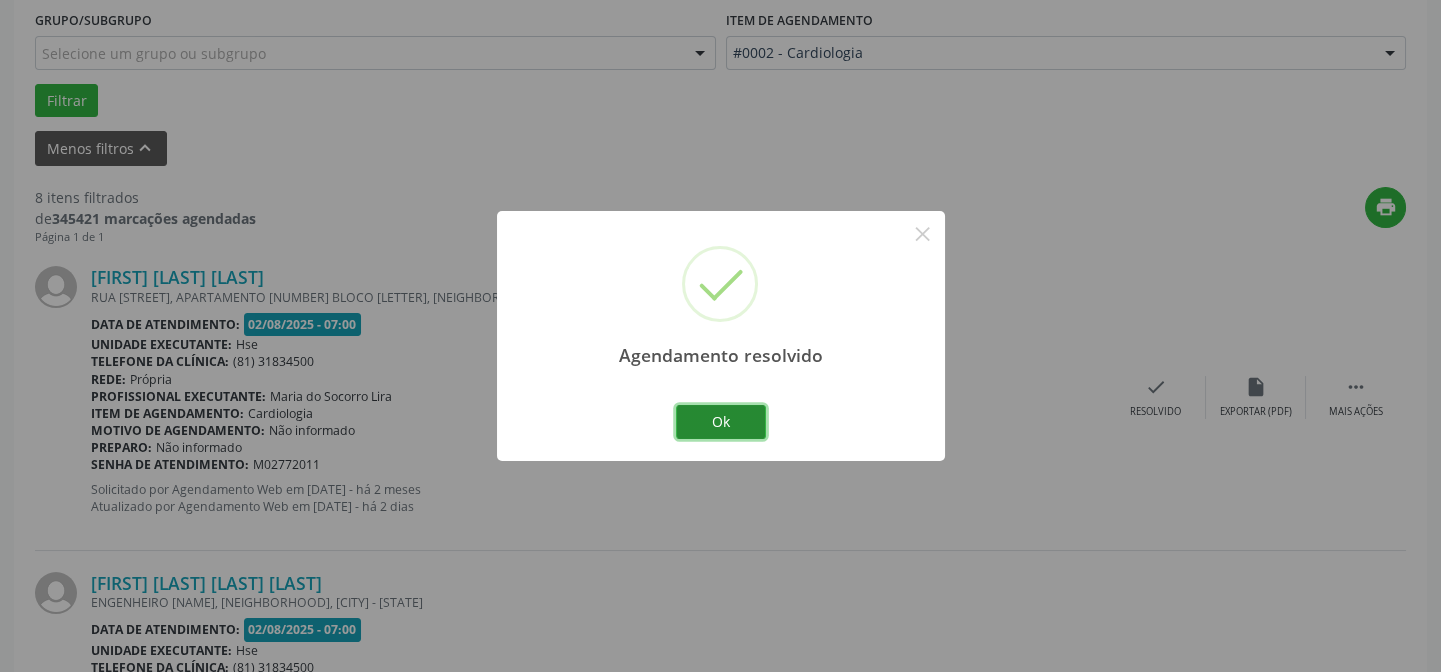 click on "Ok" at bounding box center [721, 422] 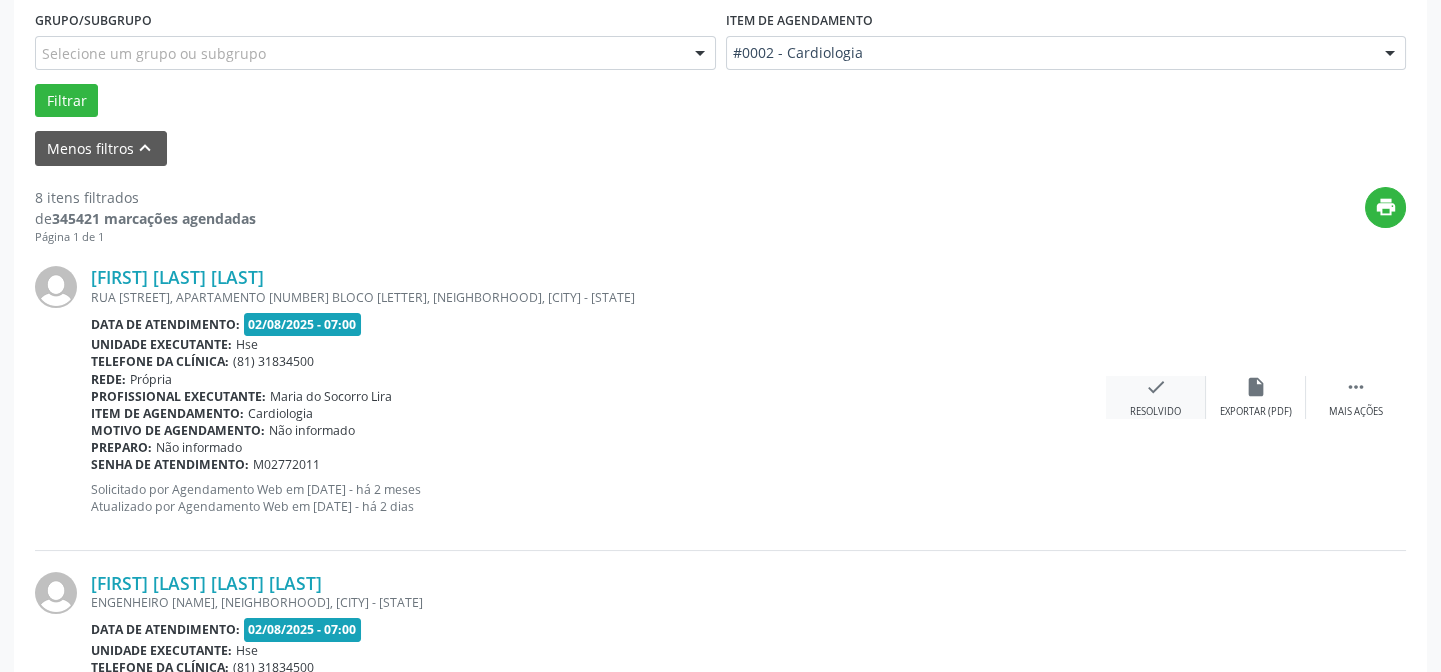 click on "check" at bounding box center (1156, 387) 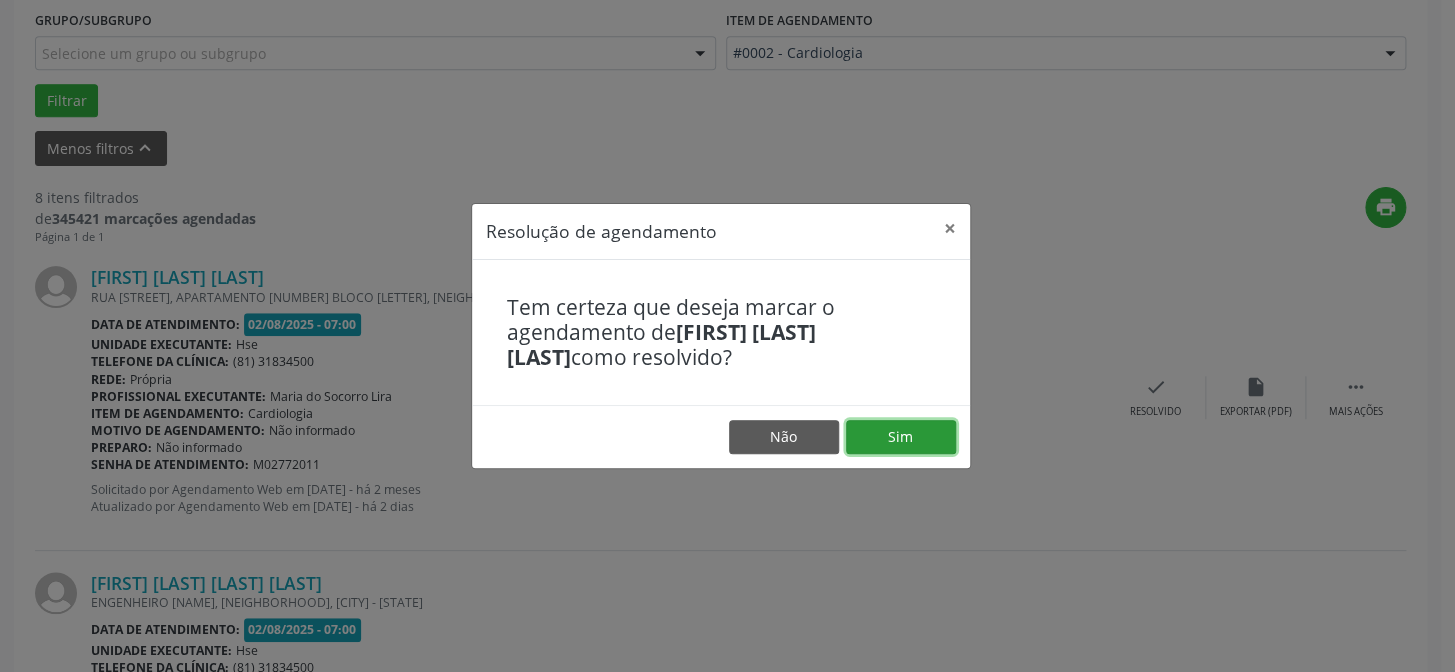 click on "Sim" at bounding box center (901, 437) 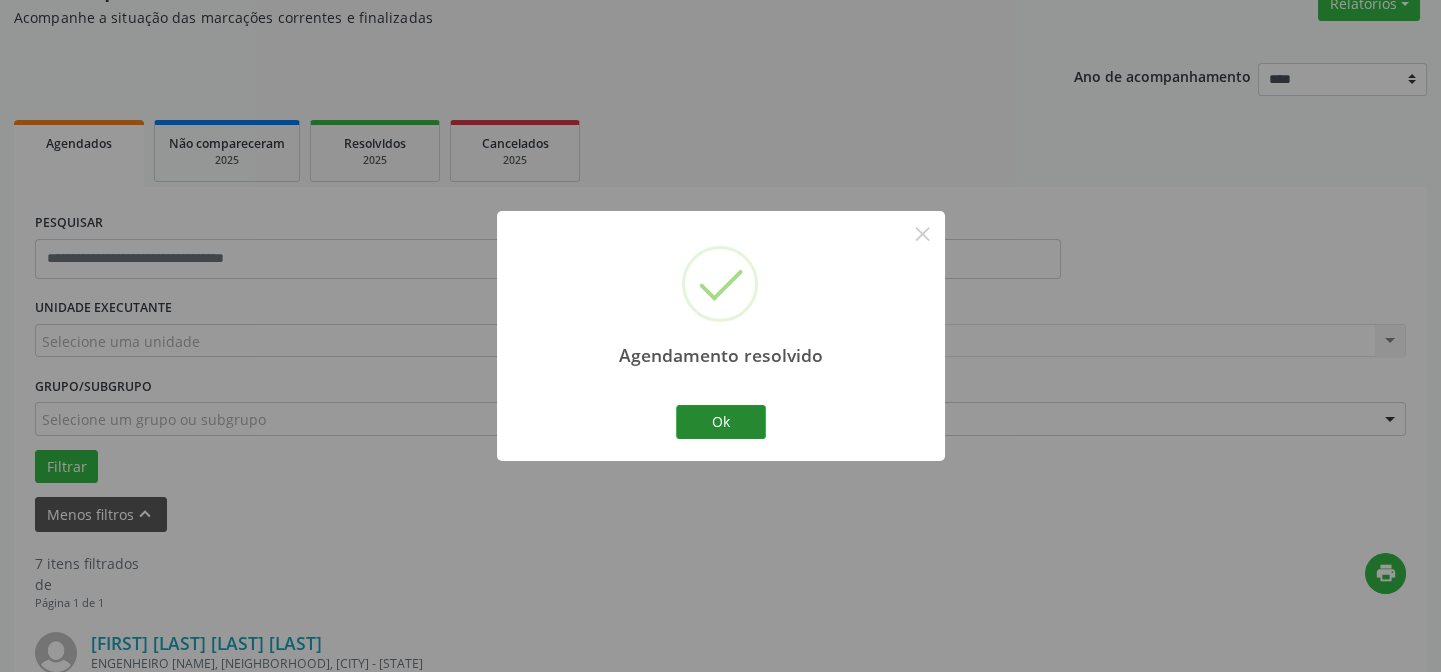 scroll, scrollTop: 545, scrollLeft: 0, axis: vertical 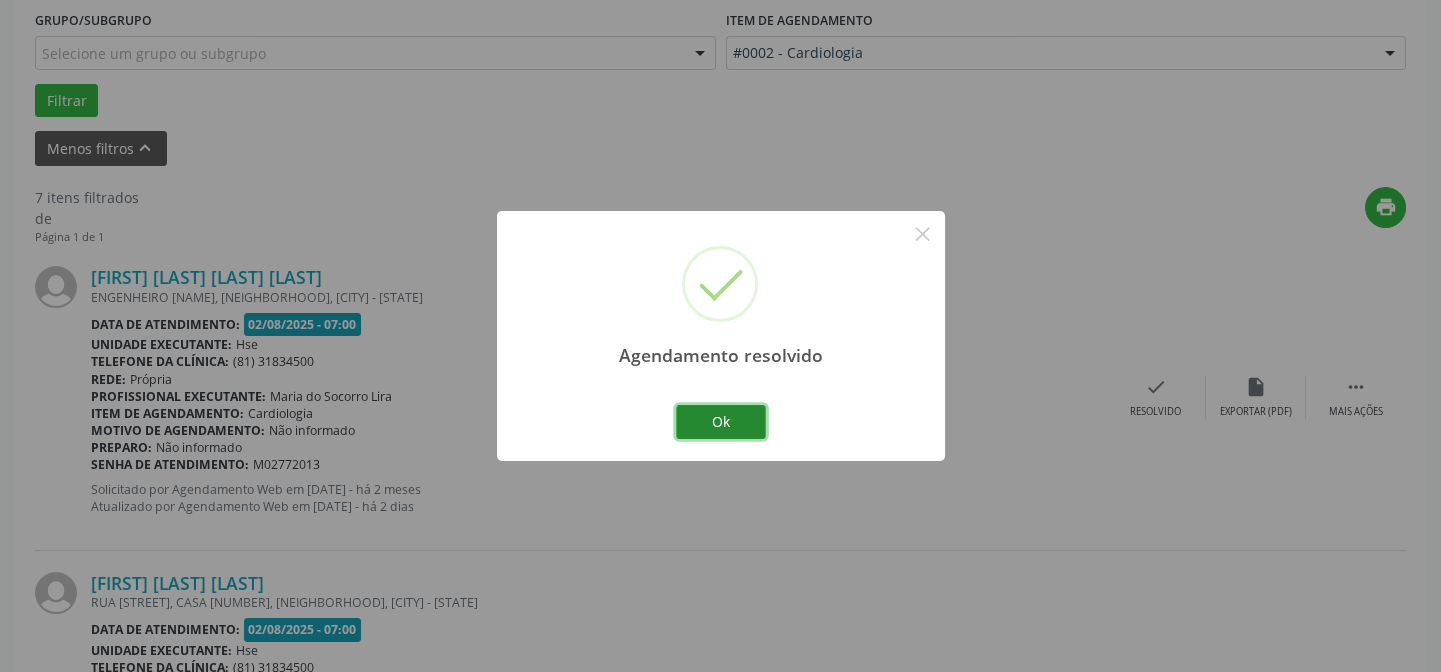 click on "Ok" at bounding box center (721, 422) 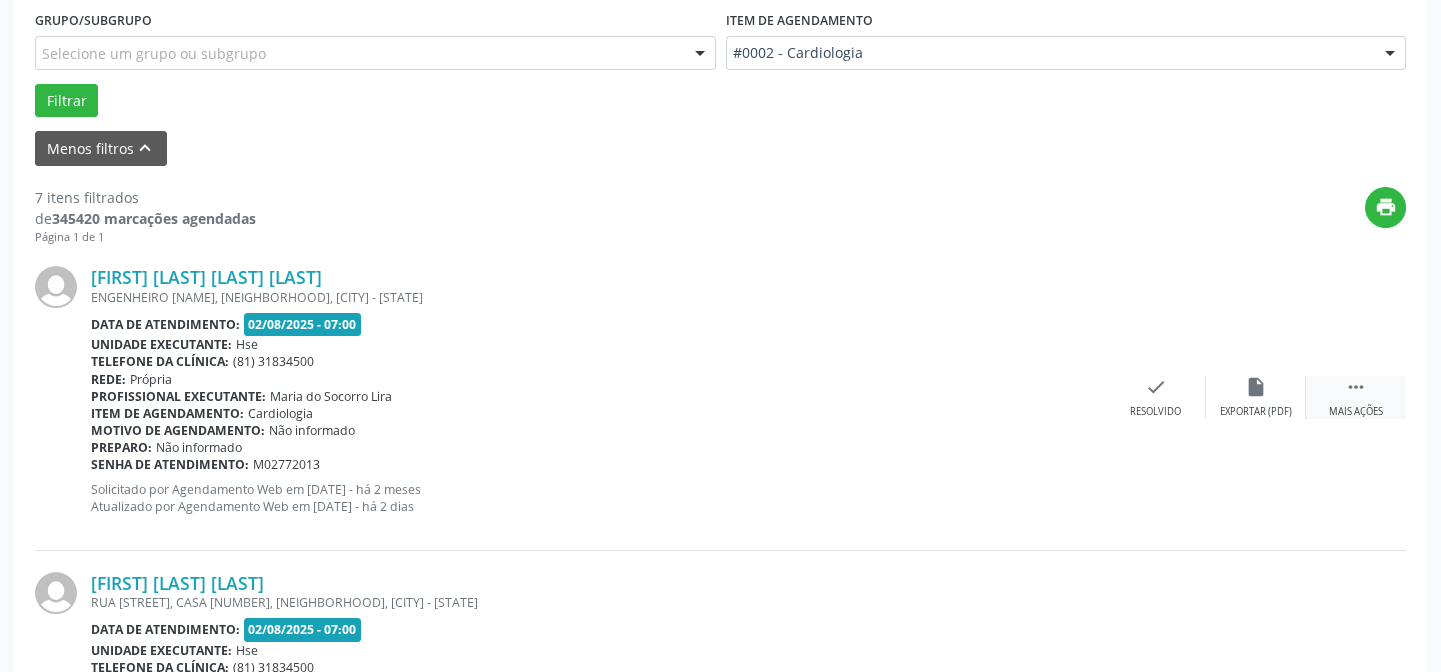 click on "
Mais ações" at bounding box center (1356, 397) 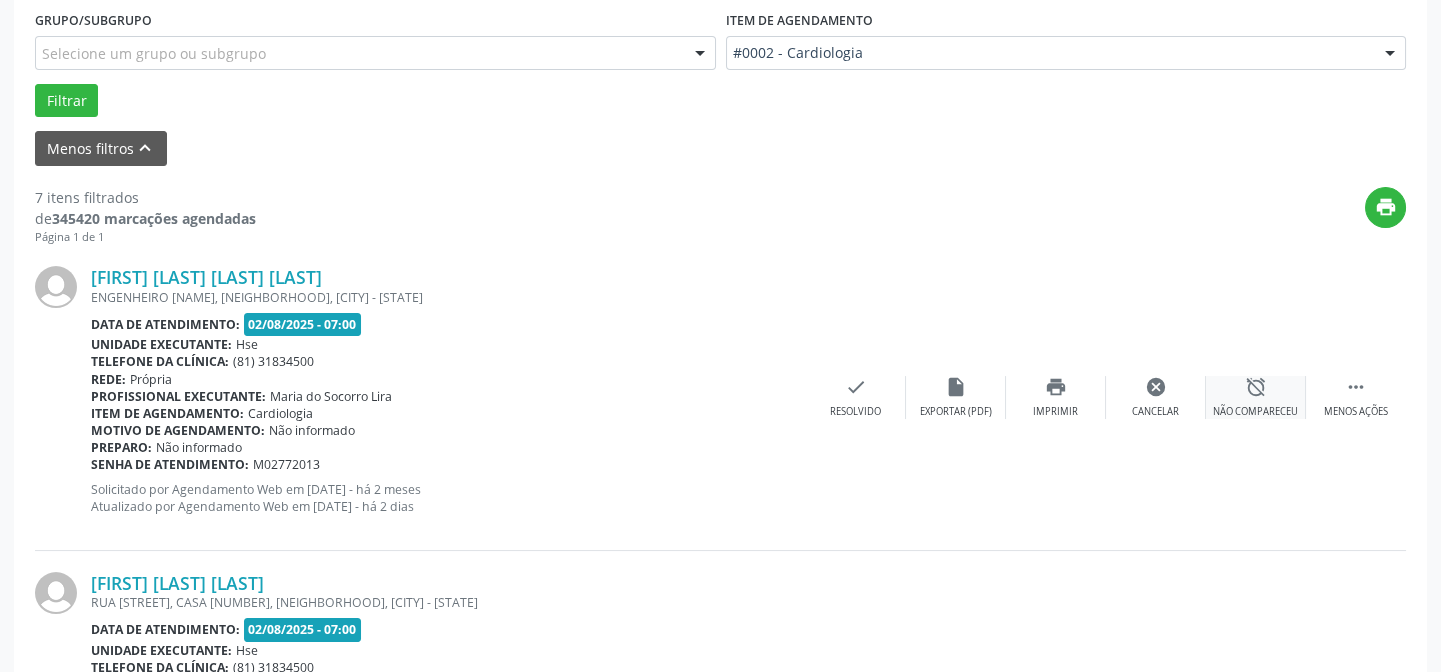 click on "Não compareceu" at bounding box center (1255, 412) 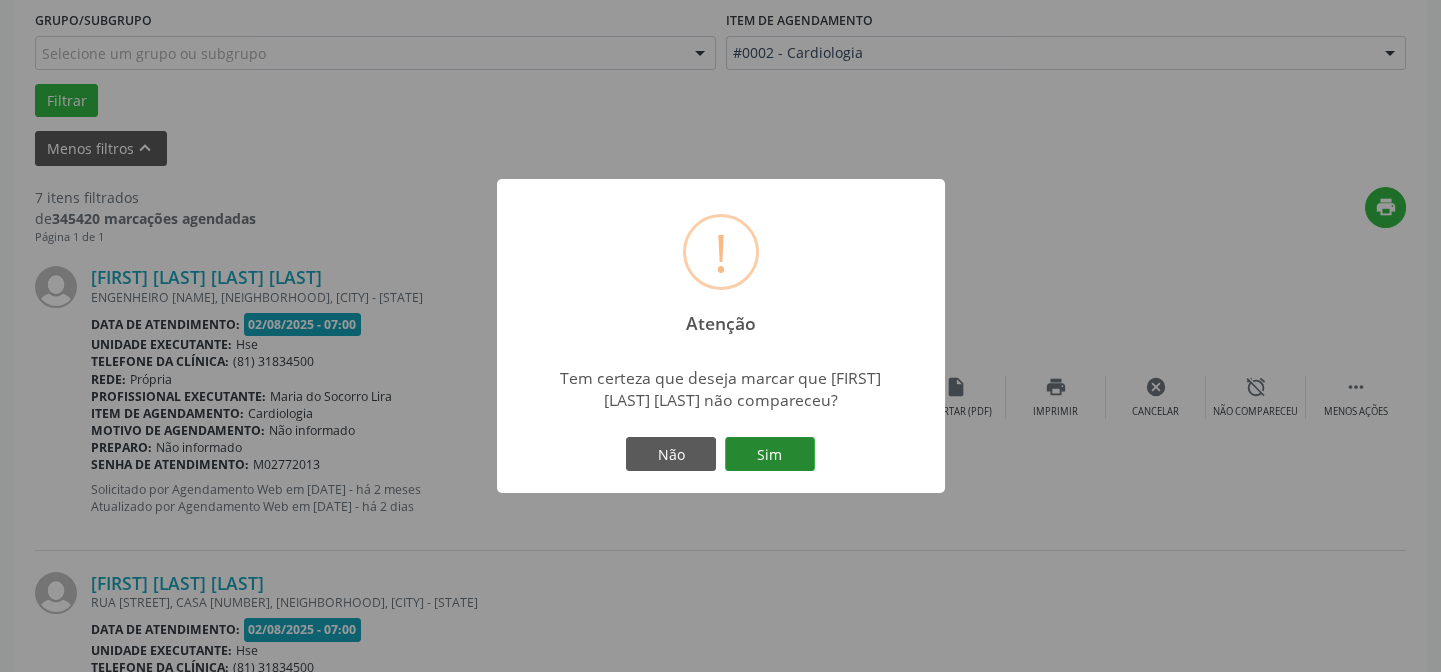 click on "Sim" at bounding box center (770, 454) 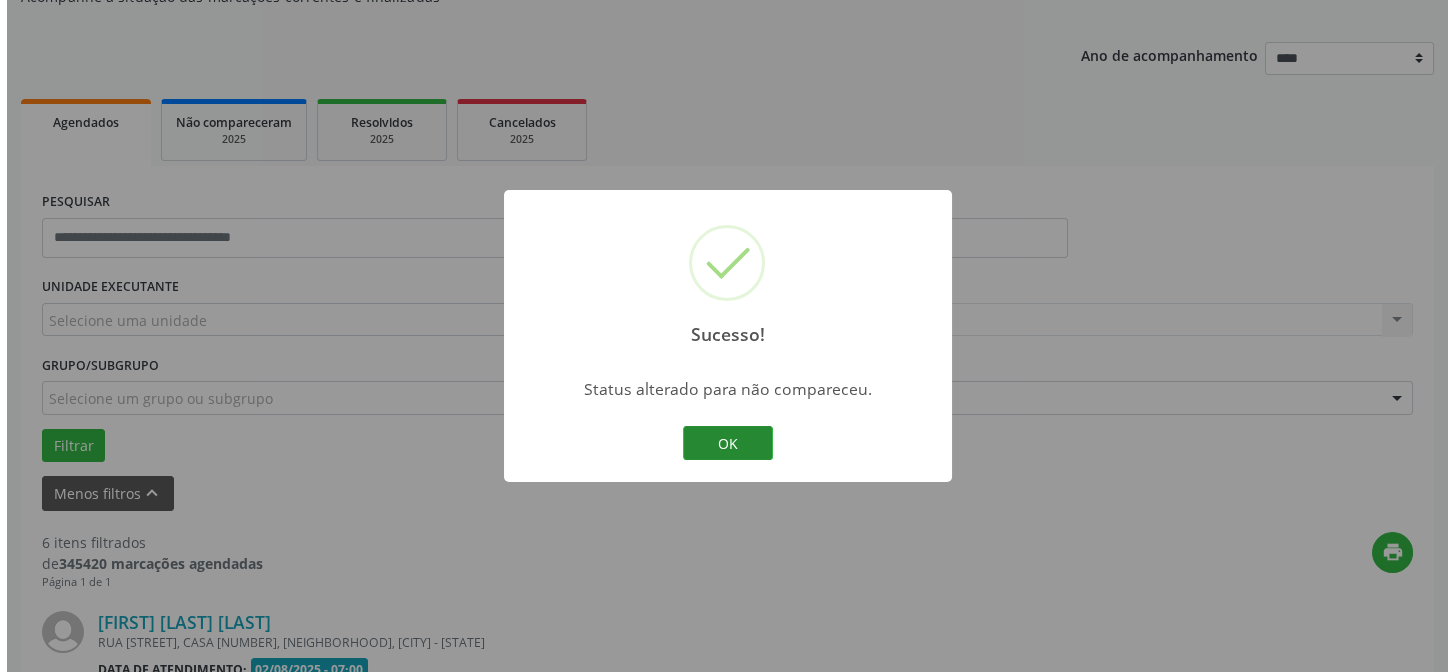 scroll, scrollTop: 545, scrollLeft: 0, axis: vertical 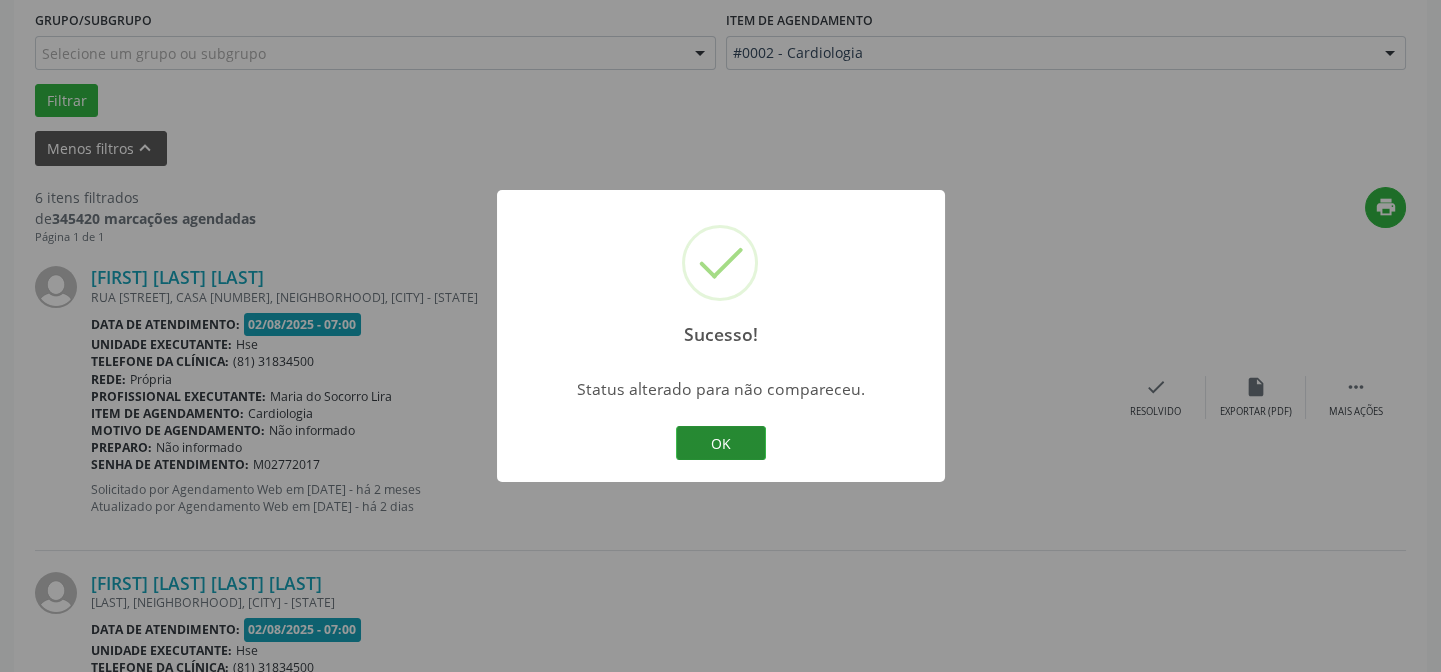 click on "OK" at bounding box center (721, 443) 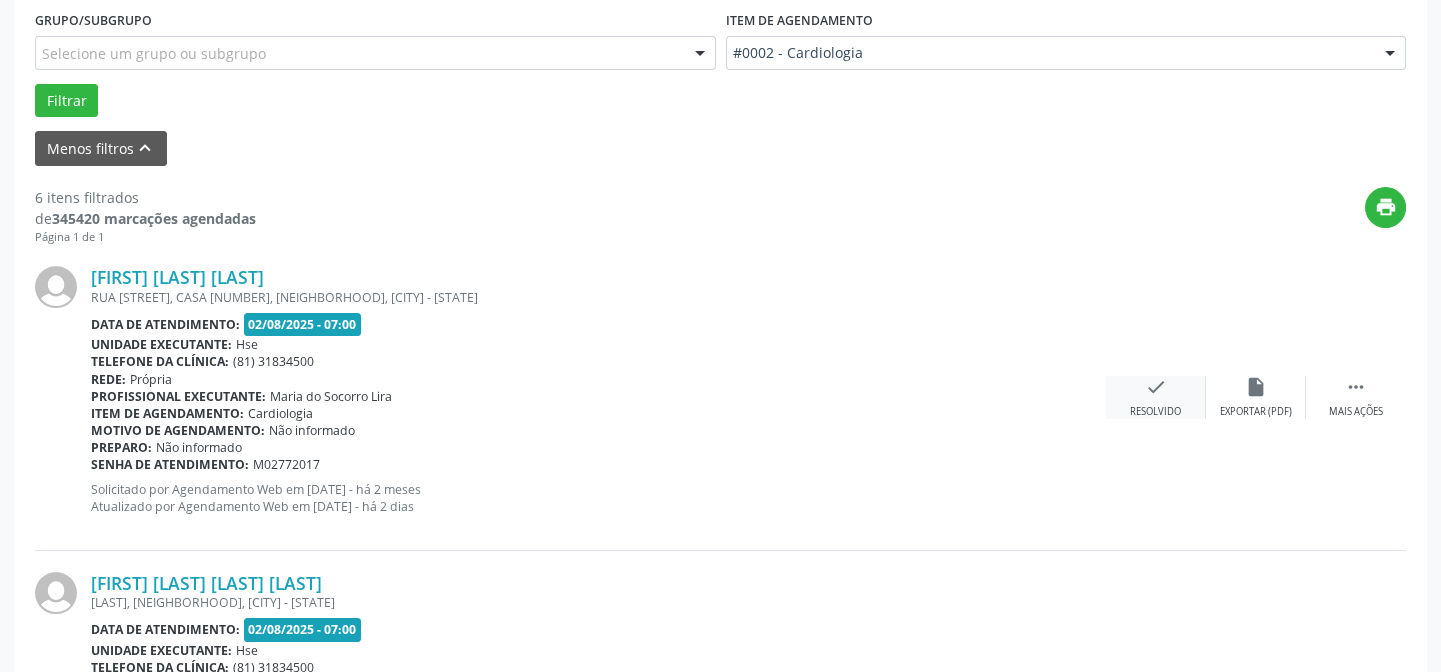 click on "check
Resolvido" at bounding box center (1156, 397) 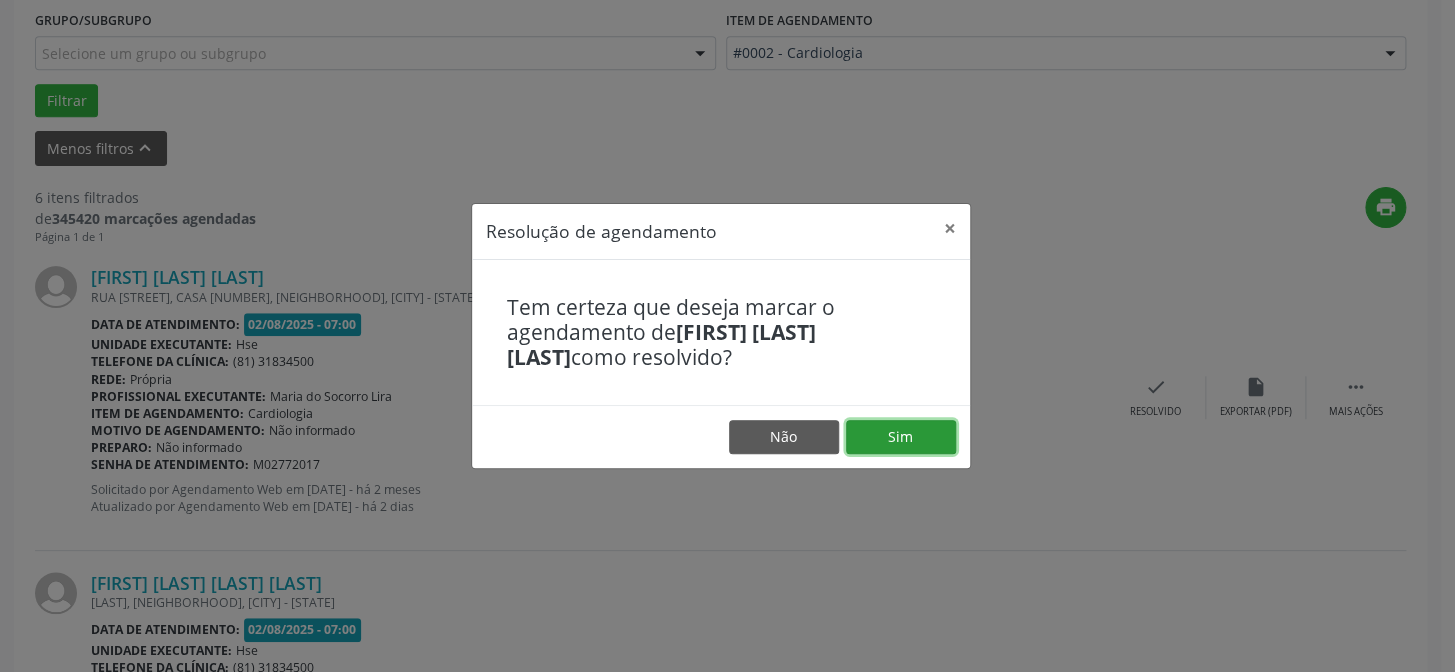 click on "Sim" at bounding box center (901, 437) 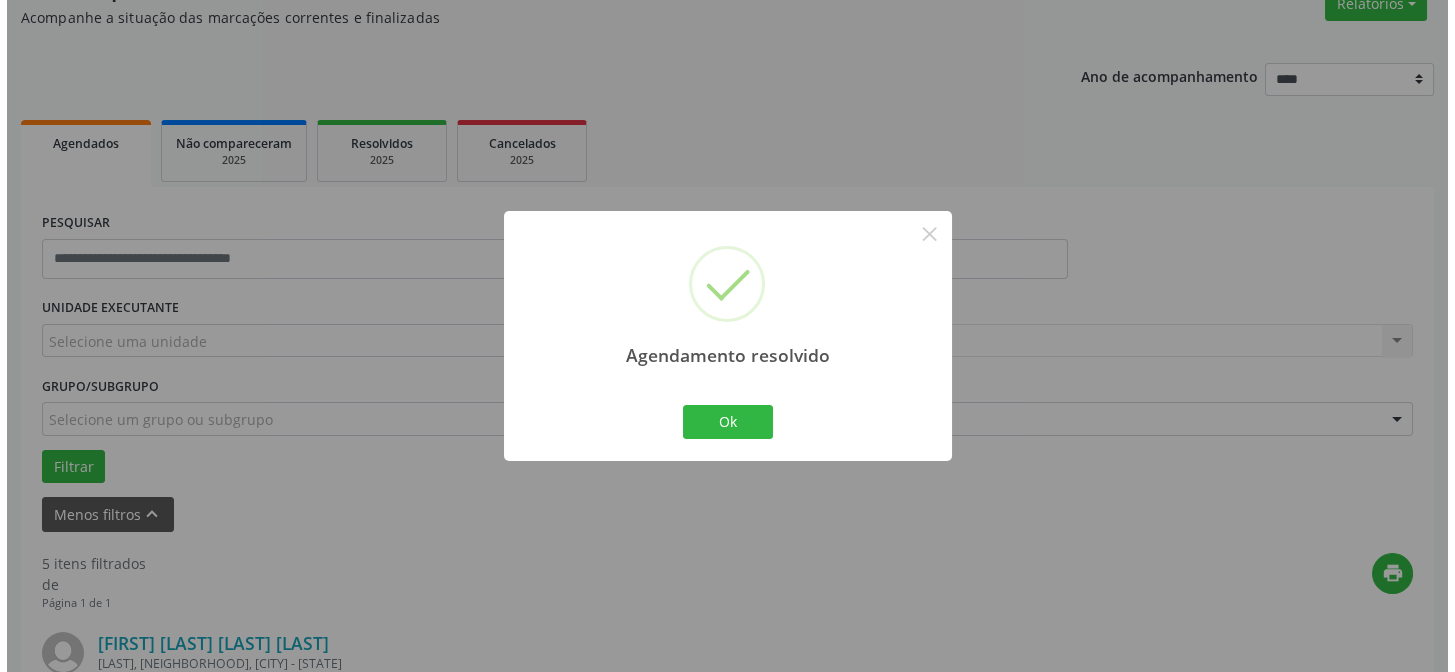scroll, scrollTop: 545, scrollLeft: 0, axis: vertical 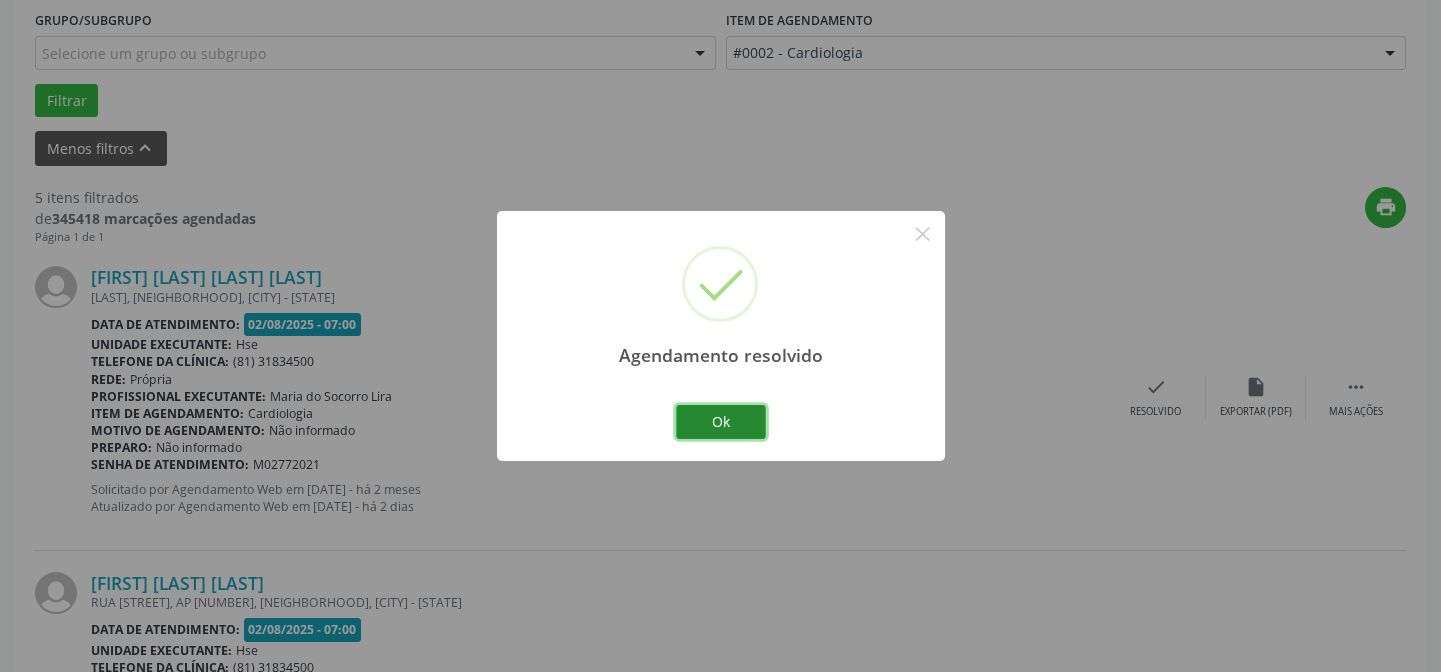 click on "Ok" at bounding box center (721, 422) 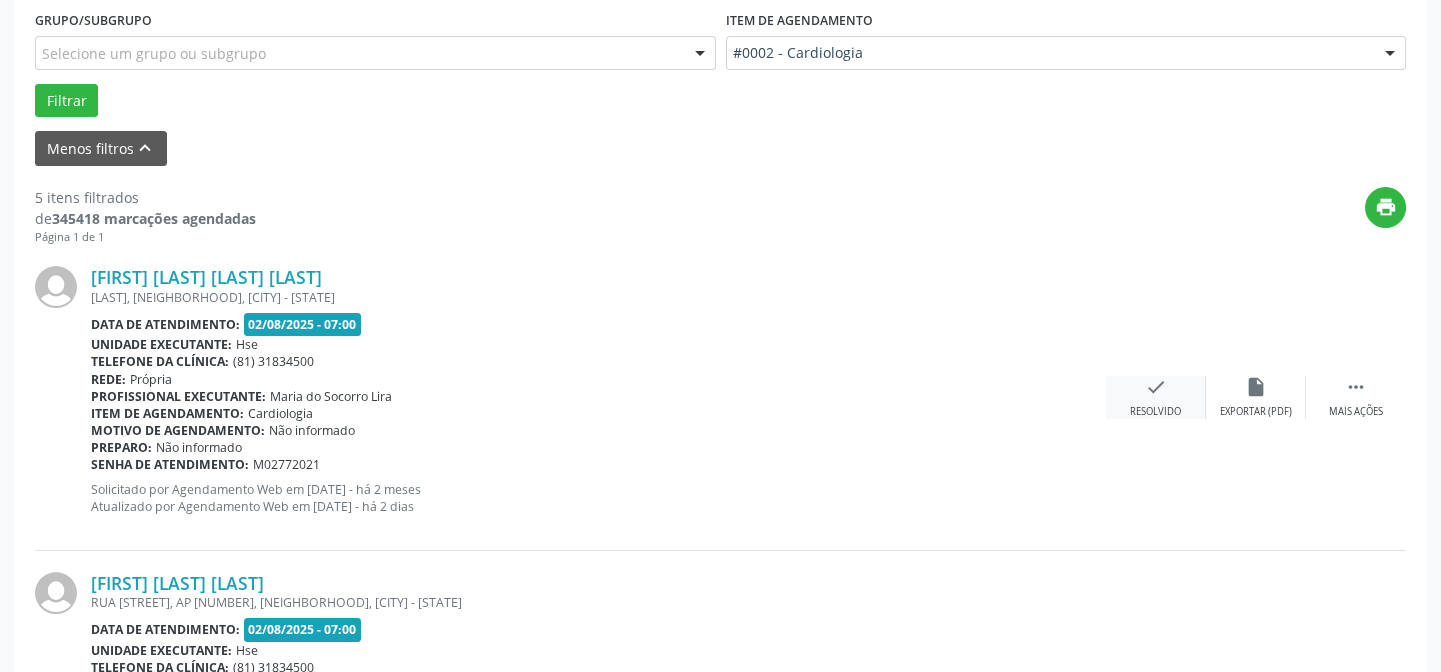 click on "Resolvido" at bounding box center [1155, 412] 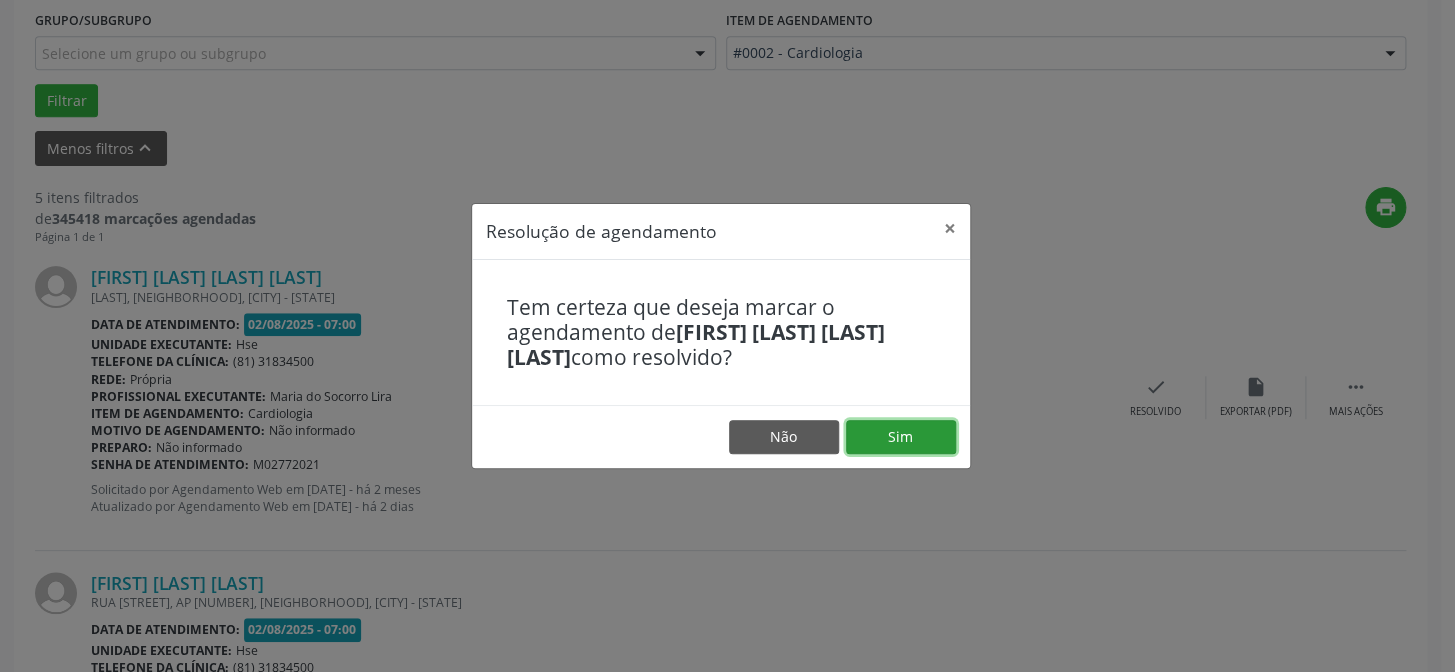click on "Sim" at bounding box center [901, 437] 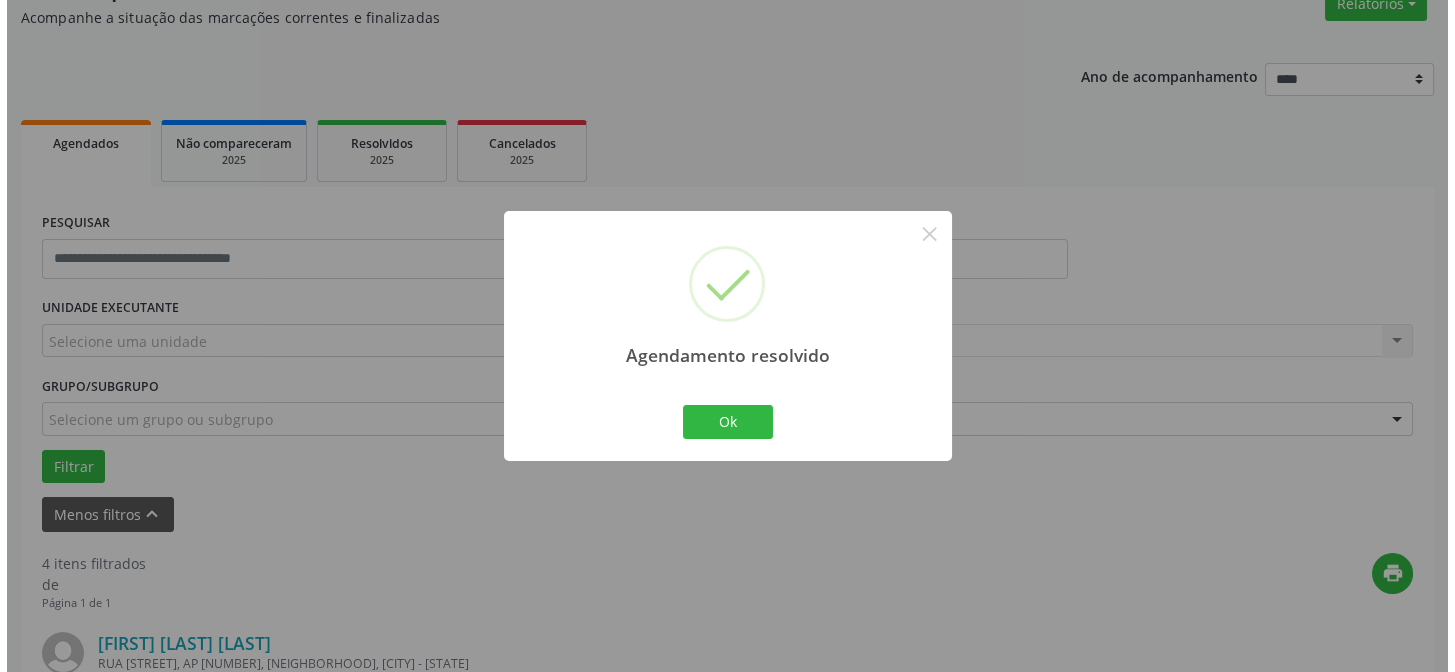 scroll, scrollTop: 545, scrollLeft: 0, axis: vertical 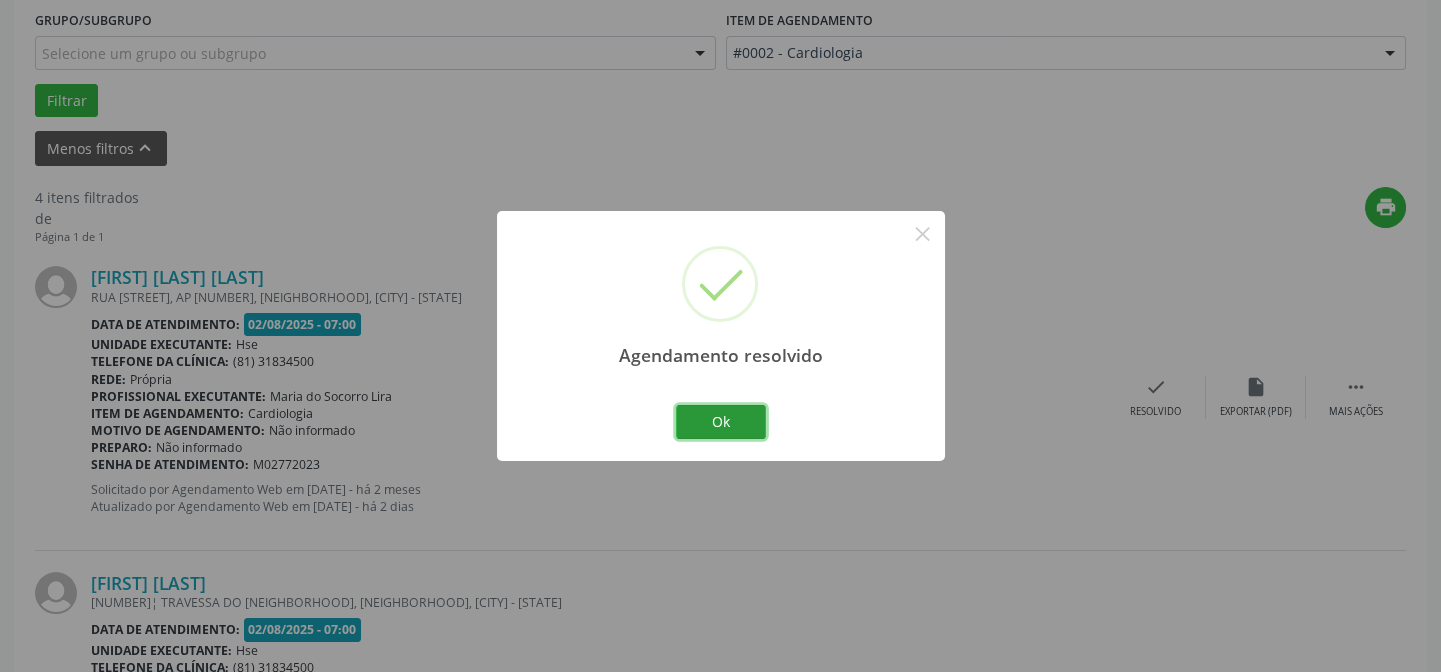 click on "Ok" at bounding box center (721, 422) 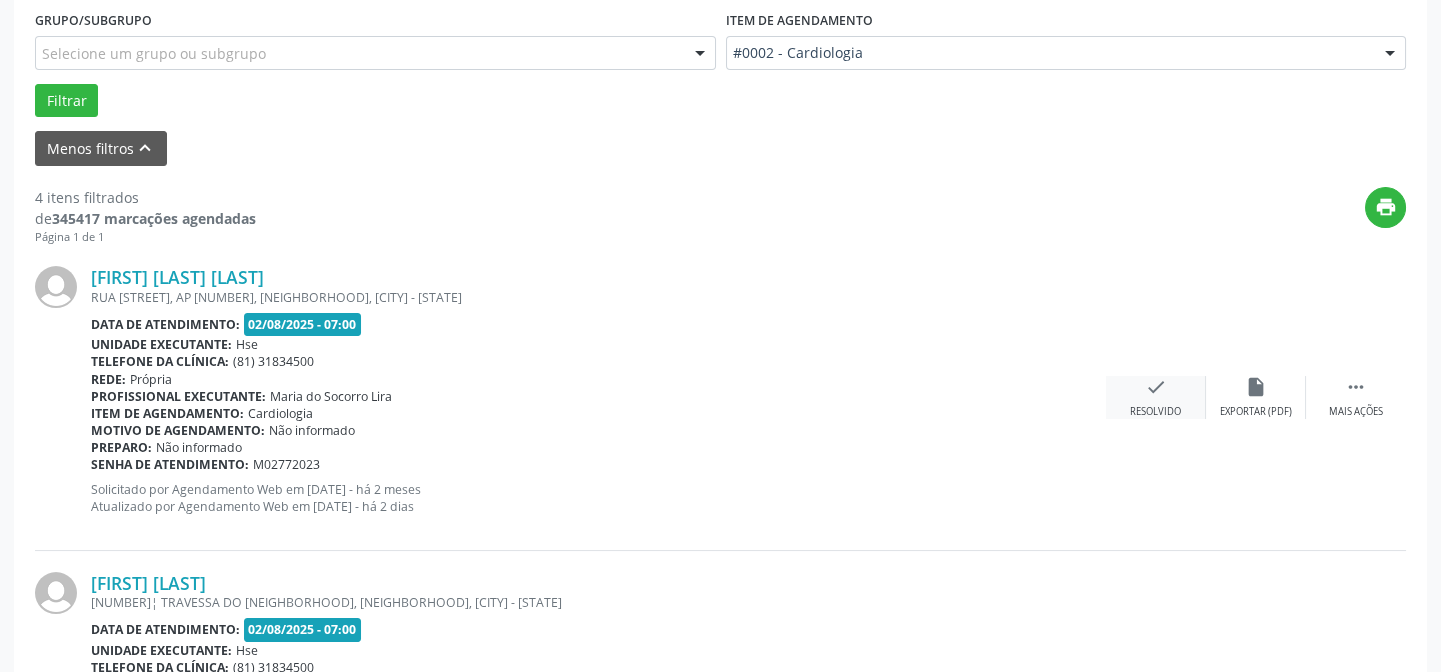 click on "check" at bounding box center (1156, 387) 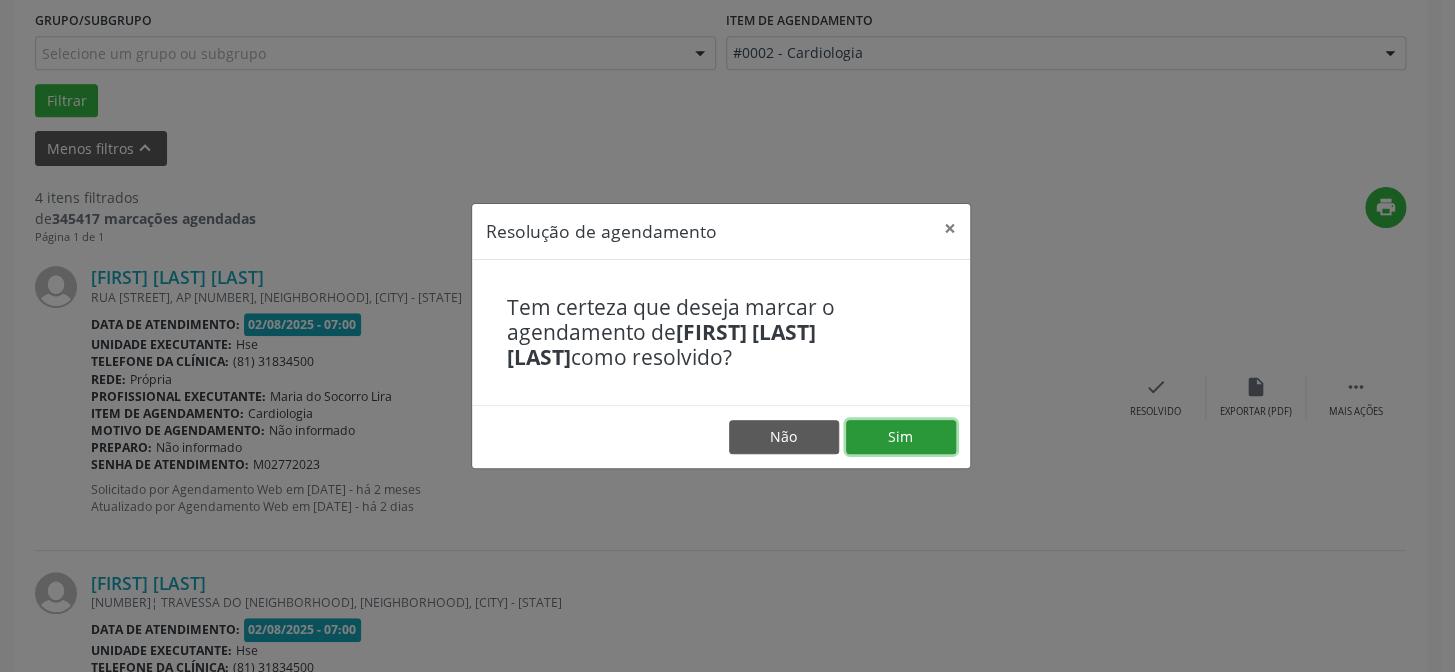 click on "Sim" at bounding box center (901, 437) 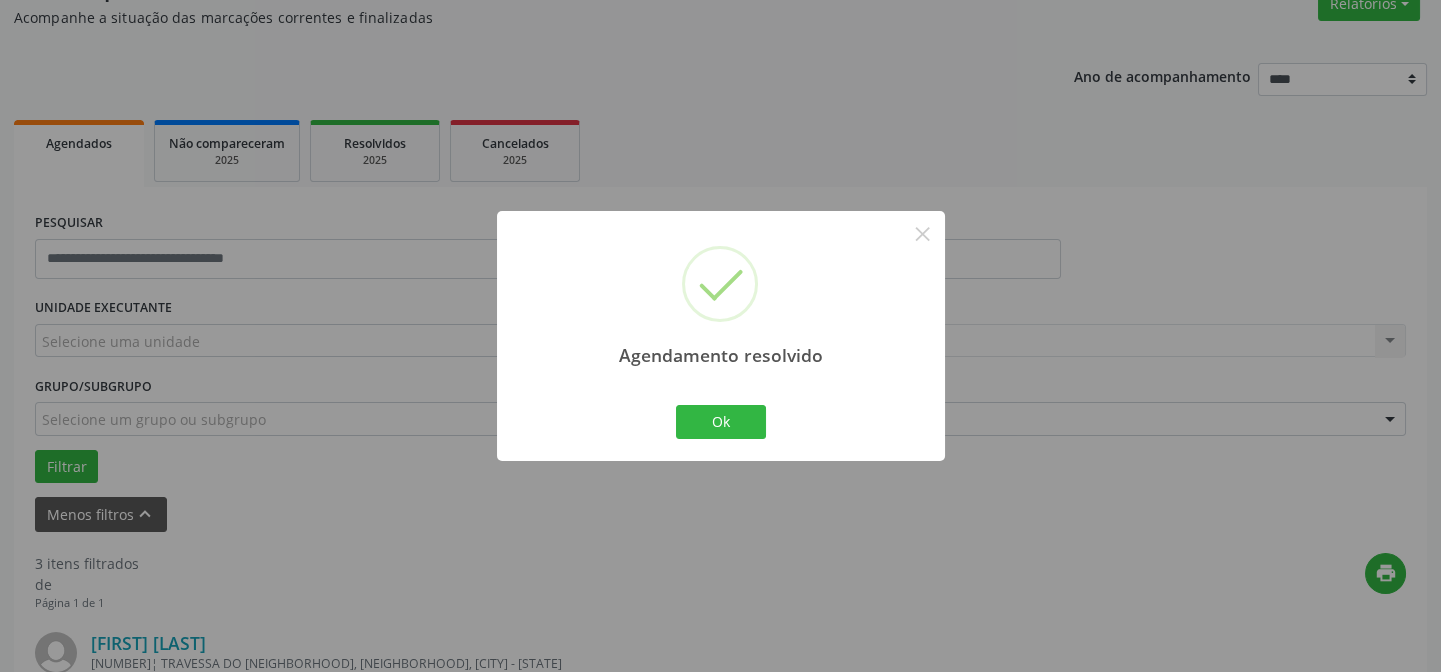 scroll, scrollTop: 545, scrollLeft: 0, axis: vertical 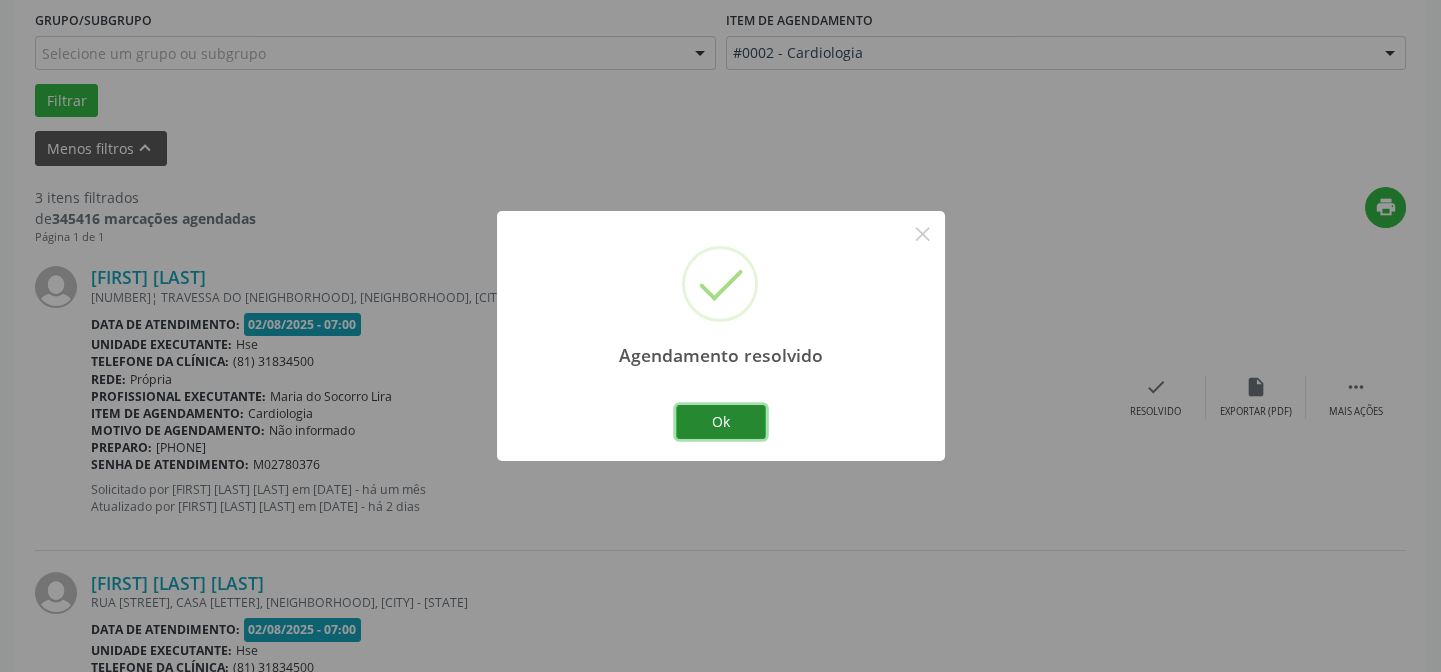 click on "Ok" at bounding box center (721, 422) 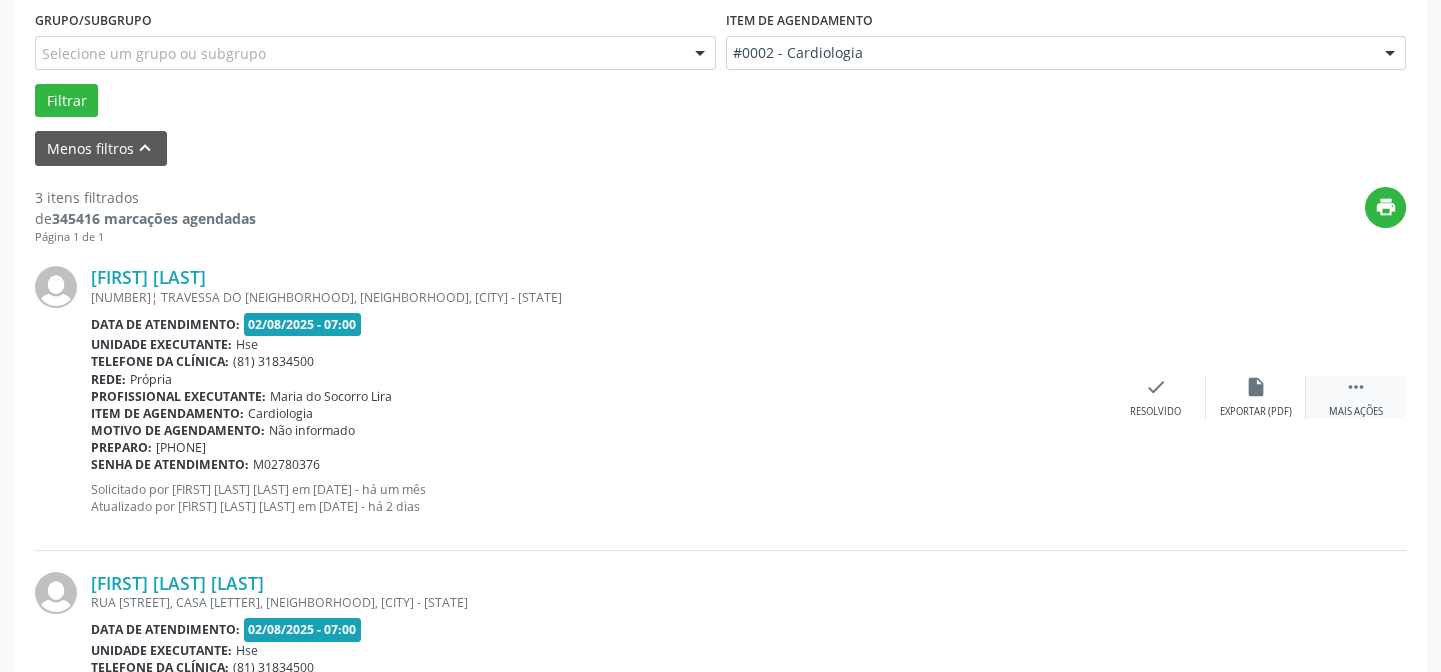 click on "" at bounding box center [1356, 387] 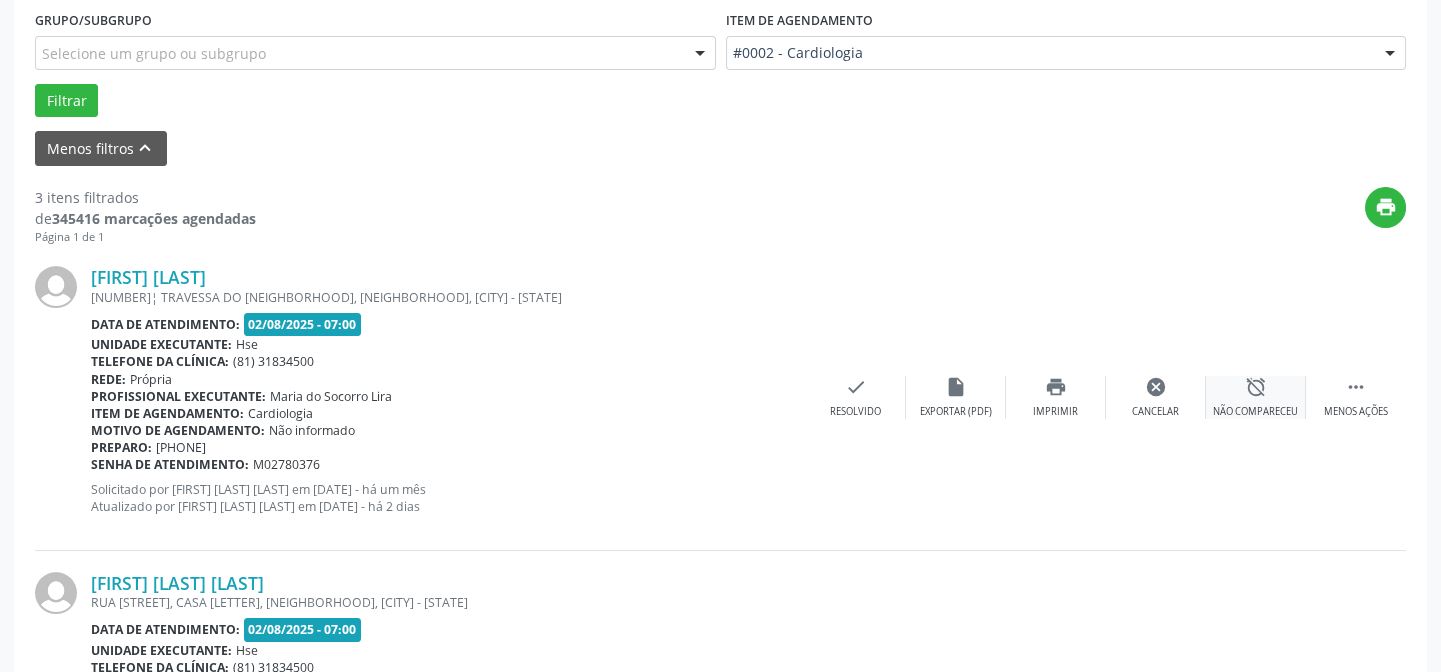 click on "alarm_off
Não compareceu" at bounding box center (1256, 397) 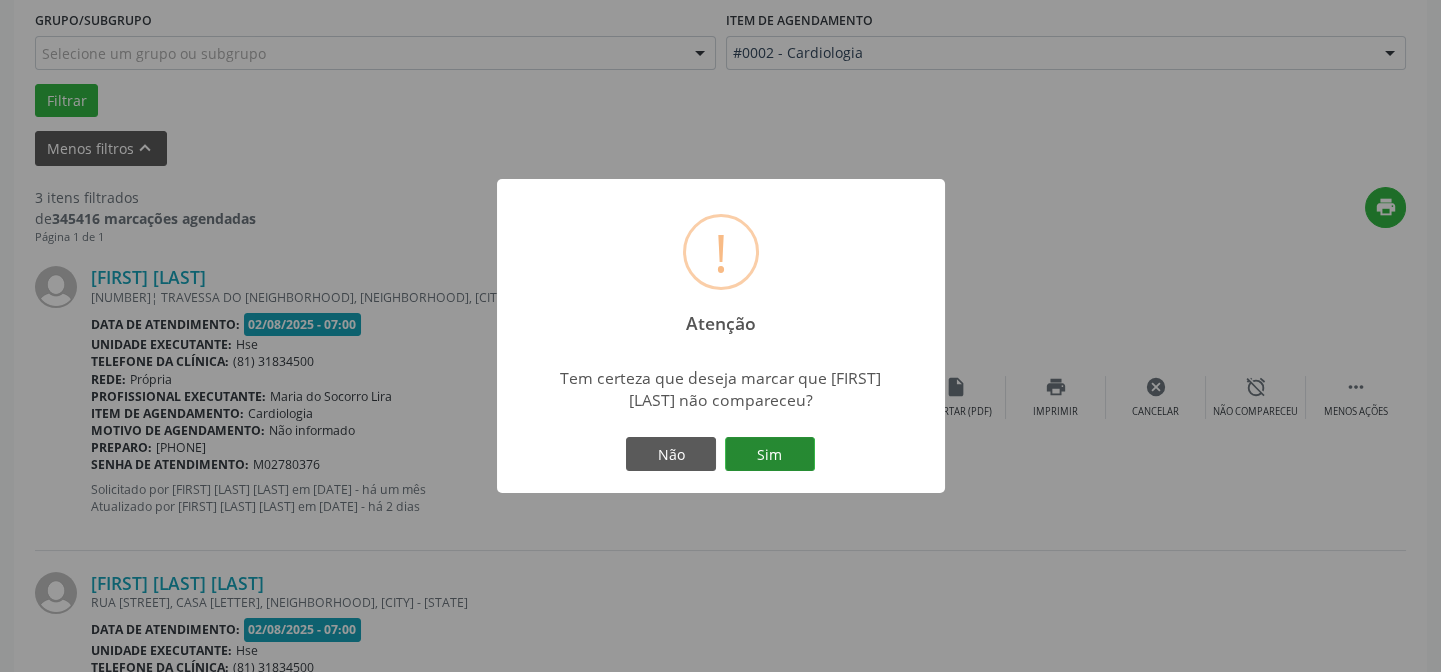 click on "Sim" at bounding box center [770, 454] 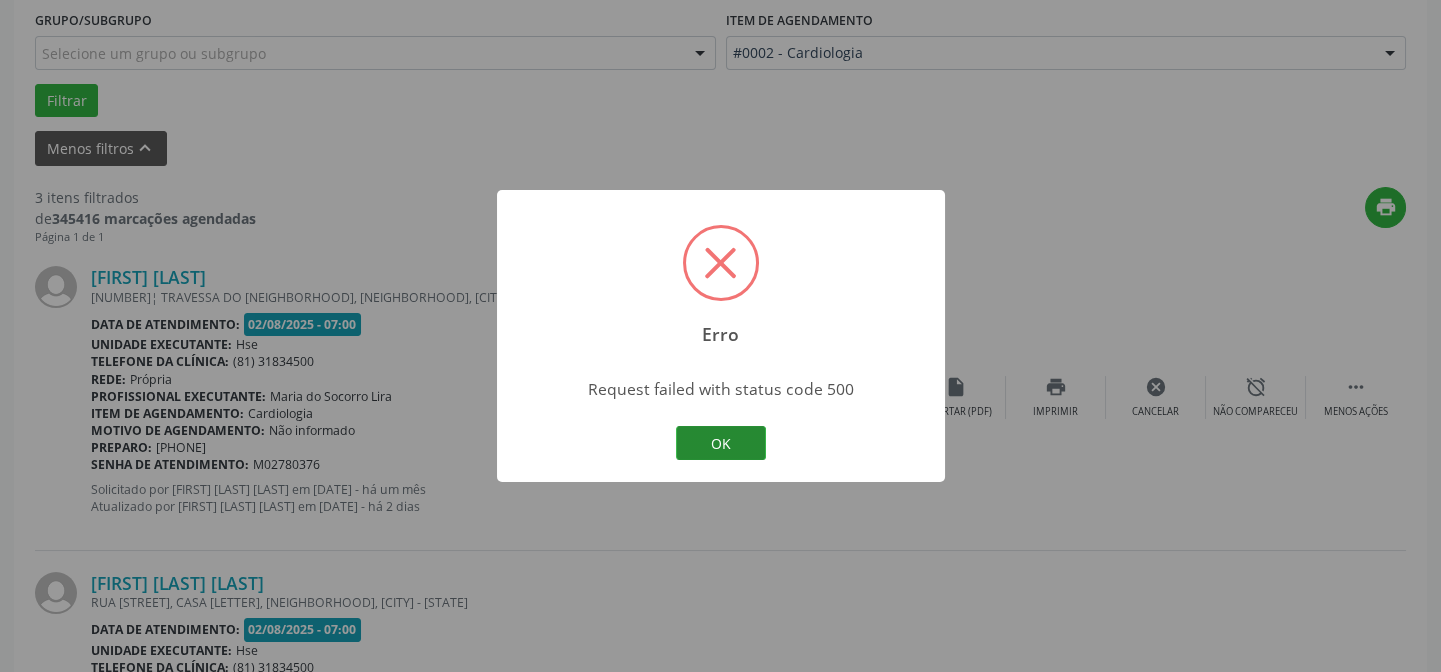 click on "OK" at bounding box center (721, 443) 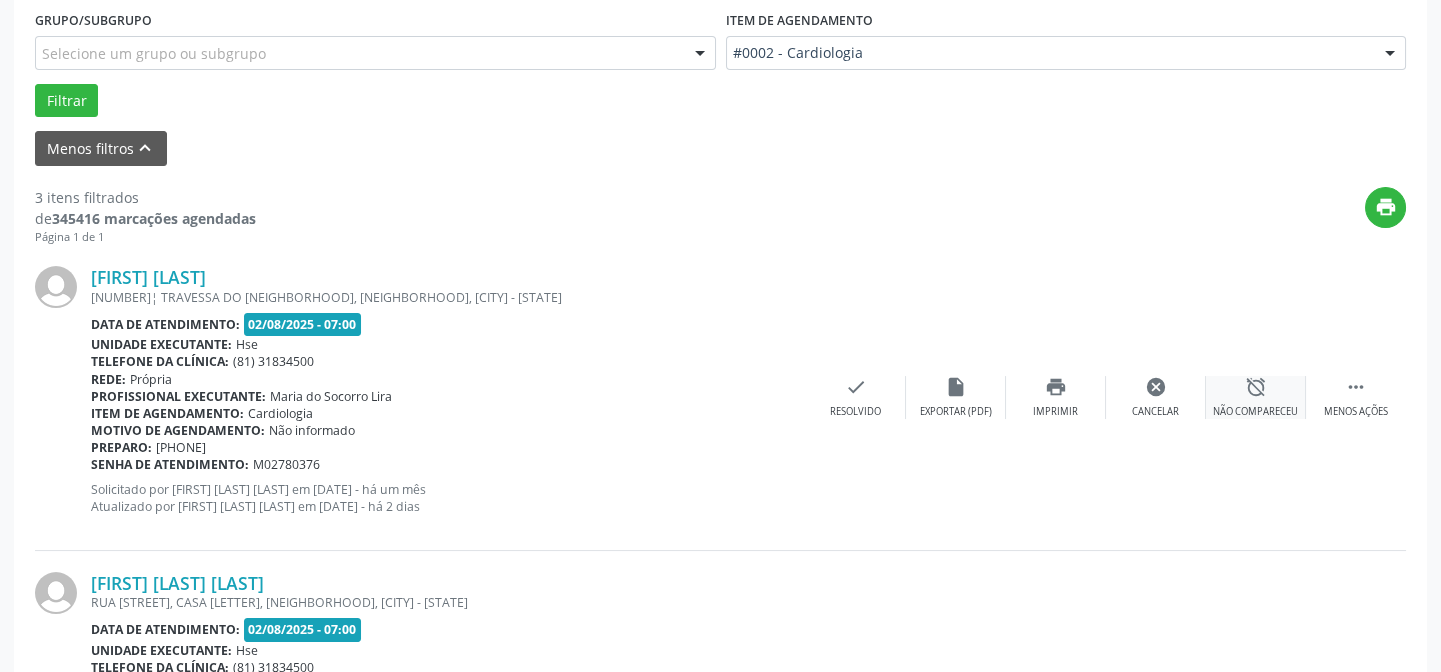 click on "alarm_off
Não compareceu" at bounding box center [1256, 397] 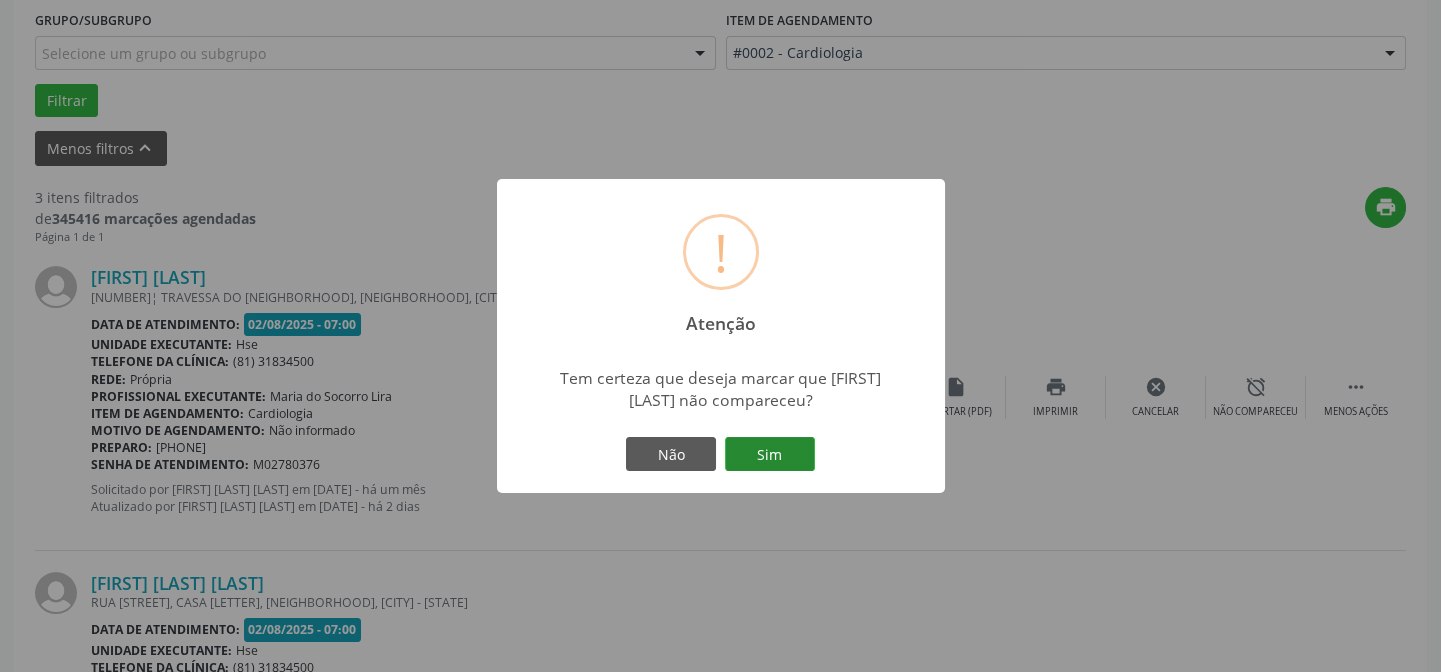 click on "Sim" at bounding box center (770, 454) 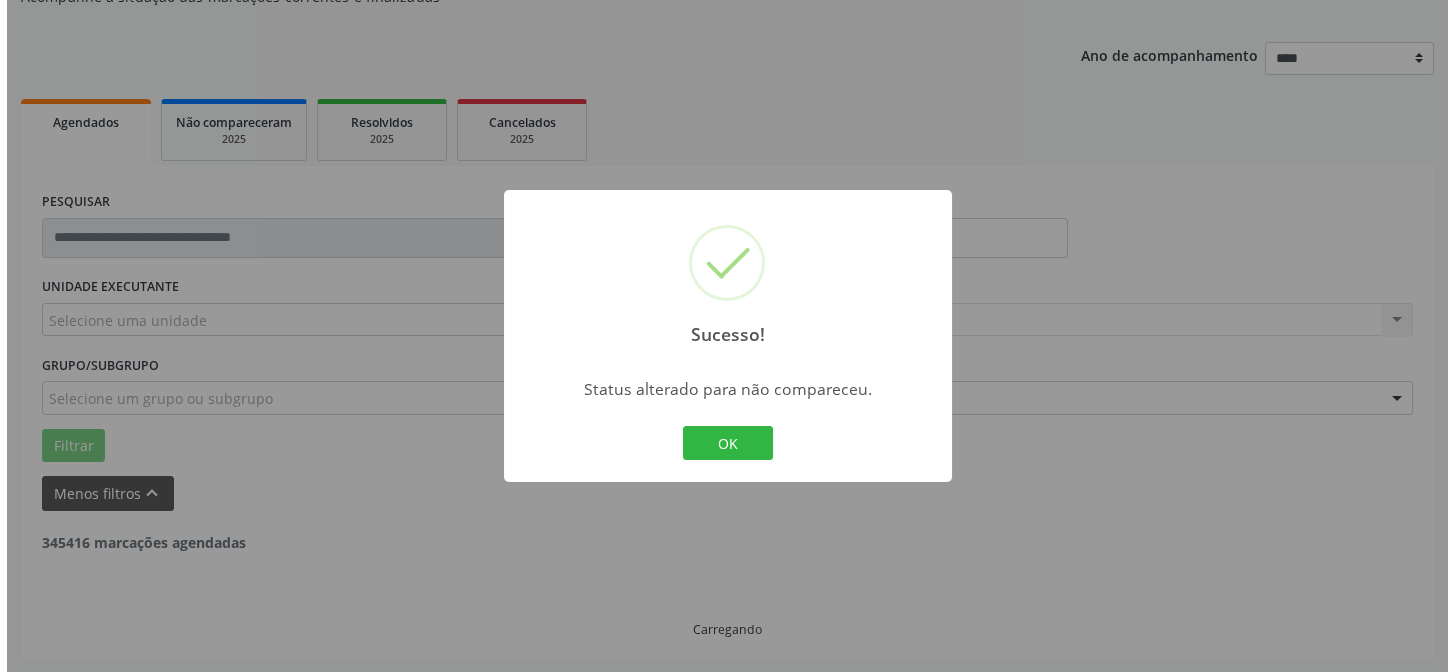 scroll, scrollTop: 545, scrollLeft: 0, axis: vertical 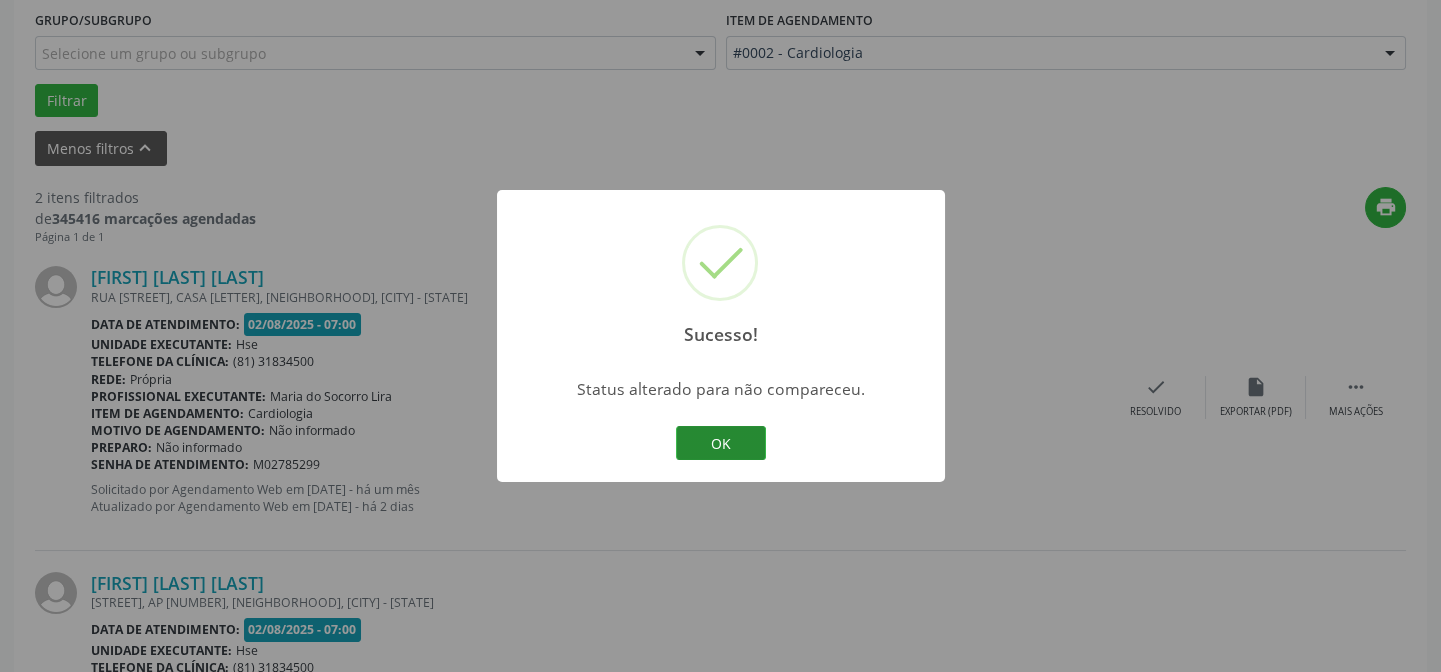 click on "OK" at bounding box center (721, 443) 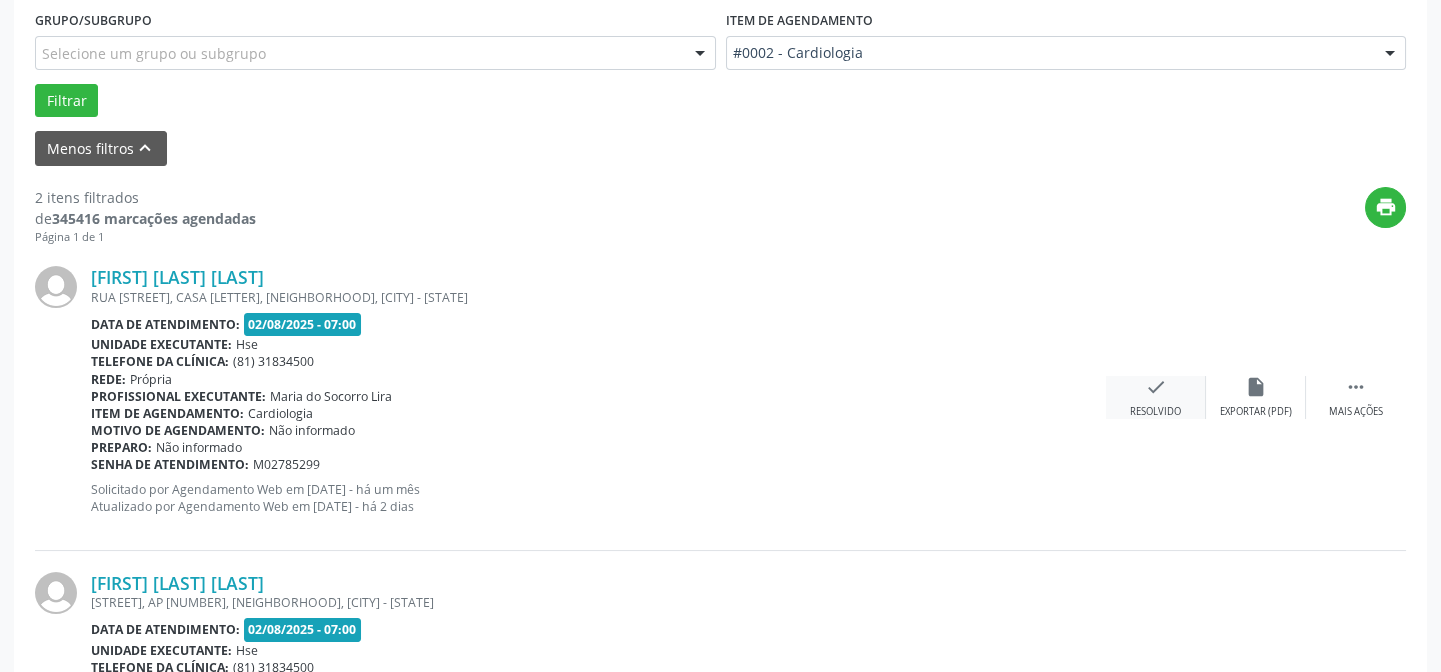 click on "check
Resolvido" at bounding box center [1156, 397] 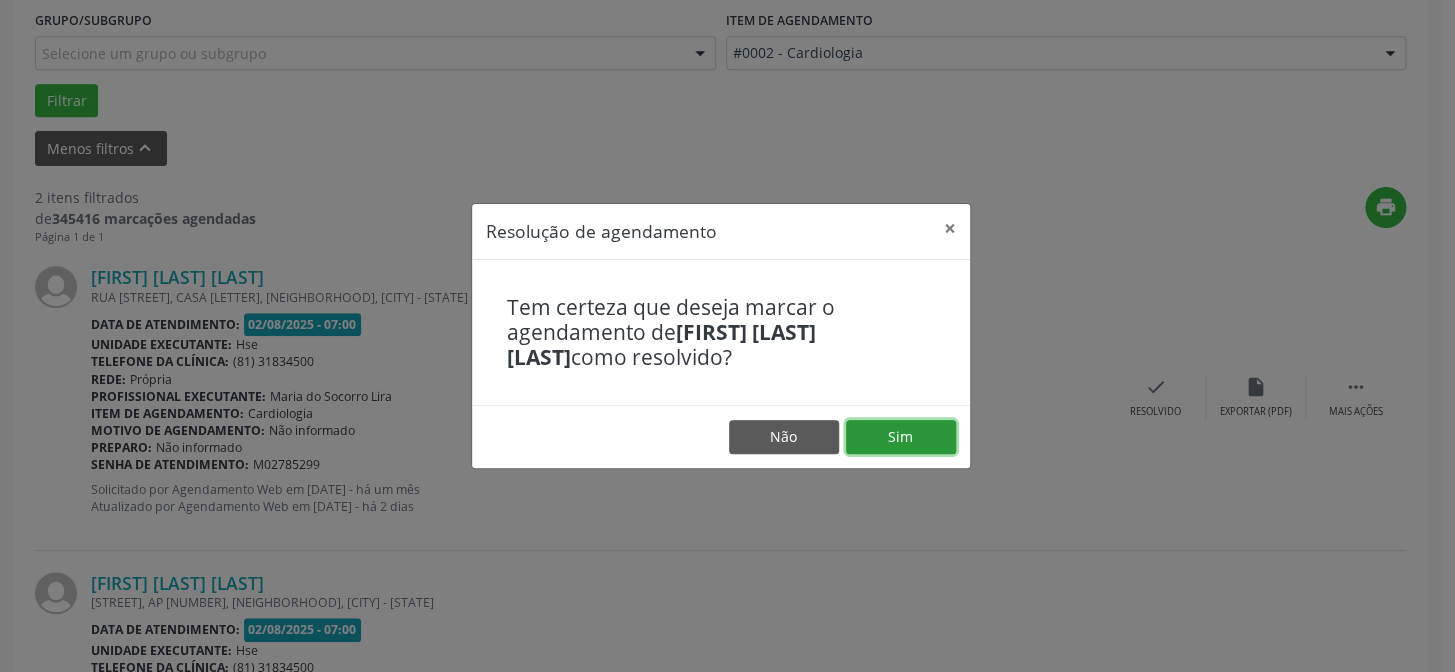 click on "Sim" at bounding box center [901, 437] 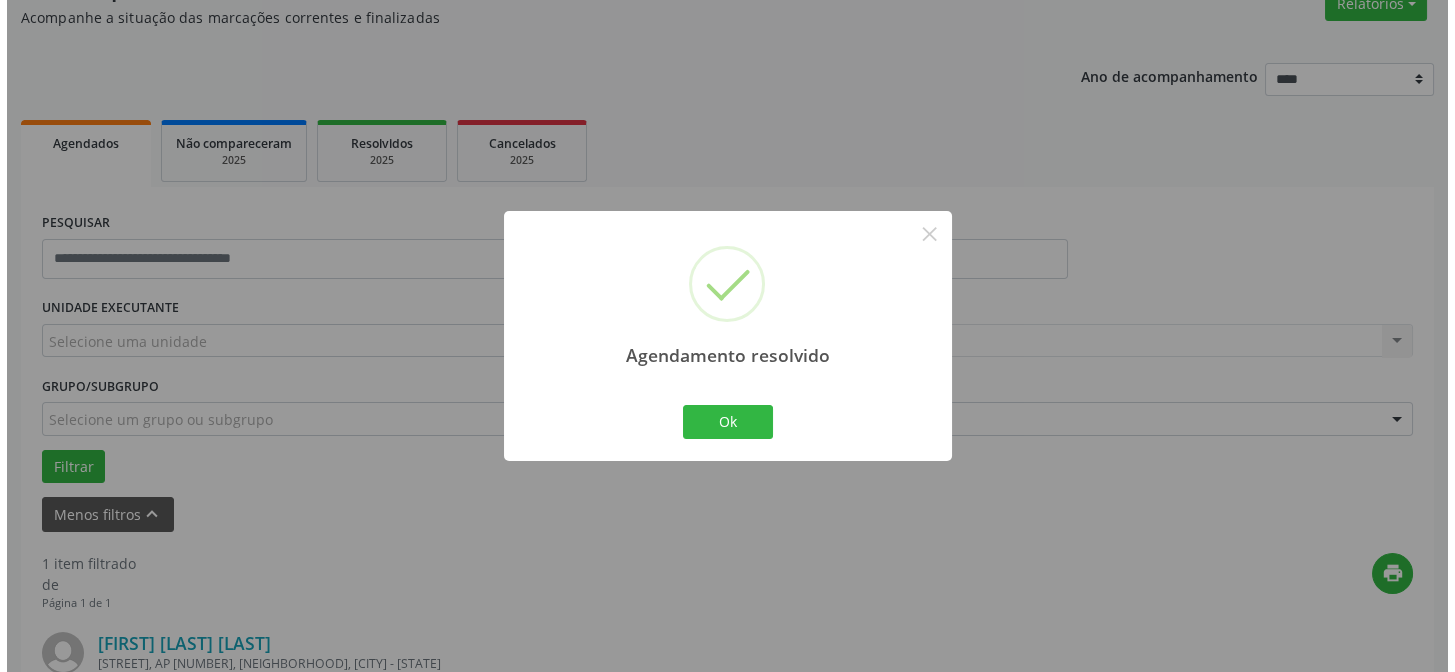 scroll, scrollTop: 457, scrollLeft: 0, axis: vertical 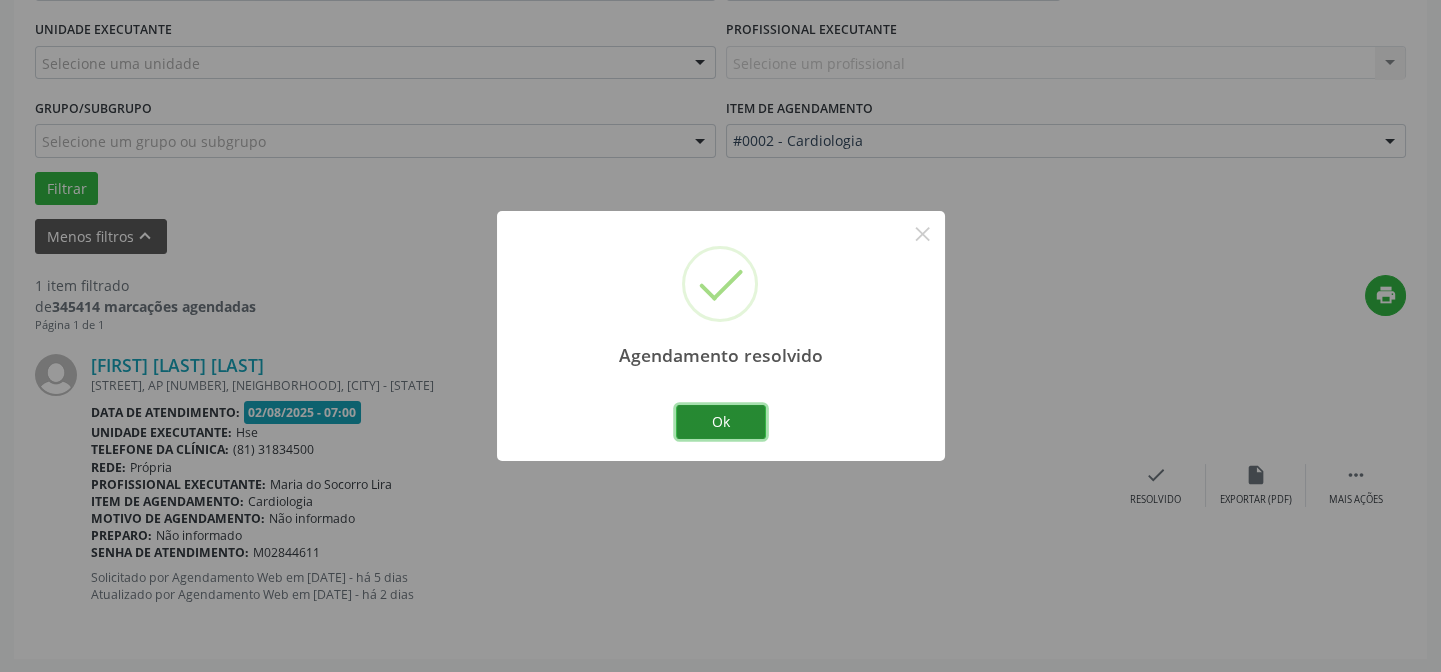 click on "Ok" at bounding box center (721, 422) 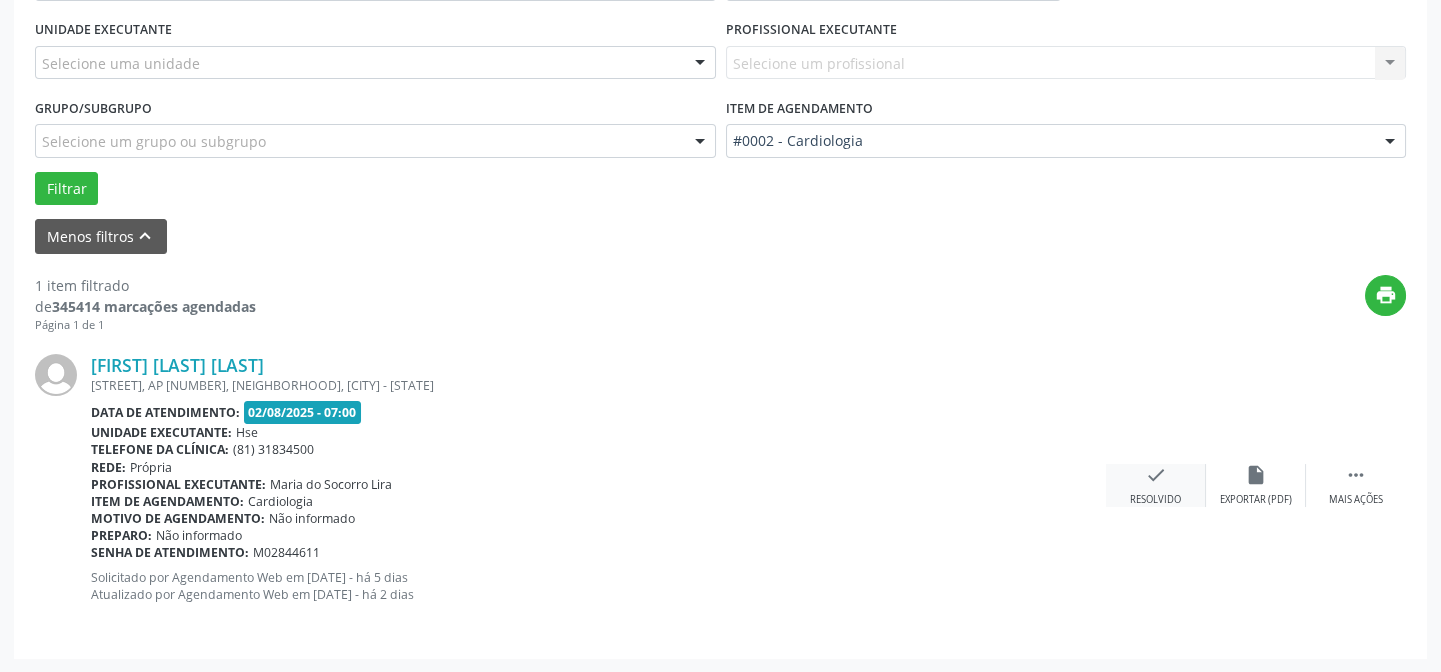 click on "check" at bounding box center [1156, 475] 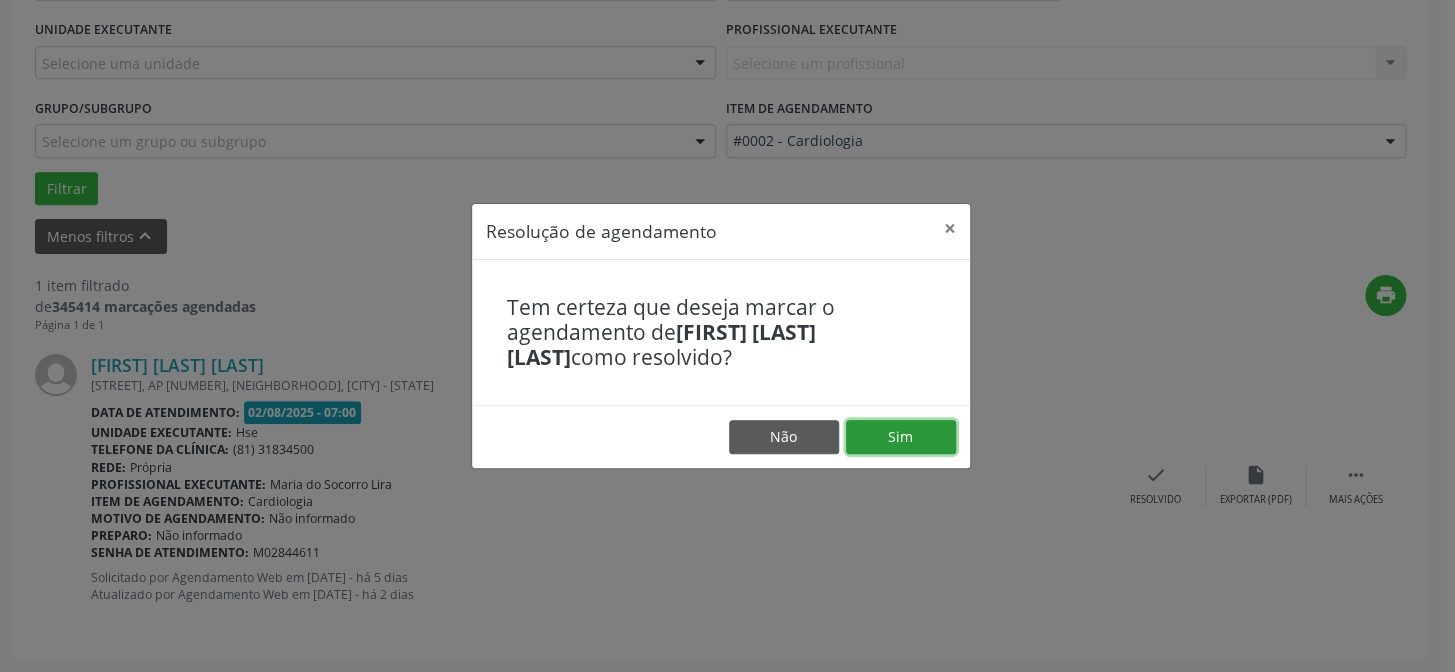 click on "Sim" at bounding box center [901, 437] 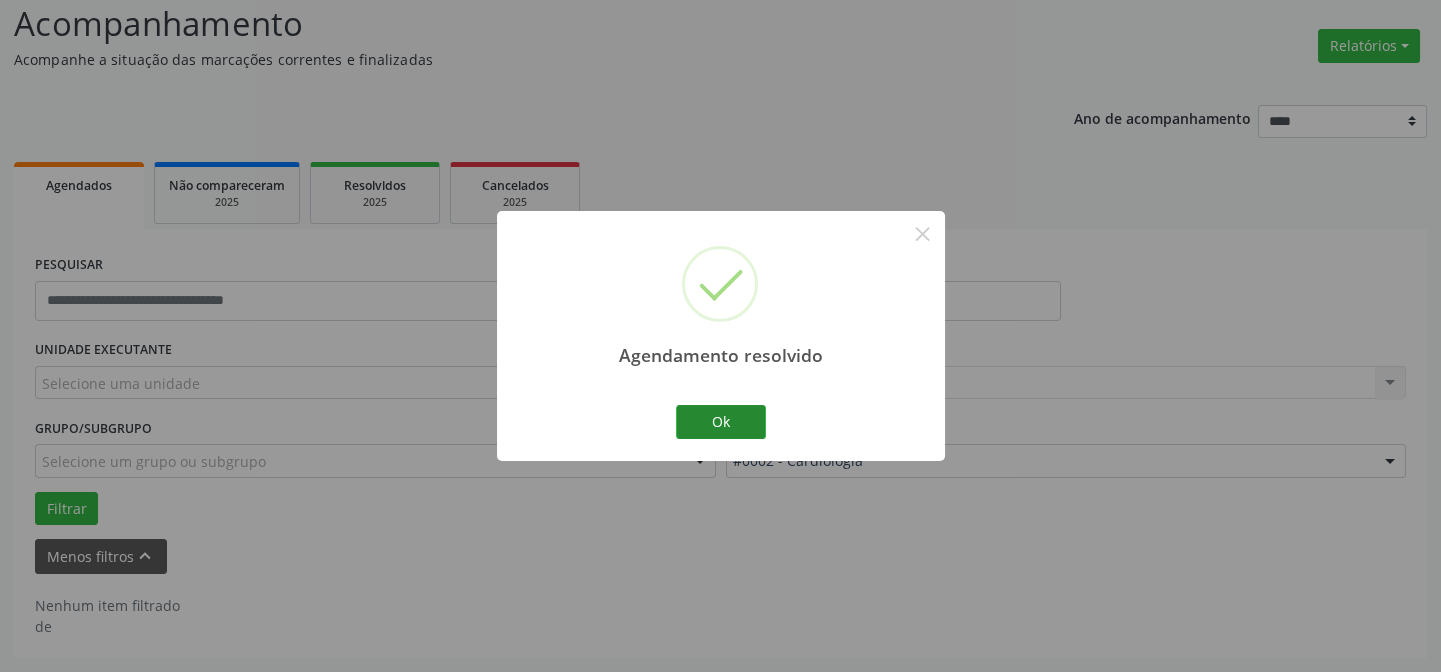 scroll, scrollTop: 135, scrollLeft: 0, axis: vertical 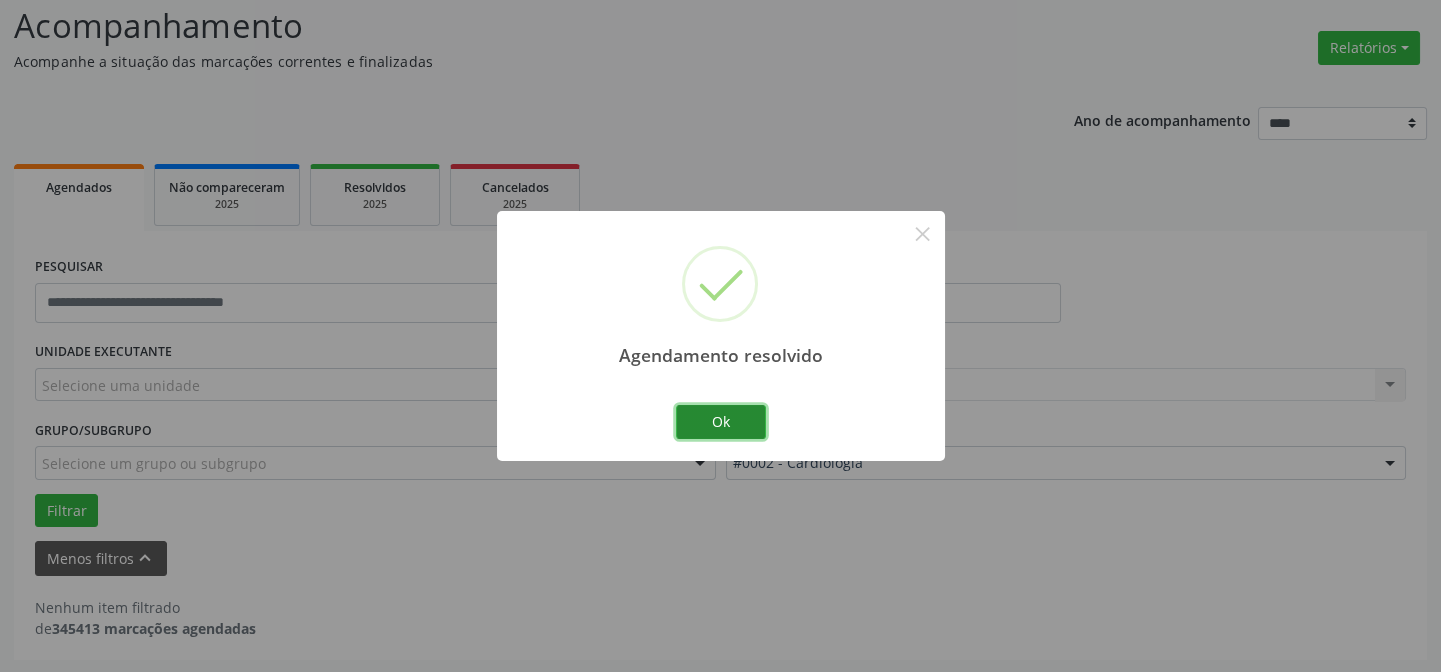 click on "Ok" at bounding box center [721, 422] 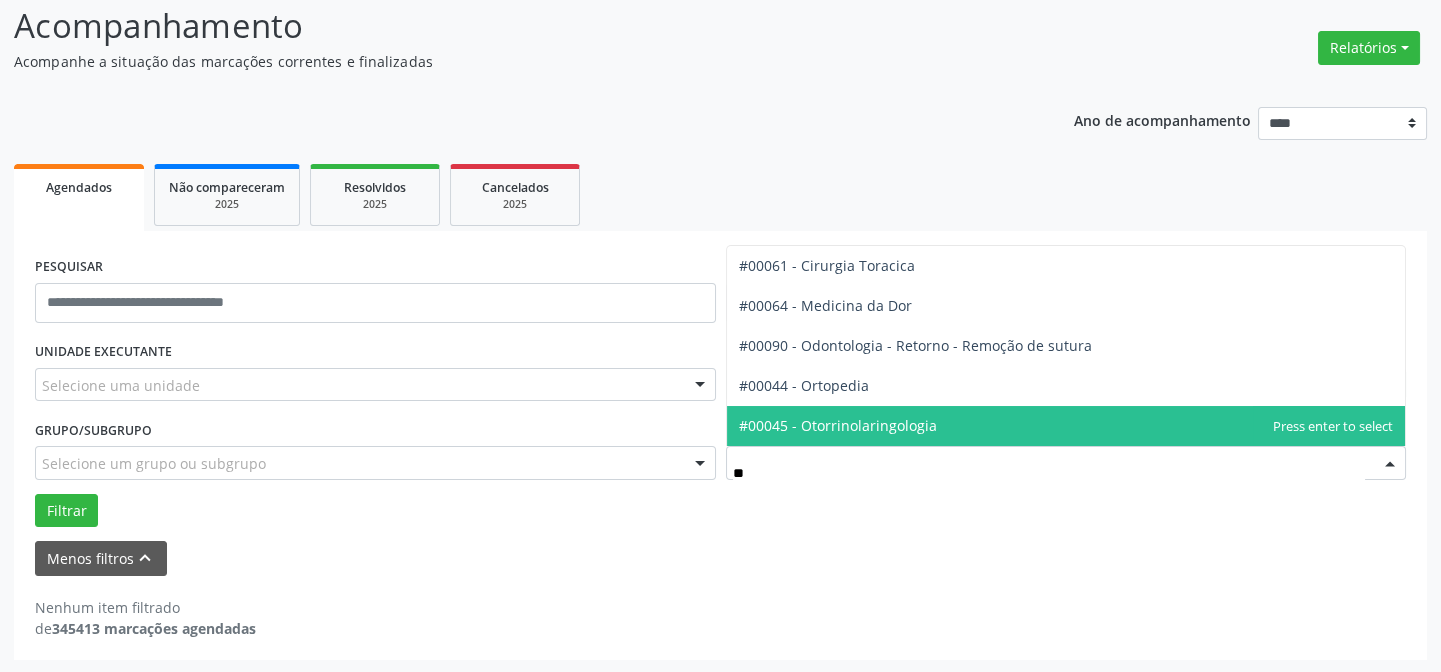 type on "***" 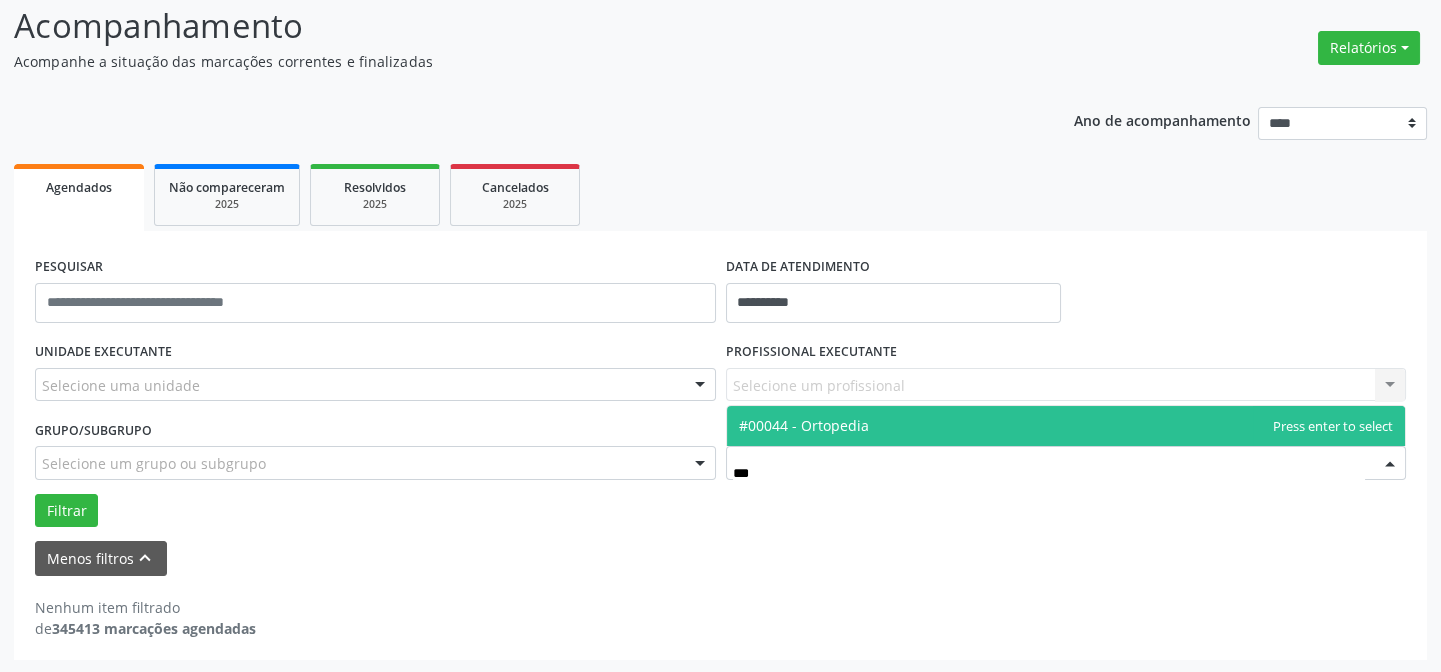click on "#00044 - Ortopedia" at bounding box center [804, 425] 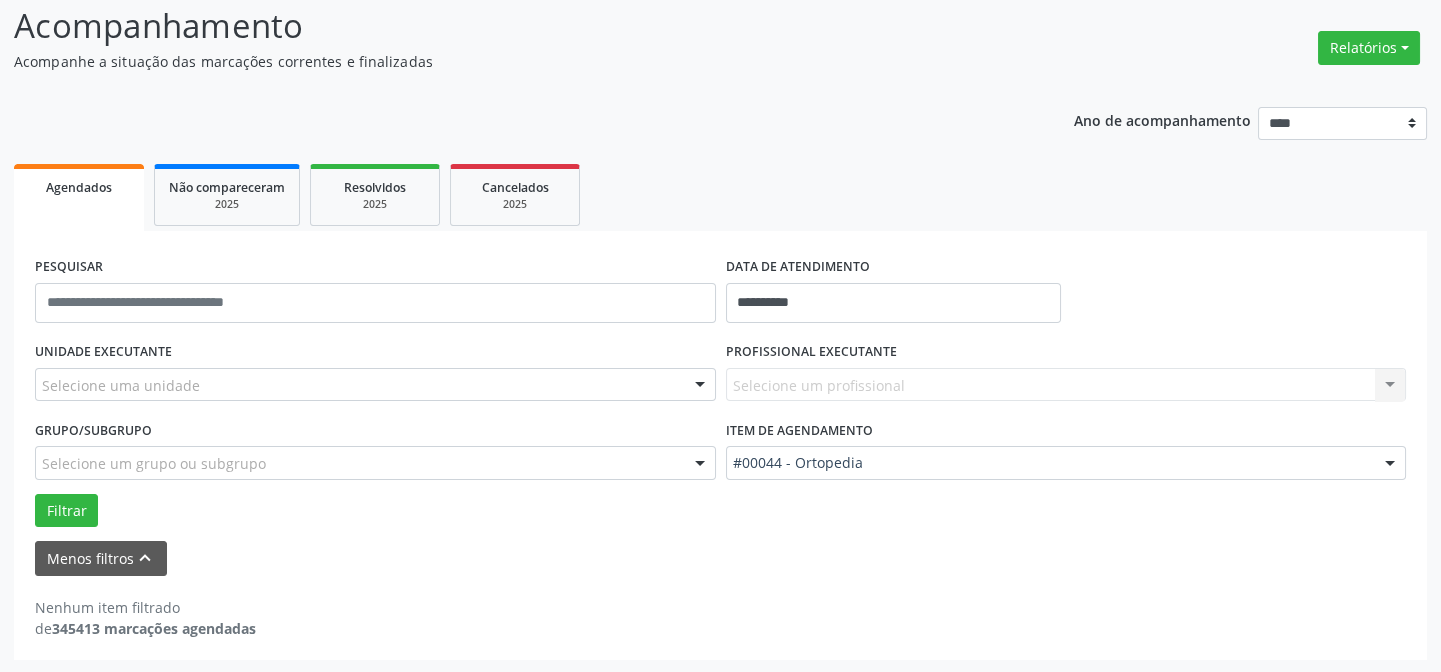 click on "Selecione um profissional
Nenhum resultado encontrado para: "   "
Não há nenhuma opção para ser exibida." at bounding box center [1066, 385] 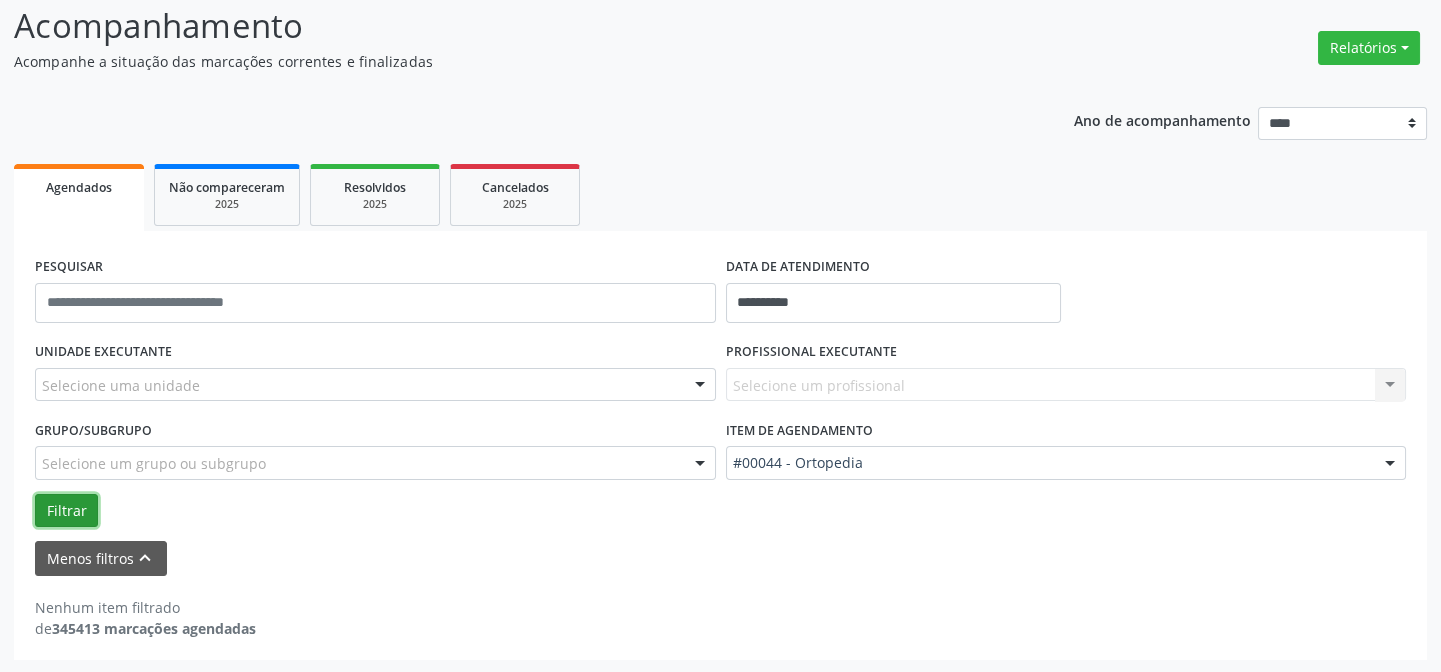 click on "Filtrar" at bounding box center [66, 511] 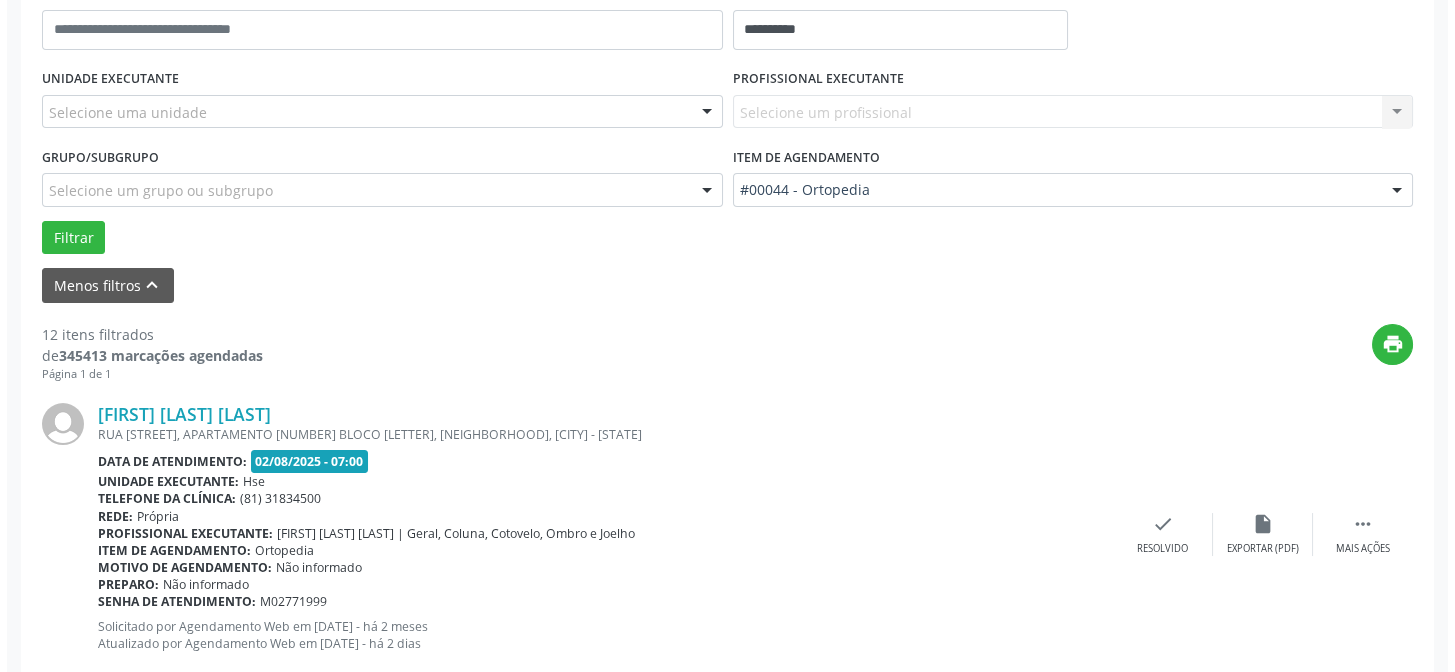 scroll, scrollTop: 499, scrollLeft: 0, axis: vertical 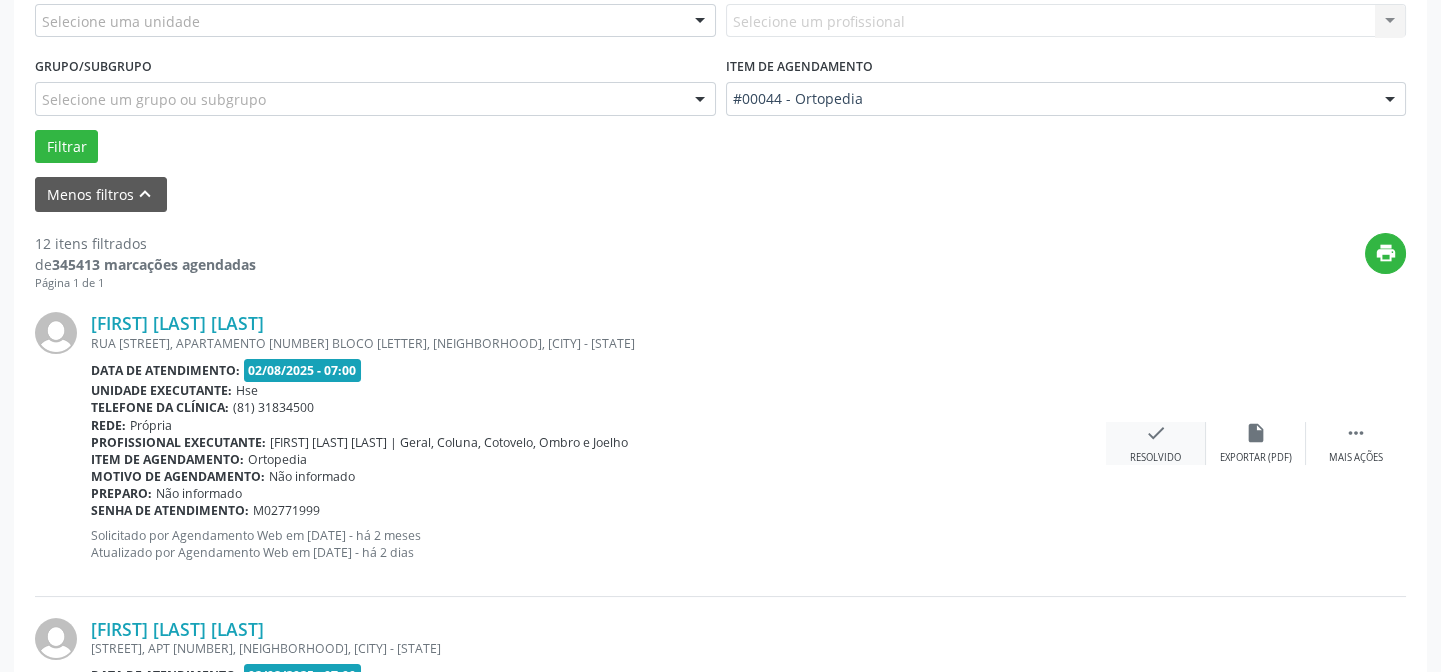 click on "check" at bounding box center [1156, 433] 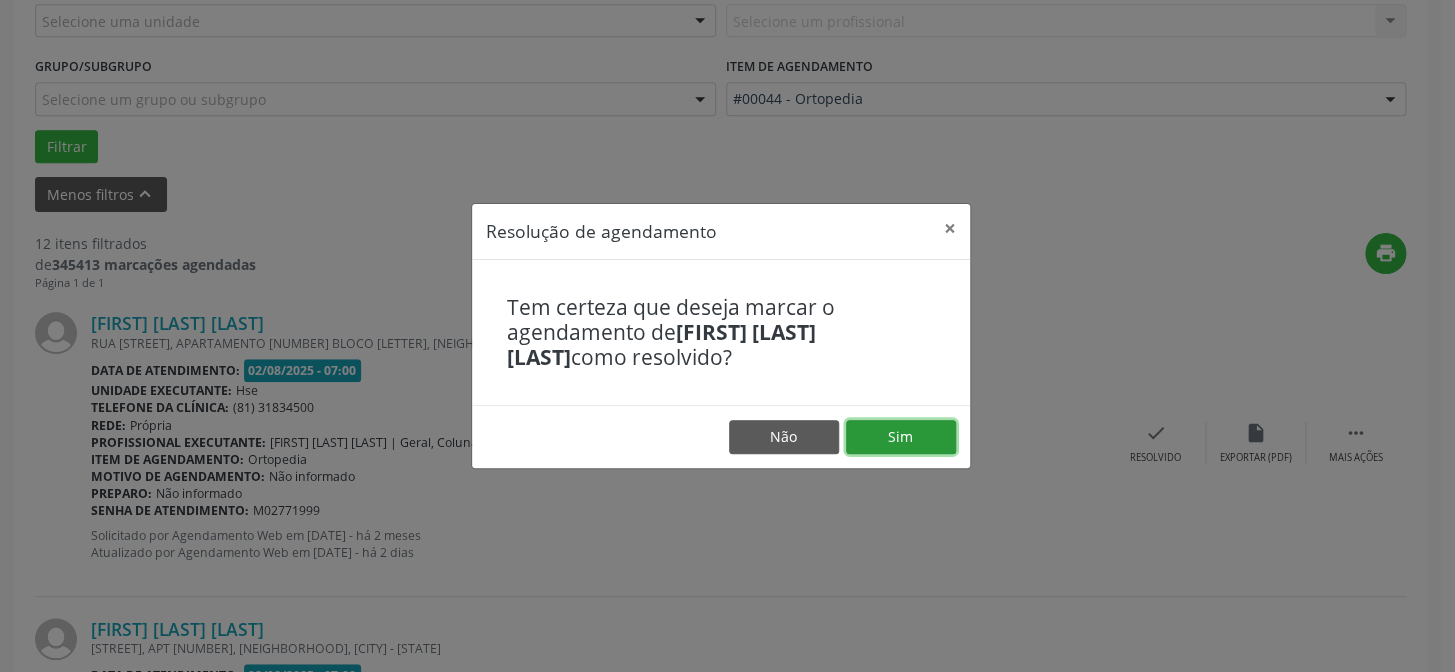 click on "Sim" at bounding box center (901, 437) 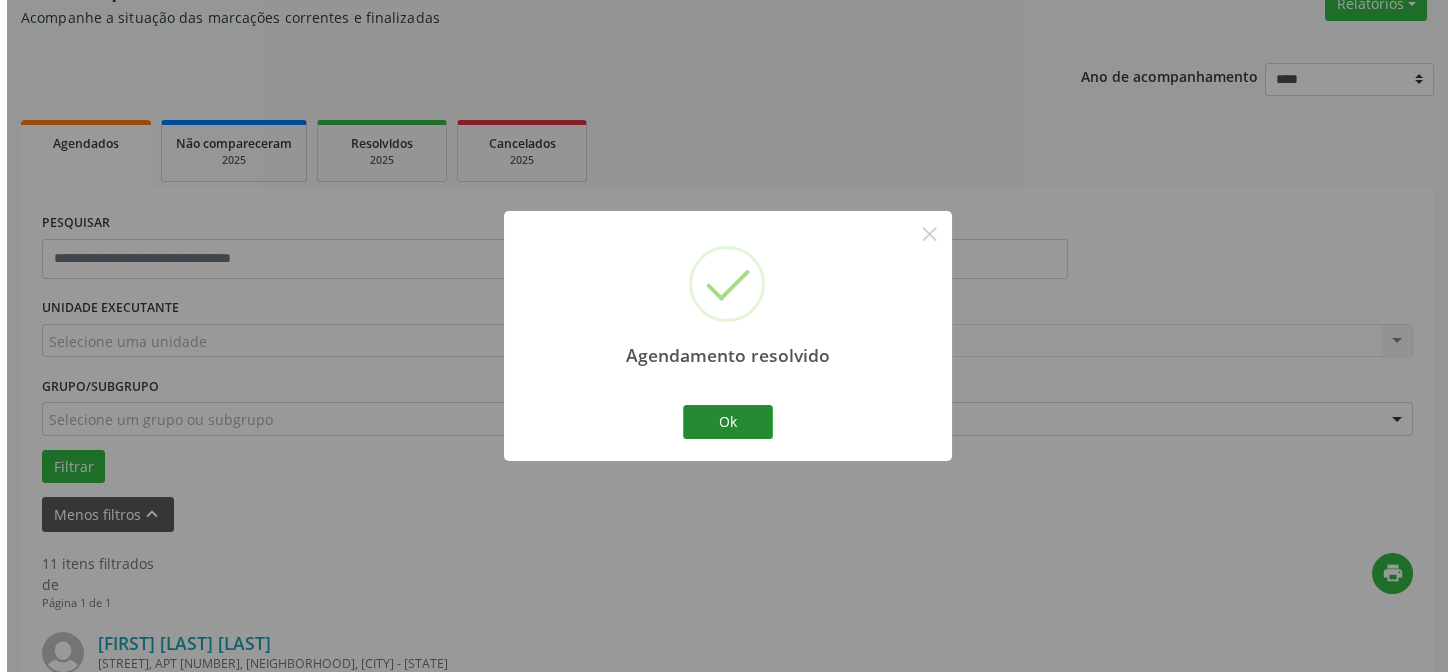scroll, scrollTop: 499, scrollLeft: 0, axis: vertical 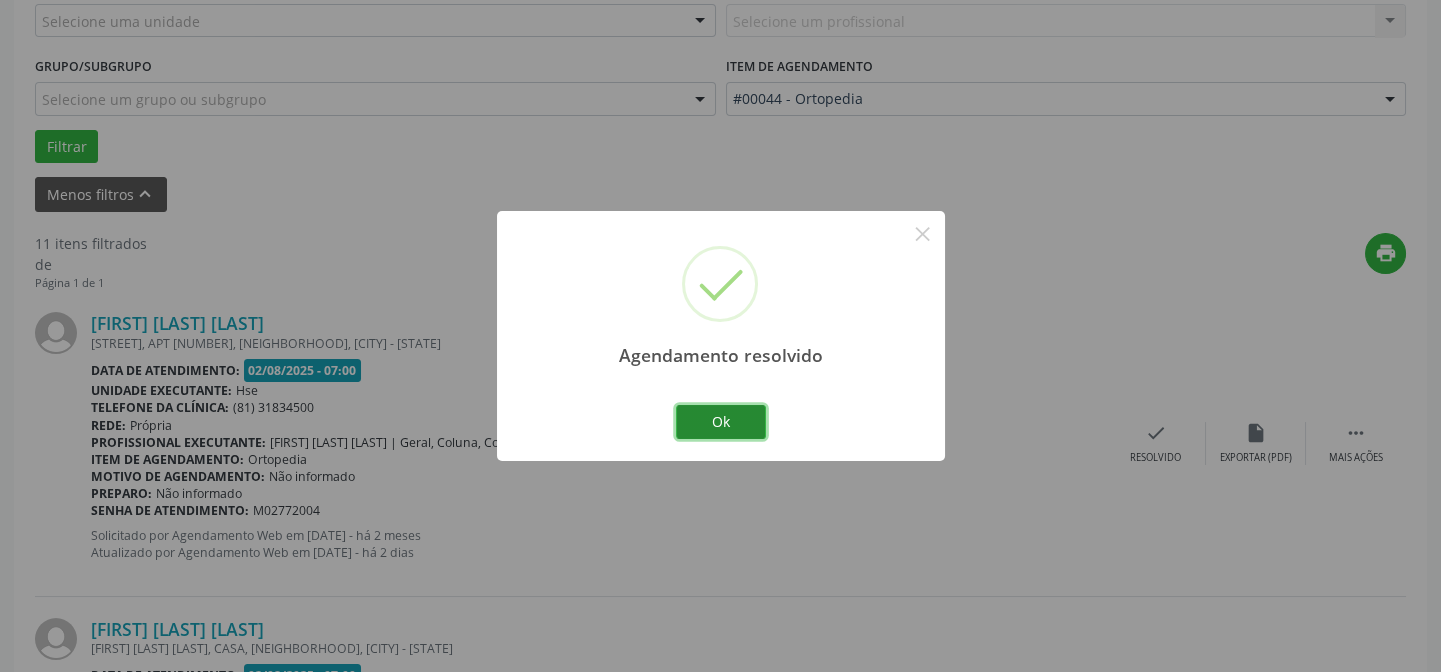 click on "Ok" at bounding box center [721, 422] 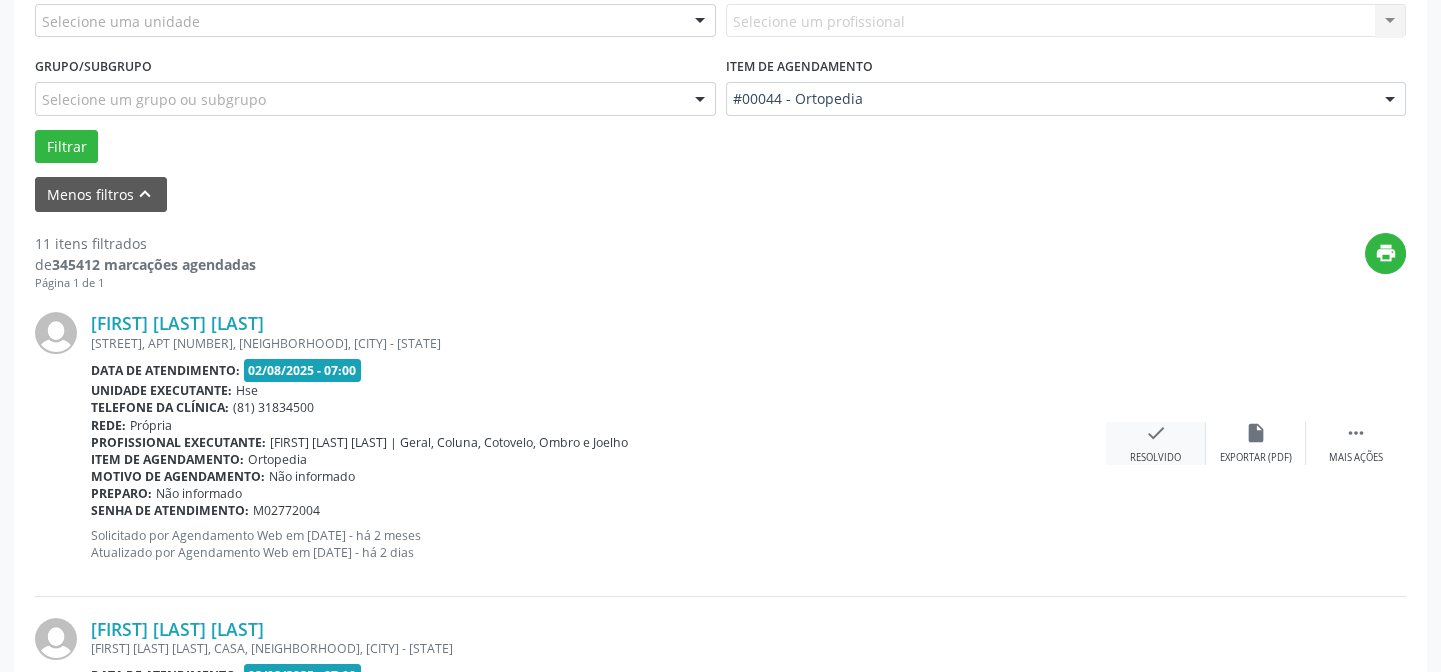 click on "check
Resolvido" at bounding box center [1156, 443] 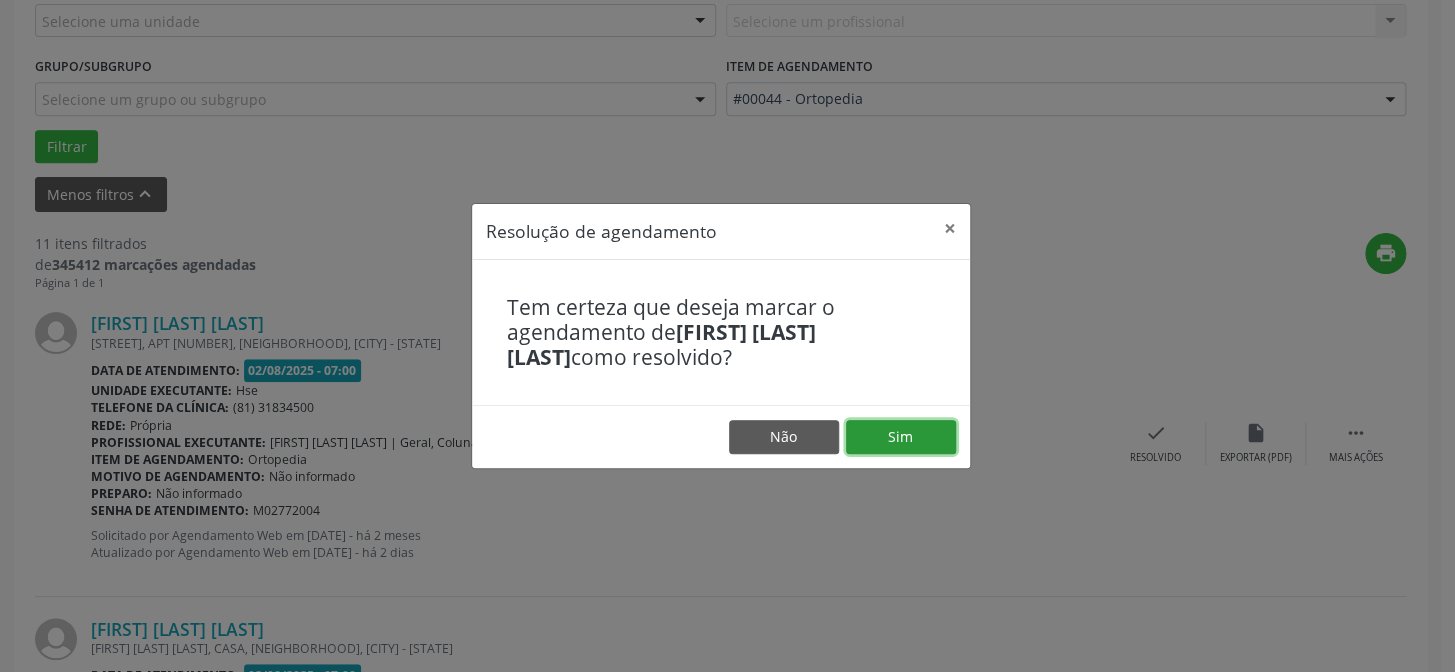 click on "Sim" at bounding box center [901, 437] 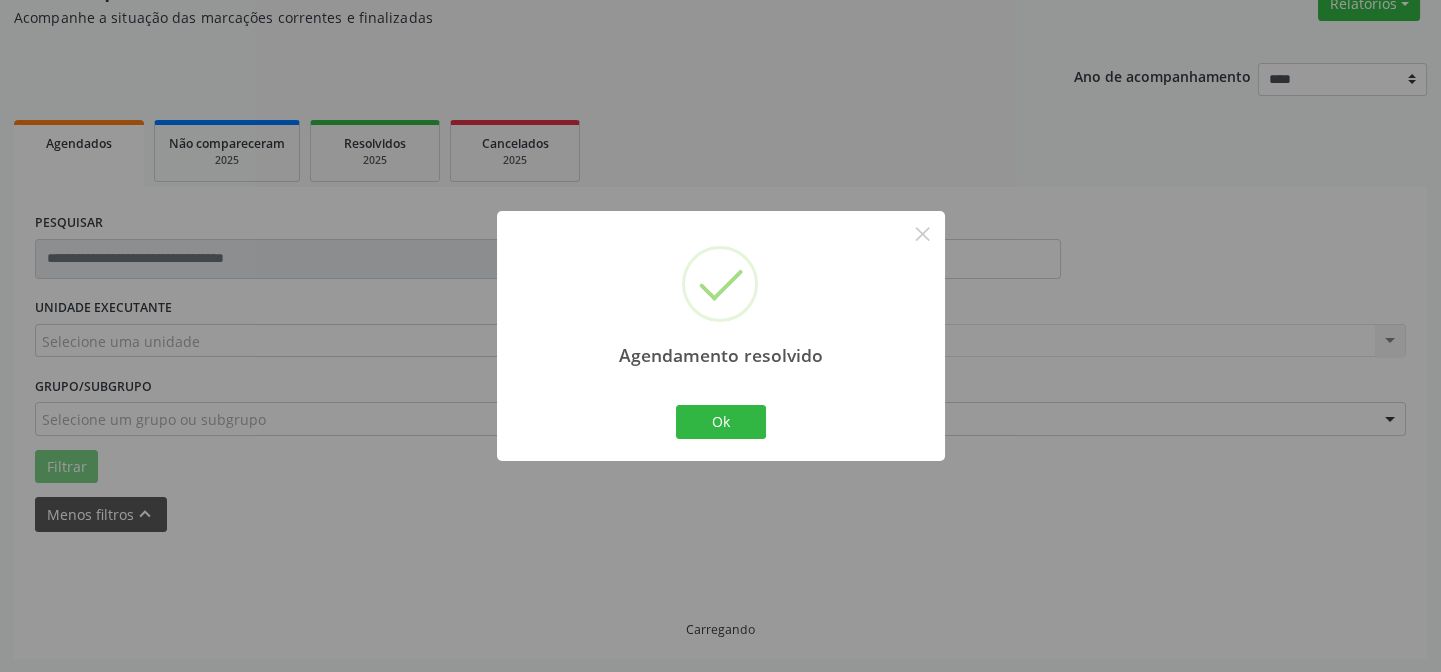 scroll, scrollTop: 200, scrollLeft: 0, axis: vertical 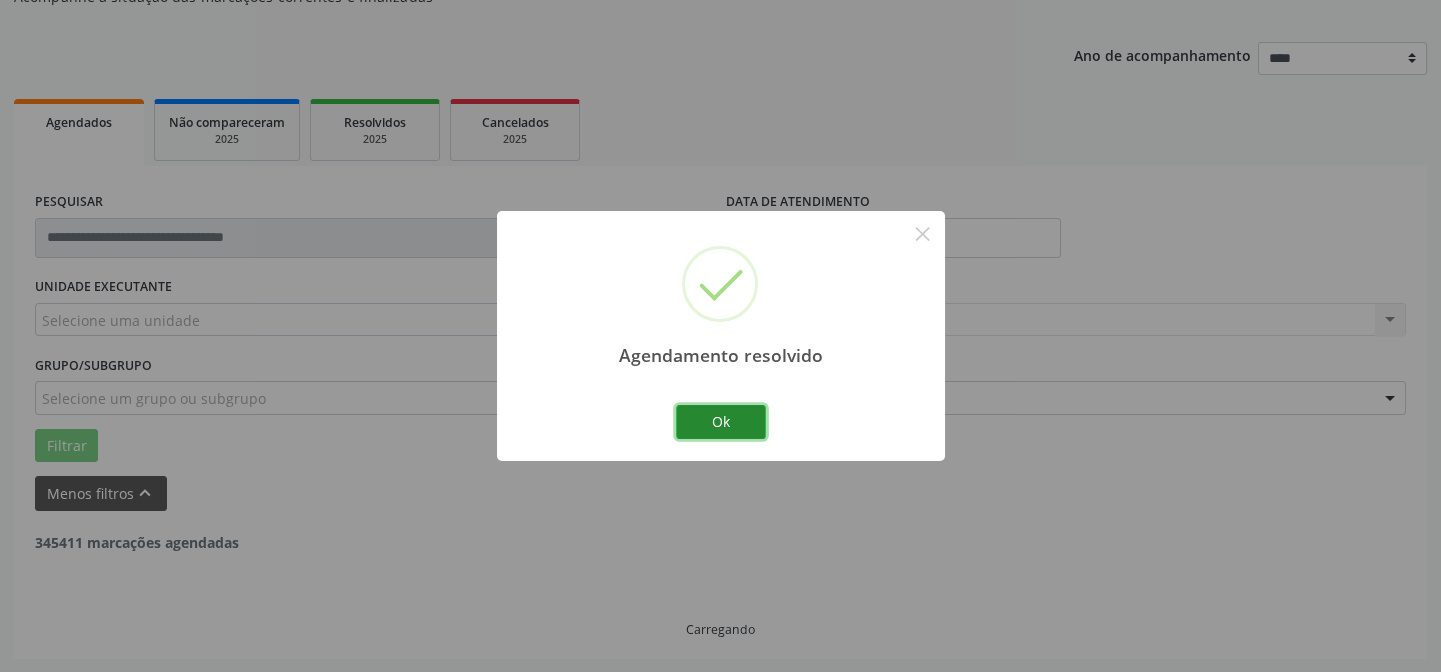 click on "Ok" at bounding box center (721, 422) 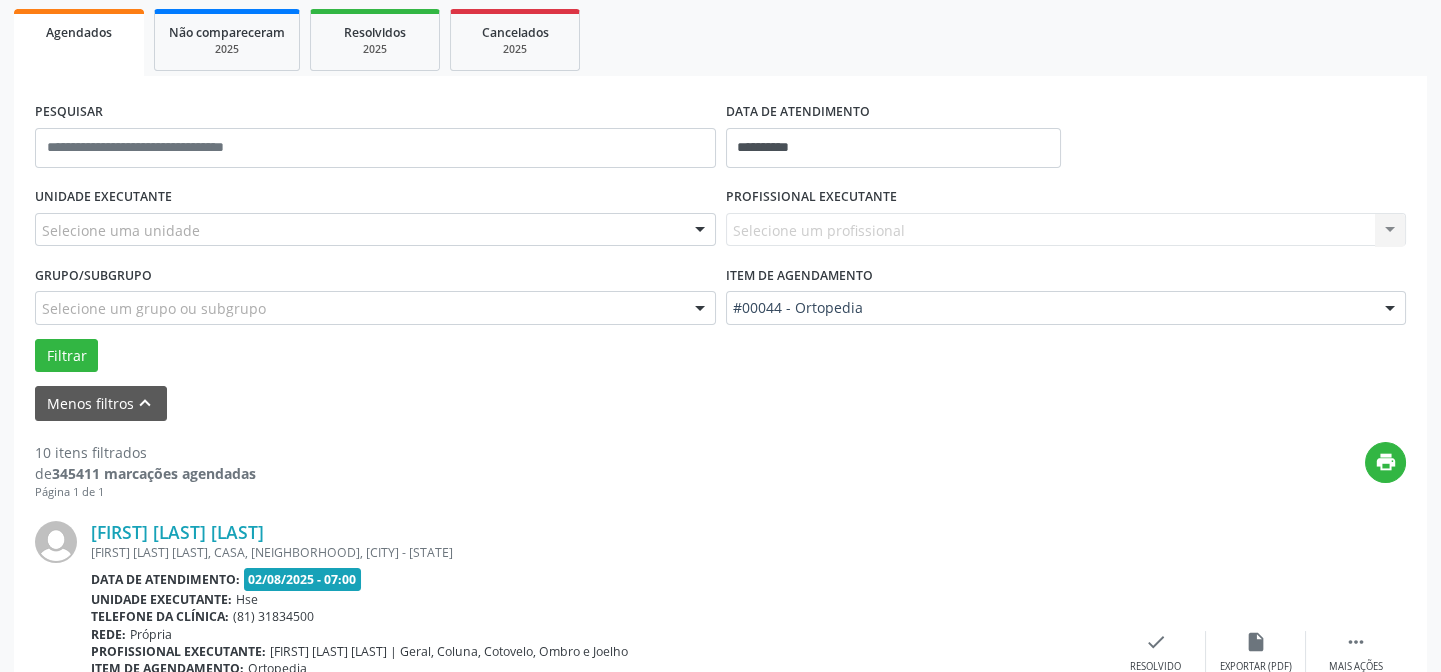 scroll, scrollTop: 472, scrollLeft: 0, axis: vertical 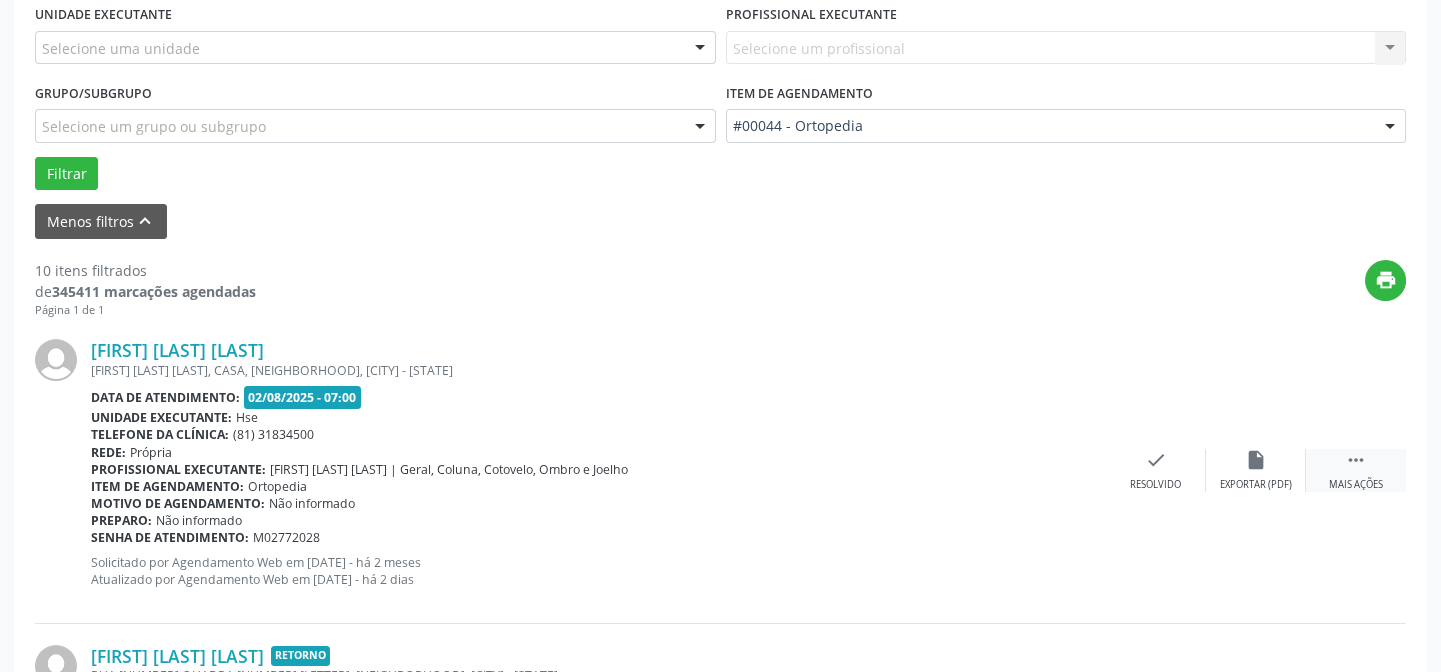 click on "" at bounding box center [1356, 460] 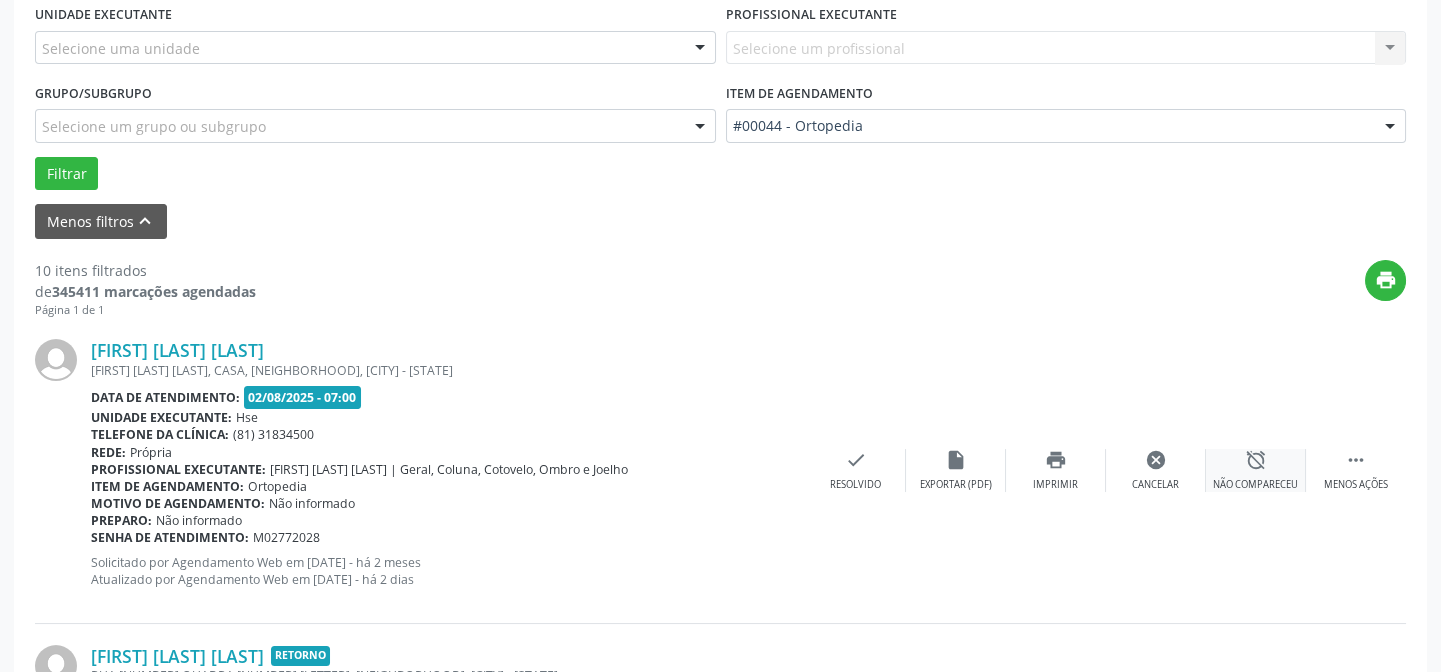 click on "alarm_off" at bounding box center (1256, 460) 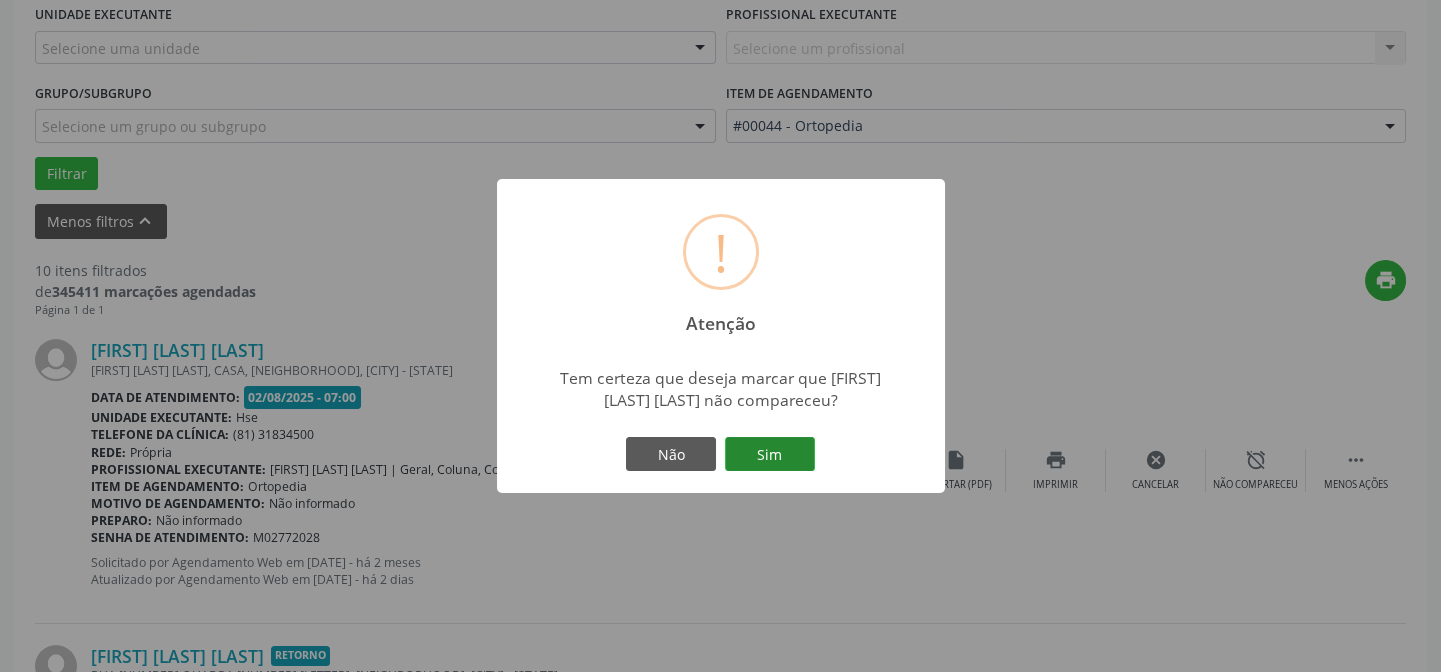 click on "Sim" at bounding box center (770, 454) 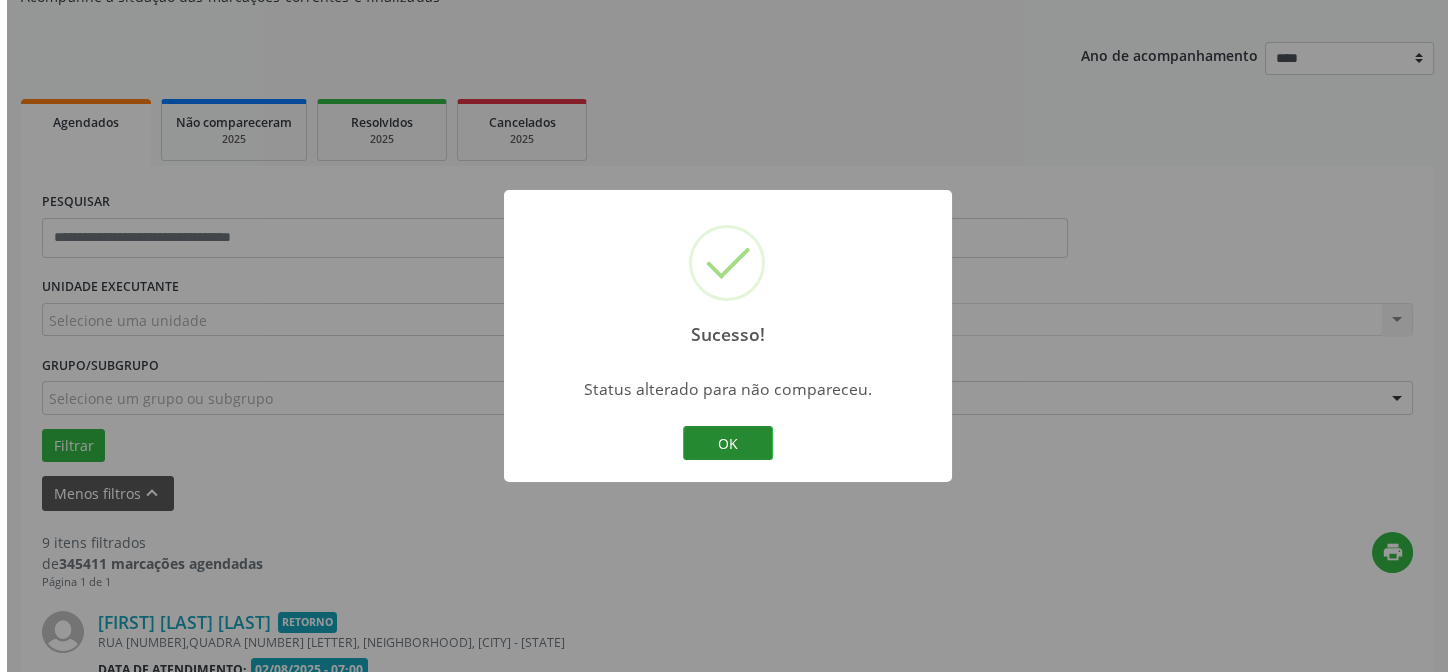 scroll, scrollTop: 472, scrollLeft: 0, axis: vertical 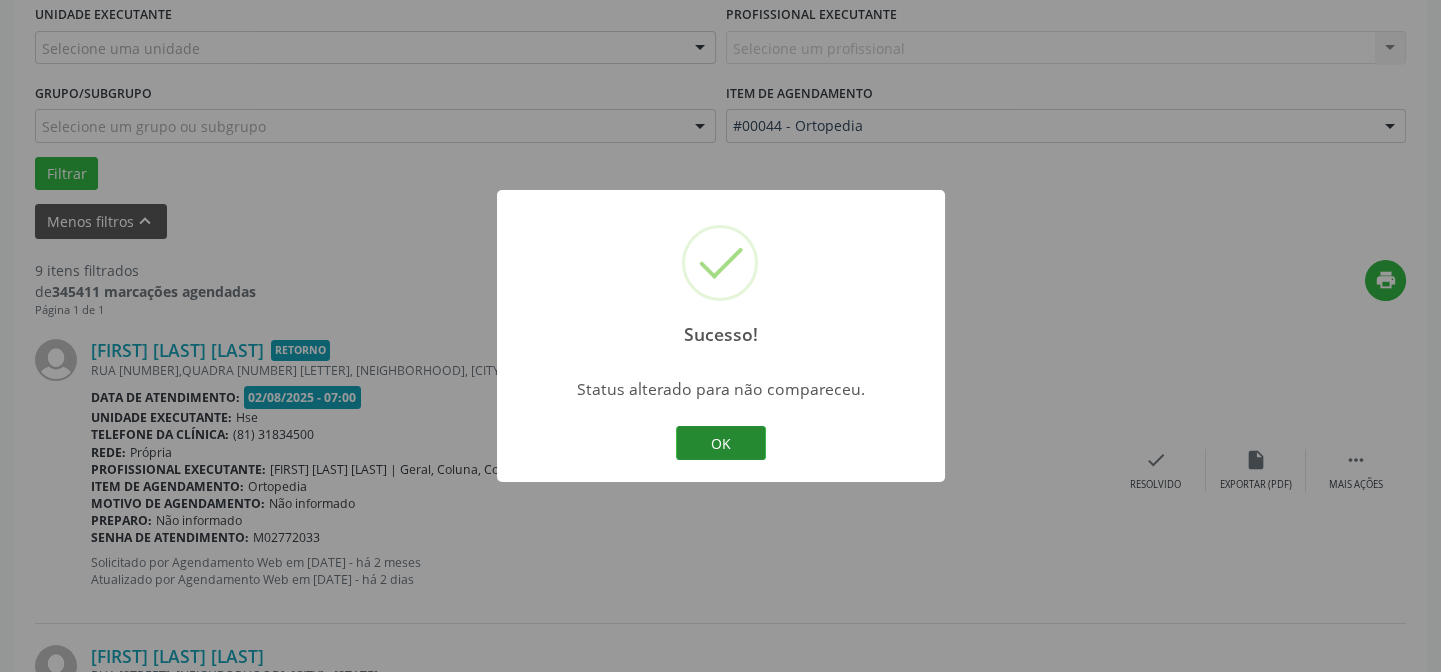 click on "OK" at bounding box center (721, 443) 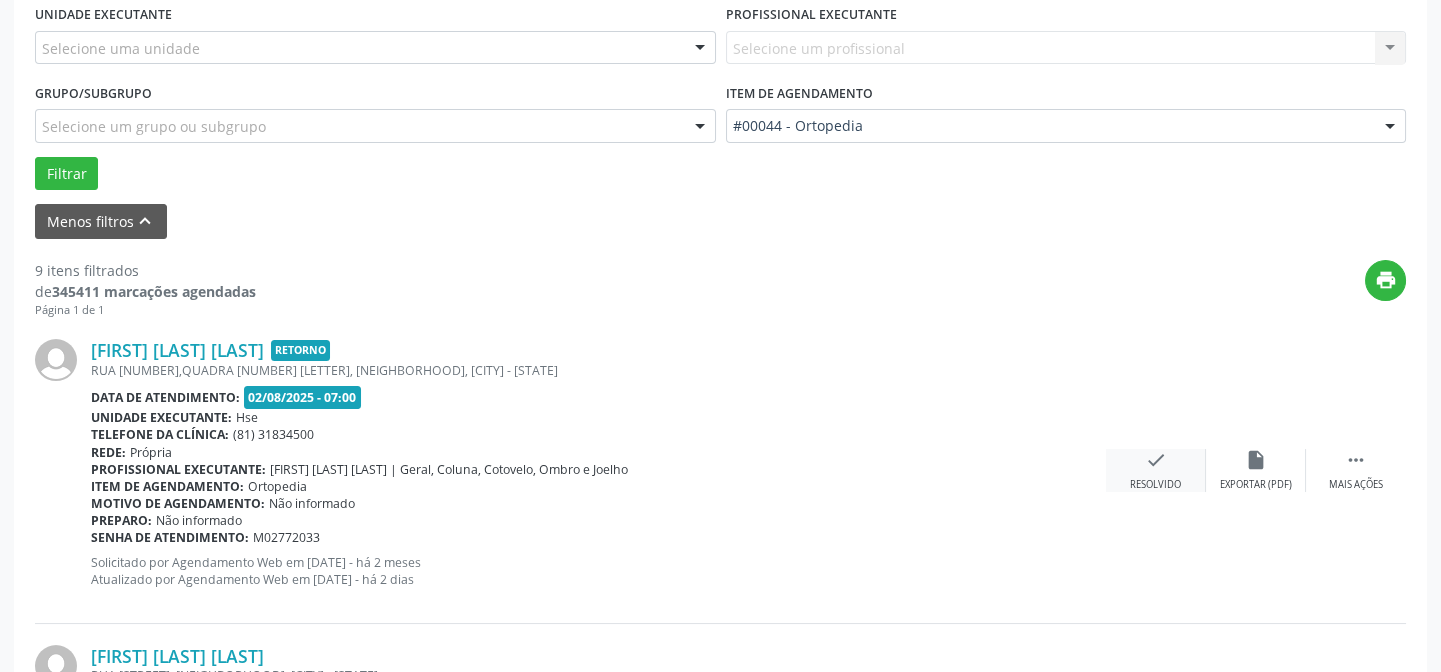 click on "check
Resolvido" at bounding box center (1156, 470) 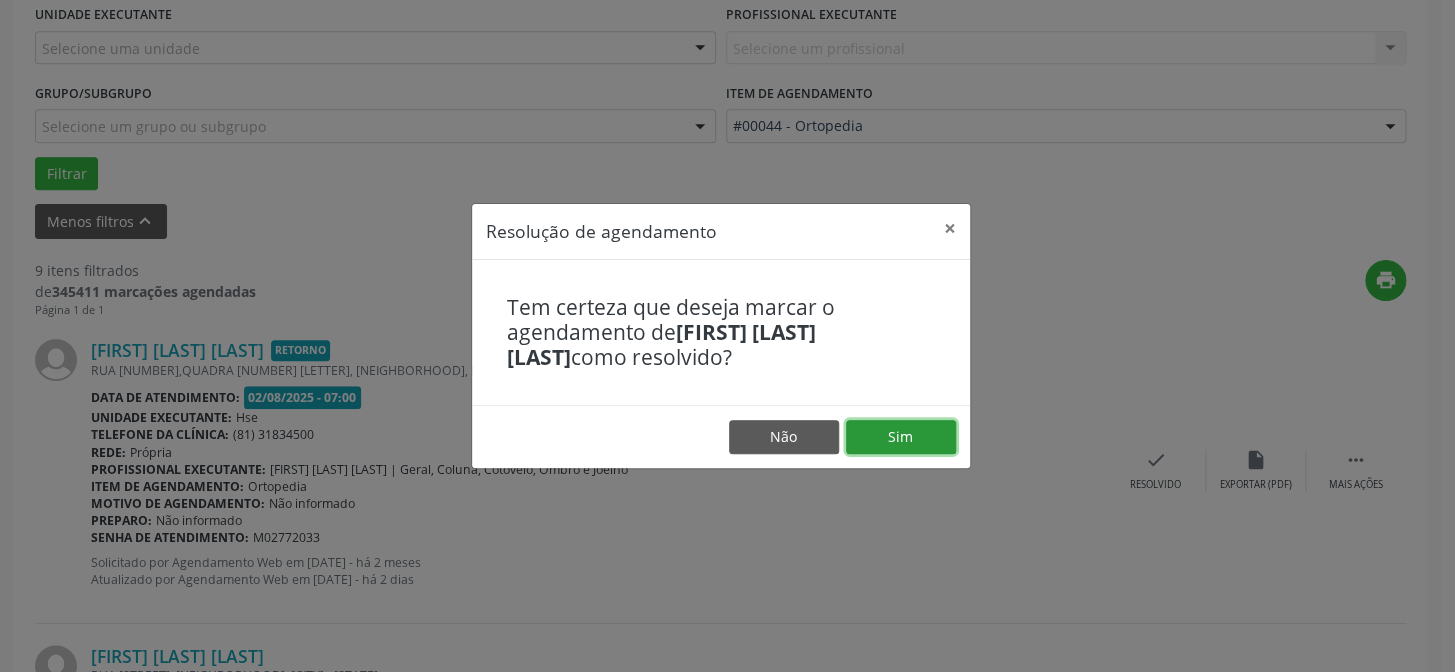 click on "Sim" at bounding box center [901, 437] 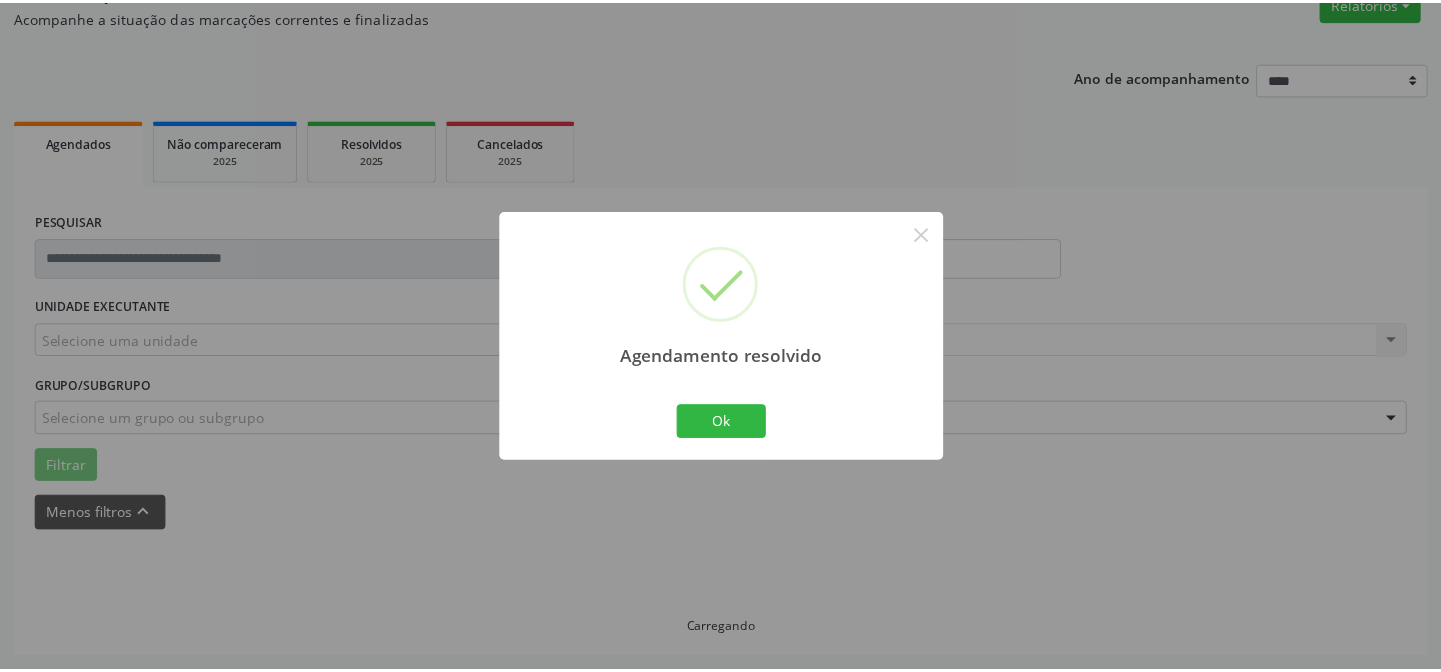scroll, scrollTop: 179, scrollLeft: 0, axis: vertical 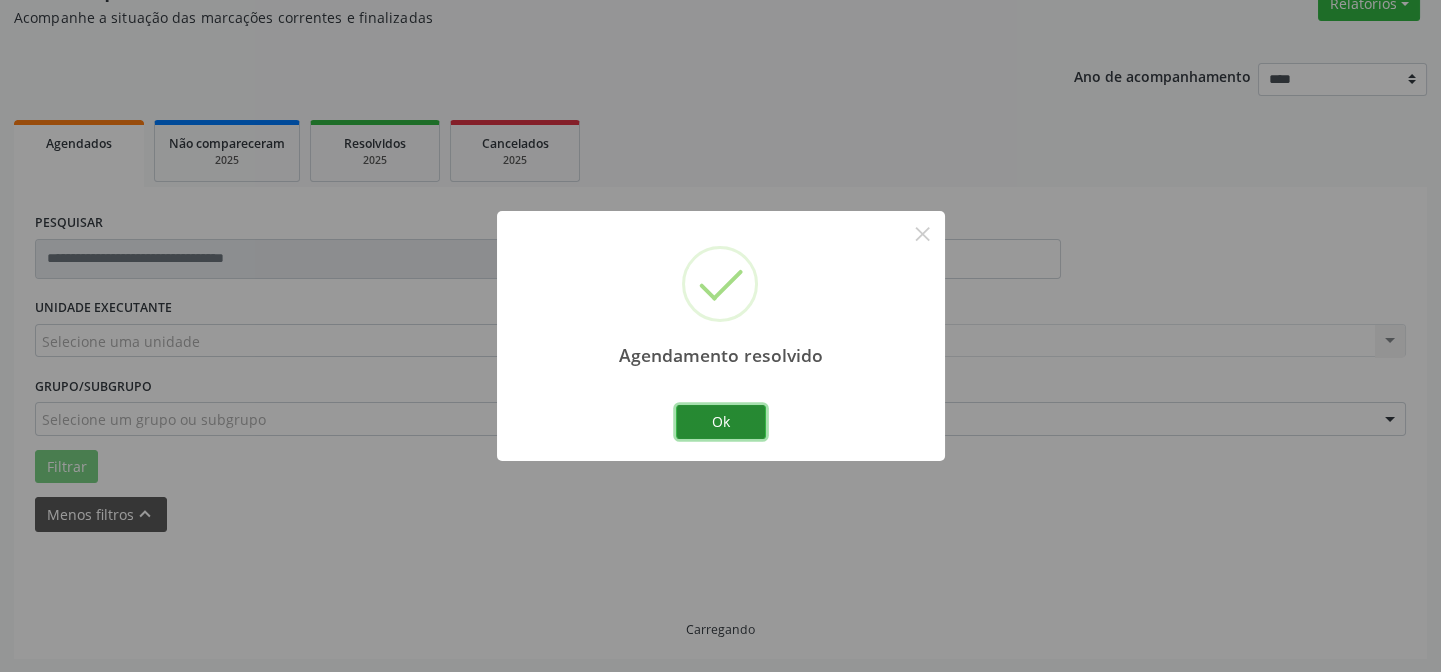click on "Ok" at bounding box center [721, 422] 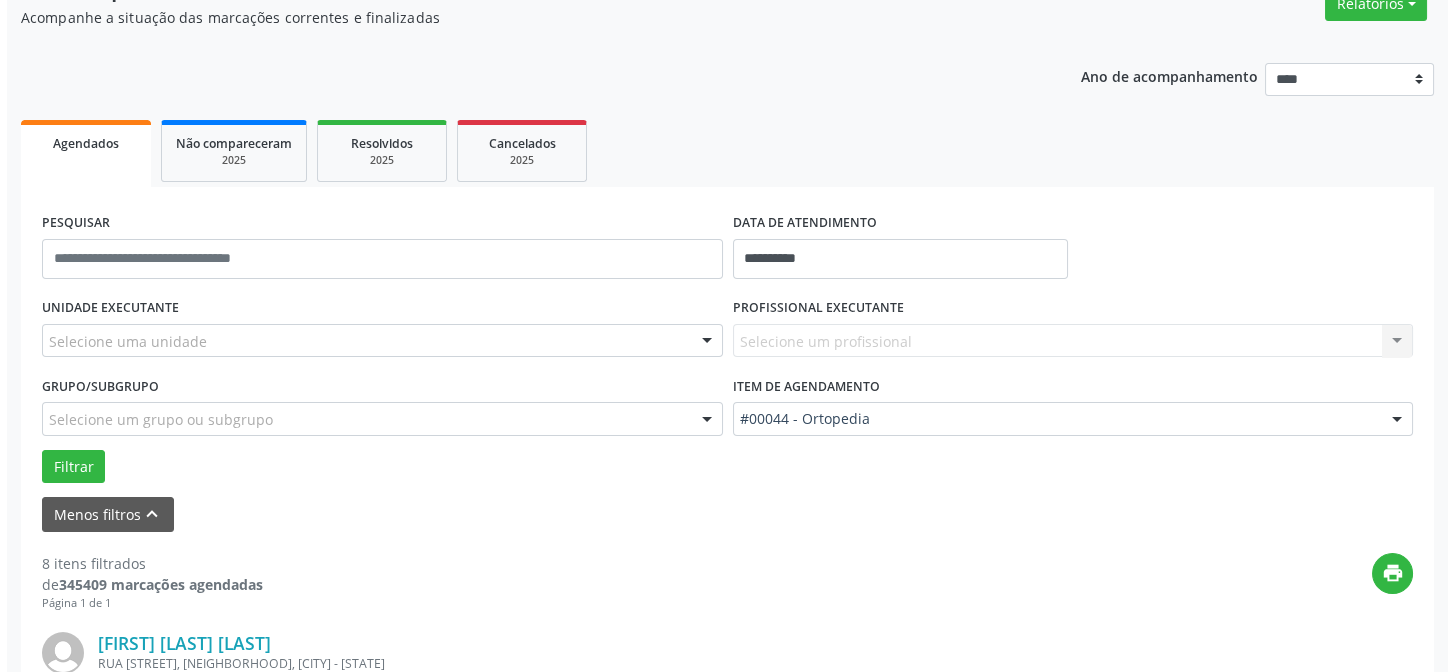 scroll, scrollTop: 360, scrollLeft: 0, axis: vertical 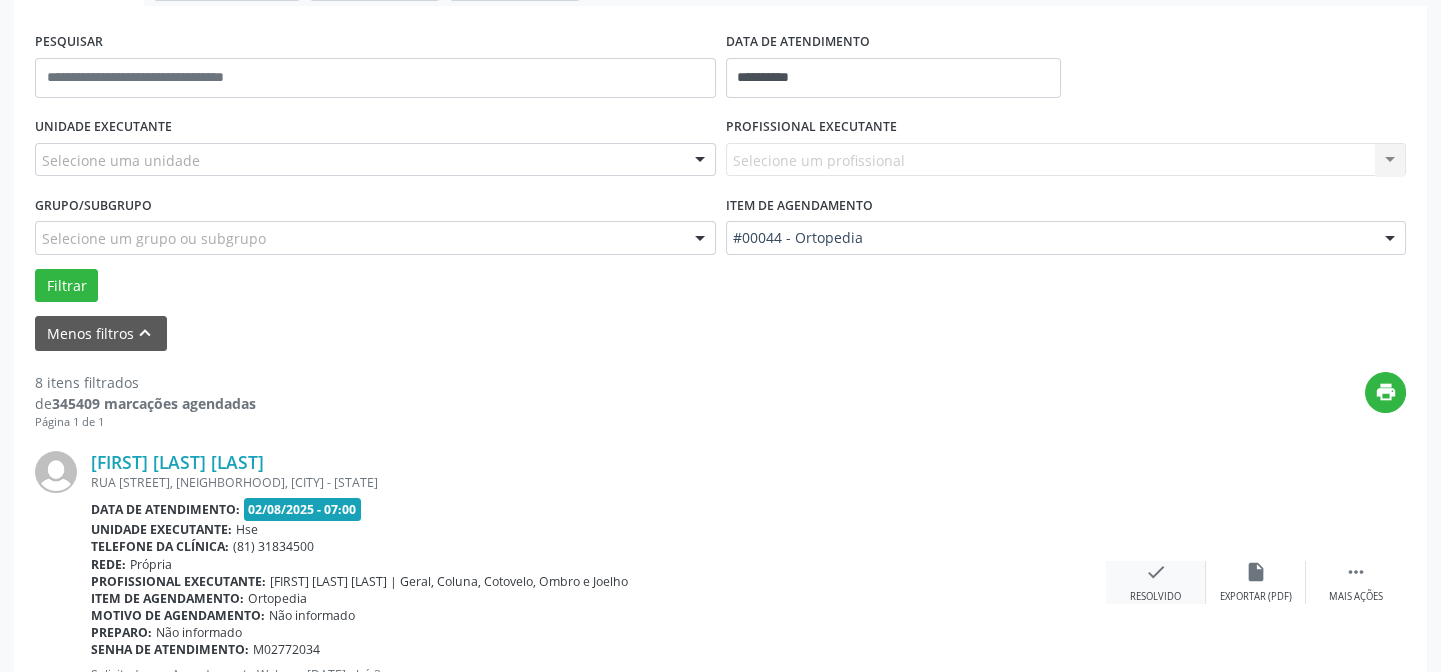 click on "check" at bounding box center (1156, 572) 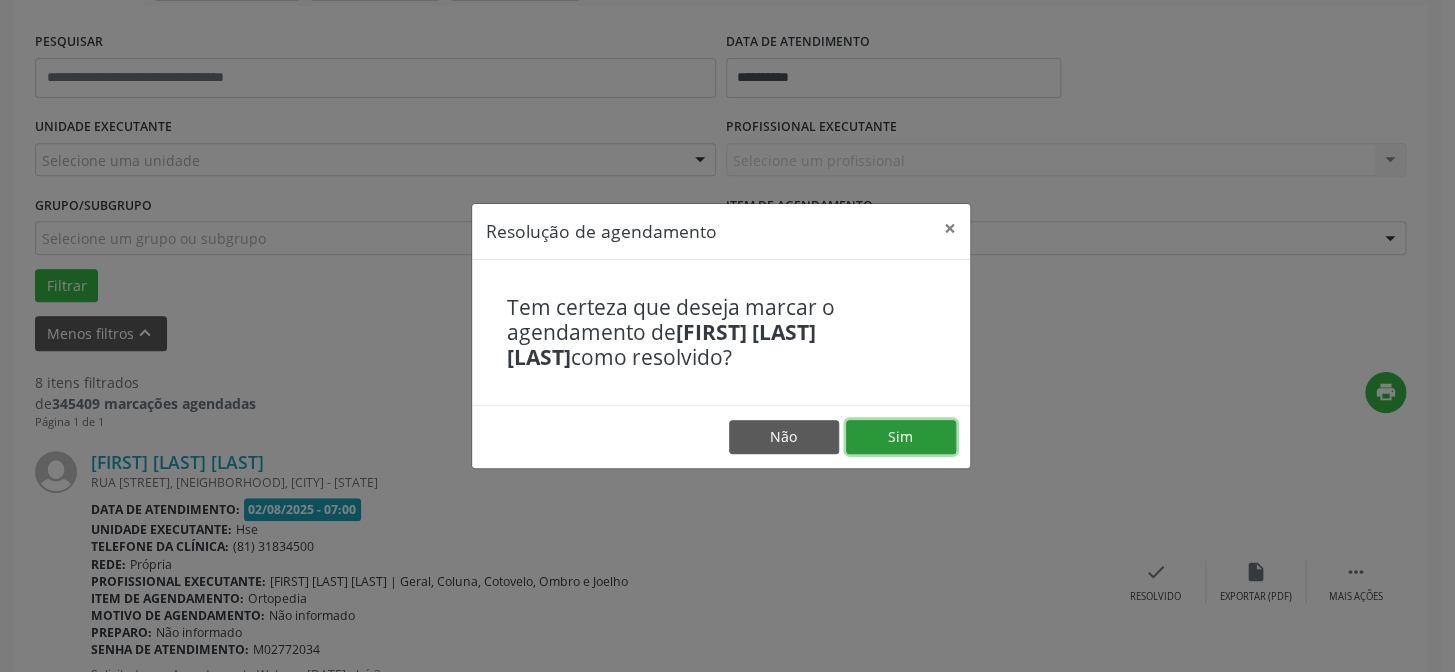 click on "Sim" at bounding box center [901, 437] 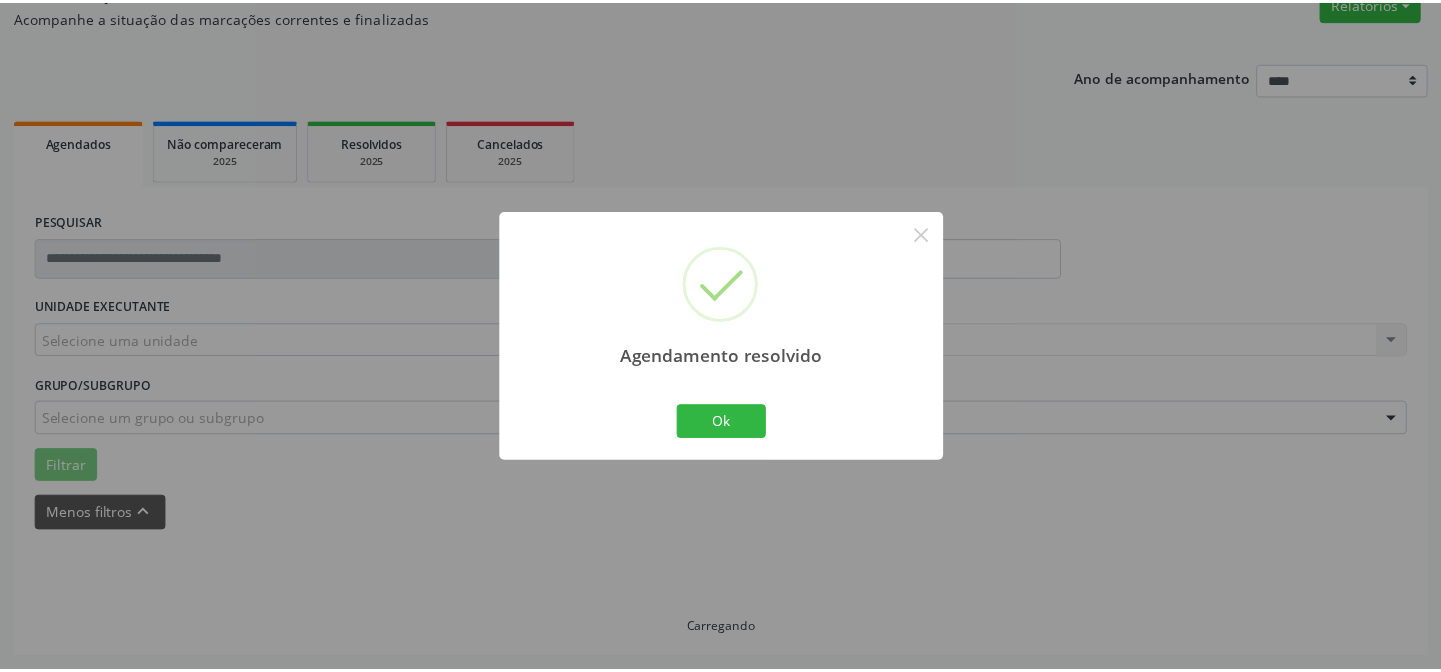 scroll, scrollTop: 179, scrollLeft: 0, axis: vertical 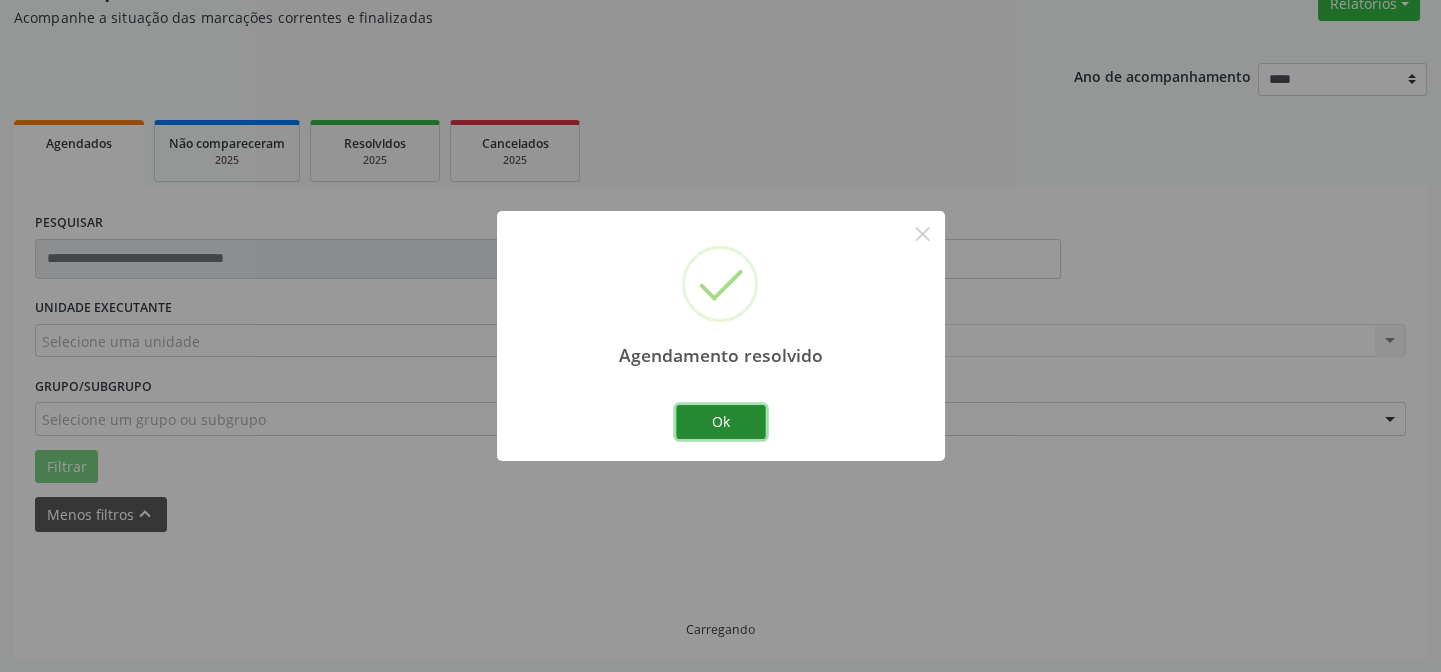 click on "Ok" at bounding box center [721, 422] 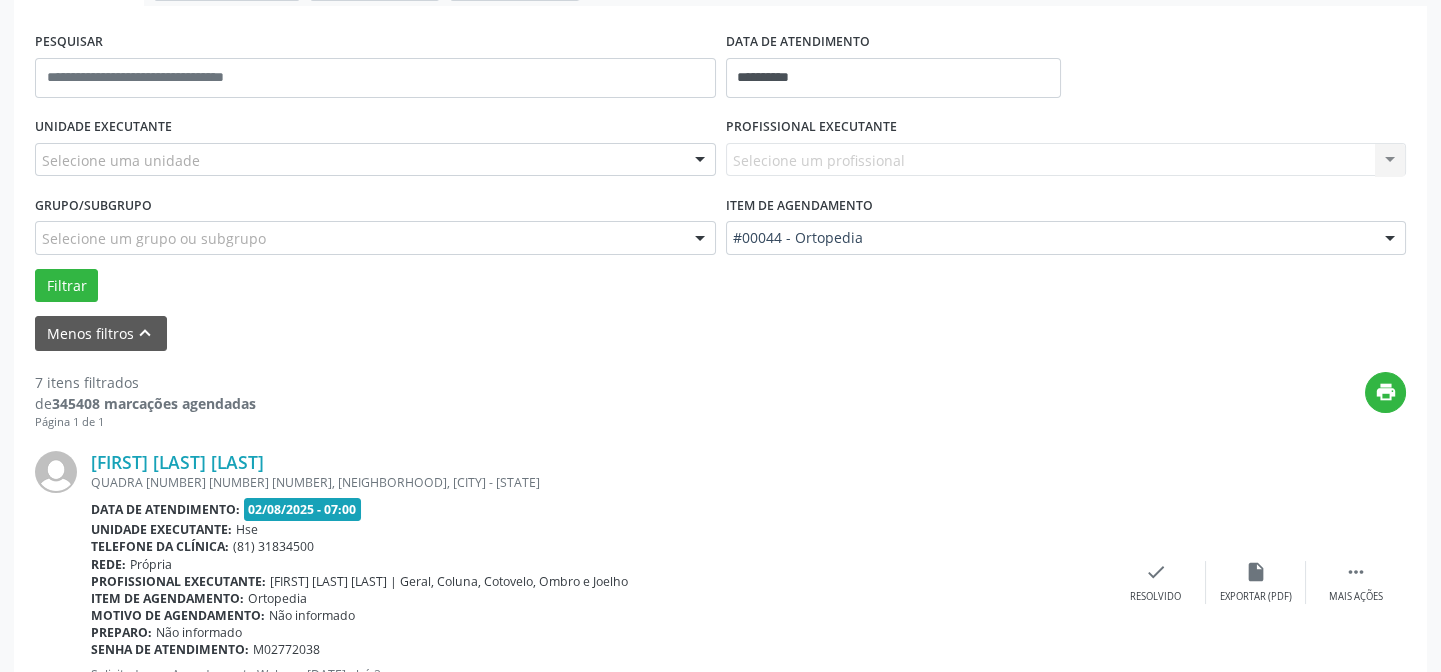 scroll, scrollTop: 451, scrollLeft: 0, axis: vertical 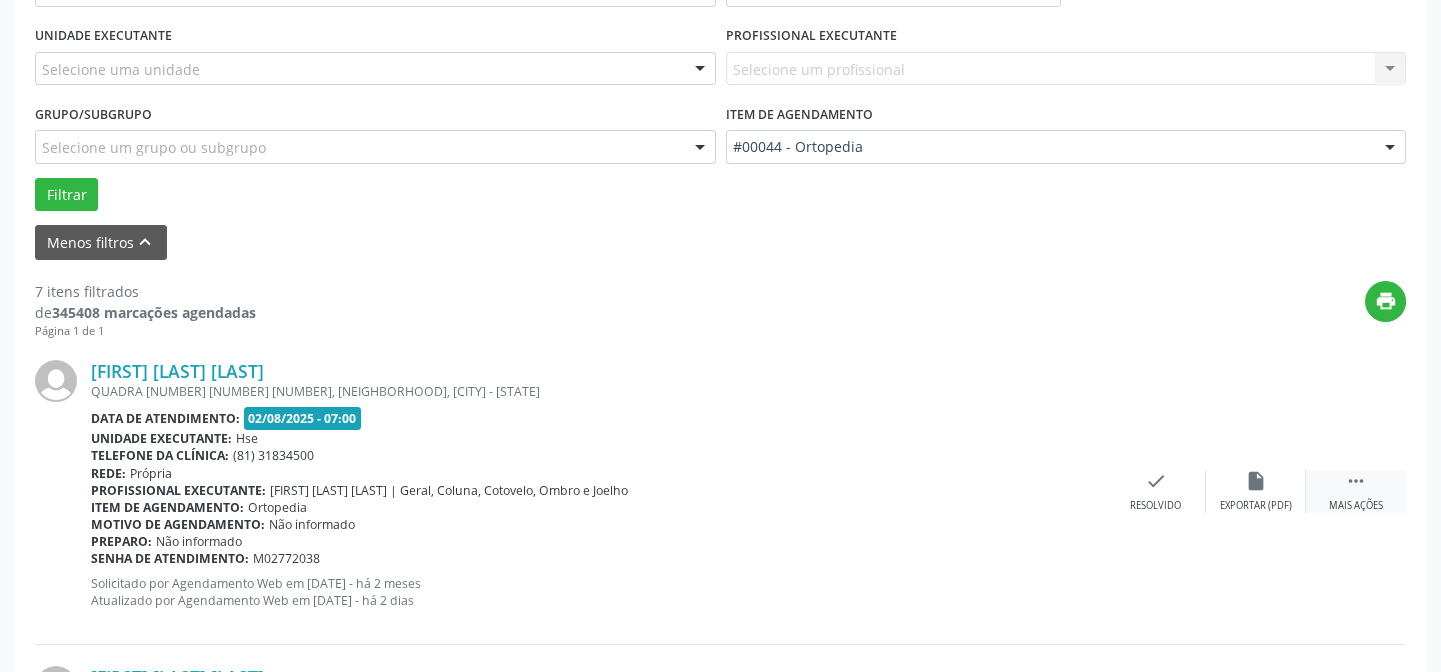 click on "" at bounding box center (1356, 481) 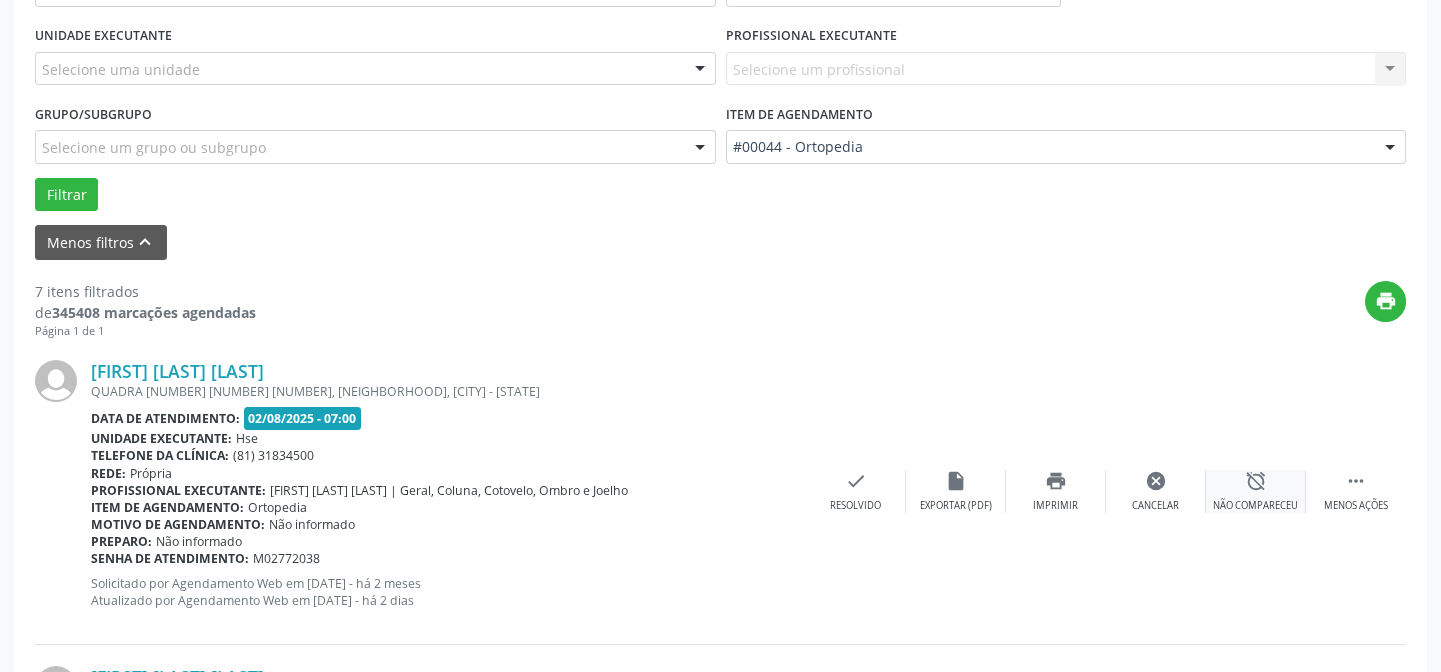 click on "alarm_off" at bounding box center [1256, 481] 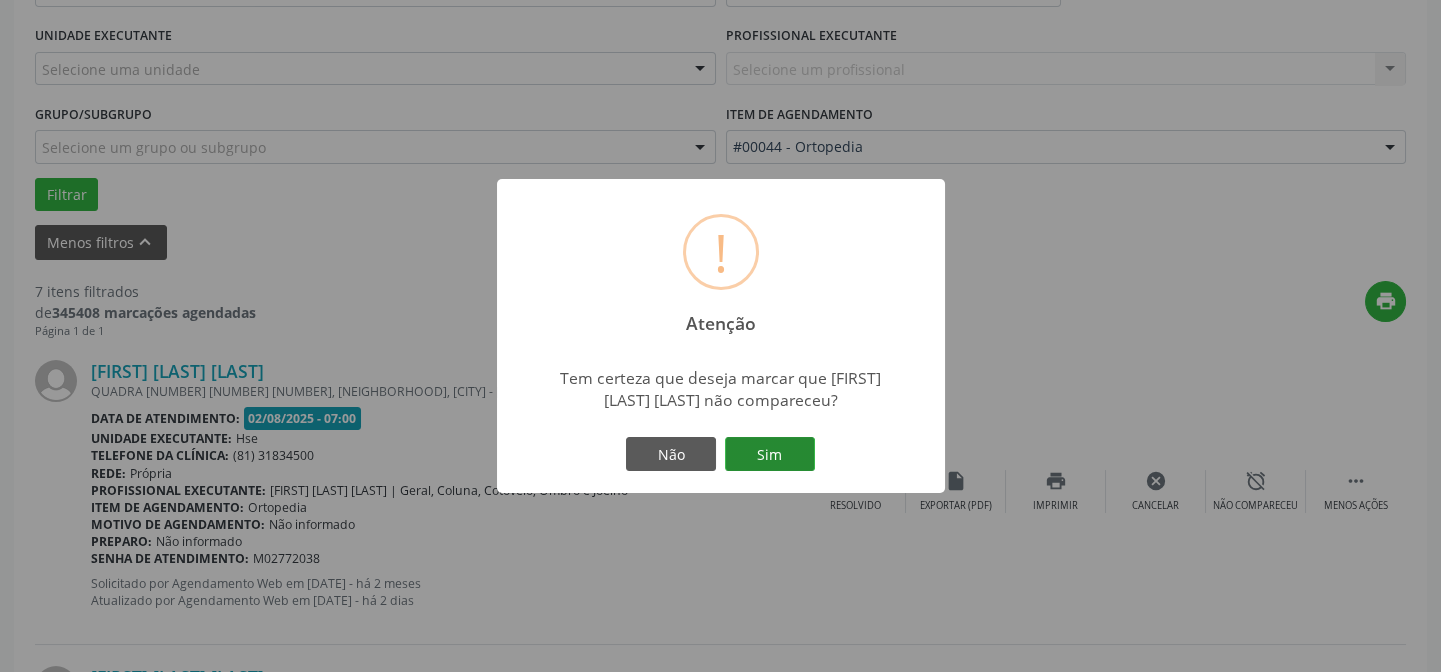 click on "Sim" at bounding box center [770, 454] 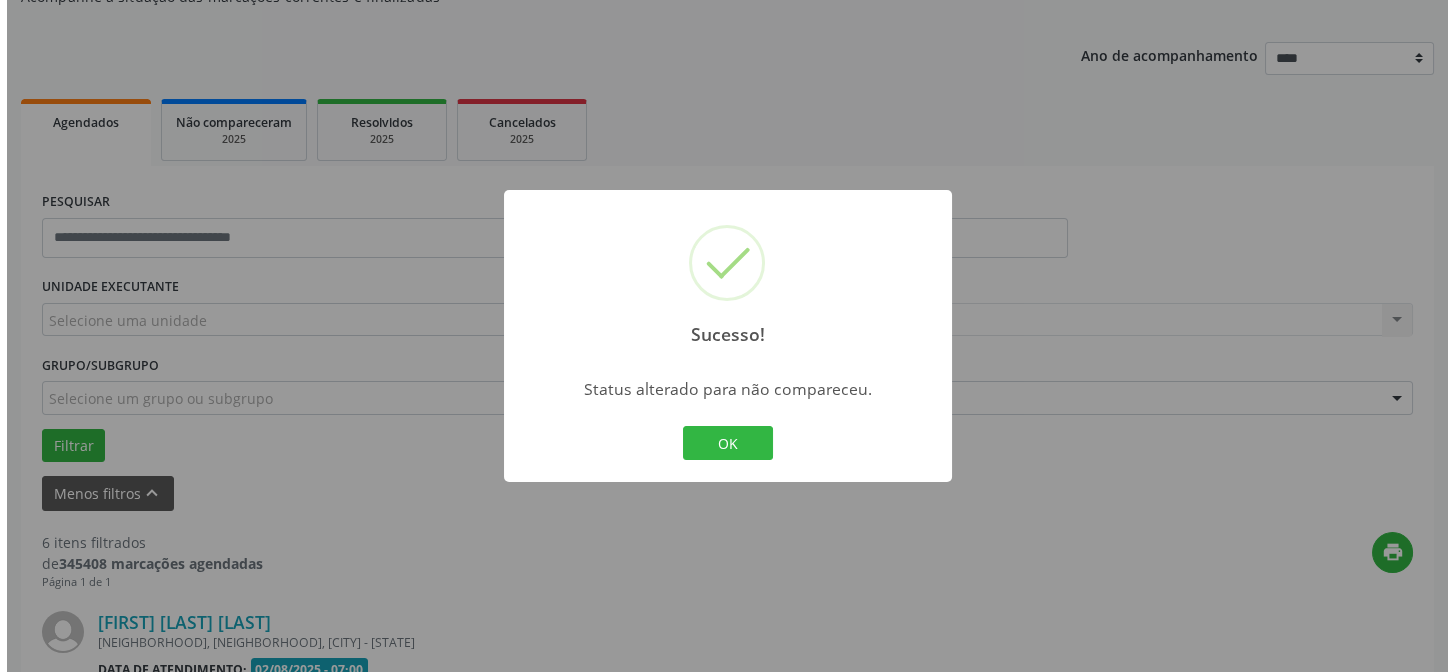 scroll, scrollTop: 451, scrollLeft: 0, axis: vertical 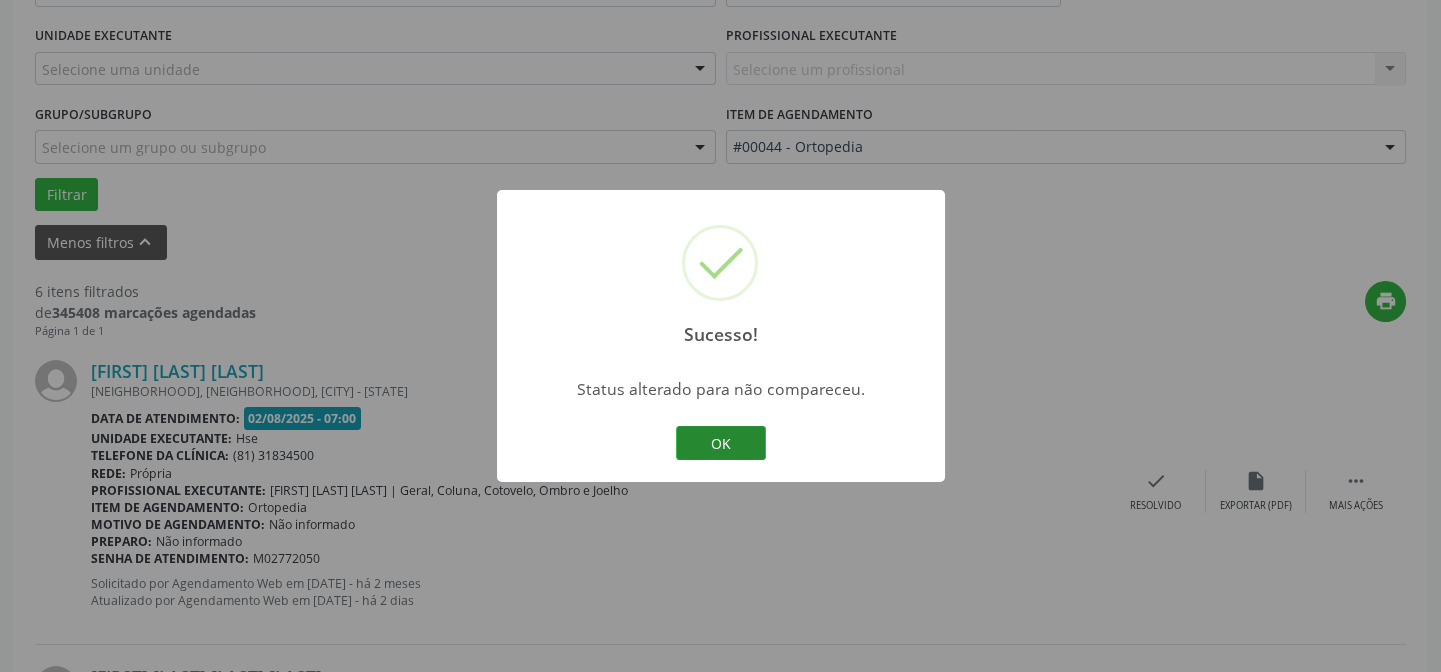 click on "OK" at bounding box center (721, 443) 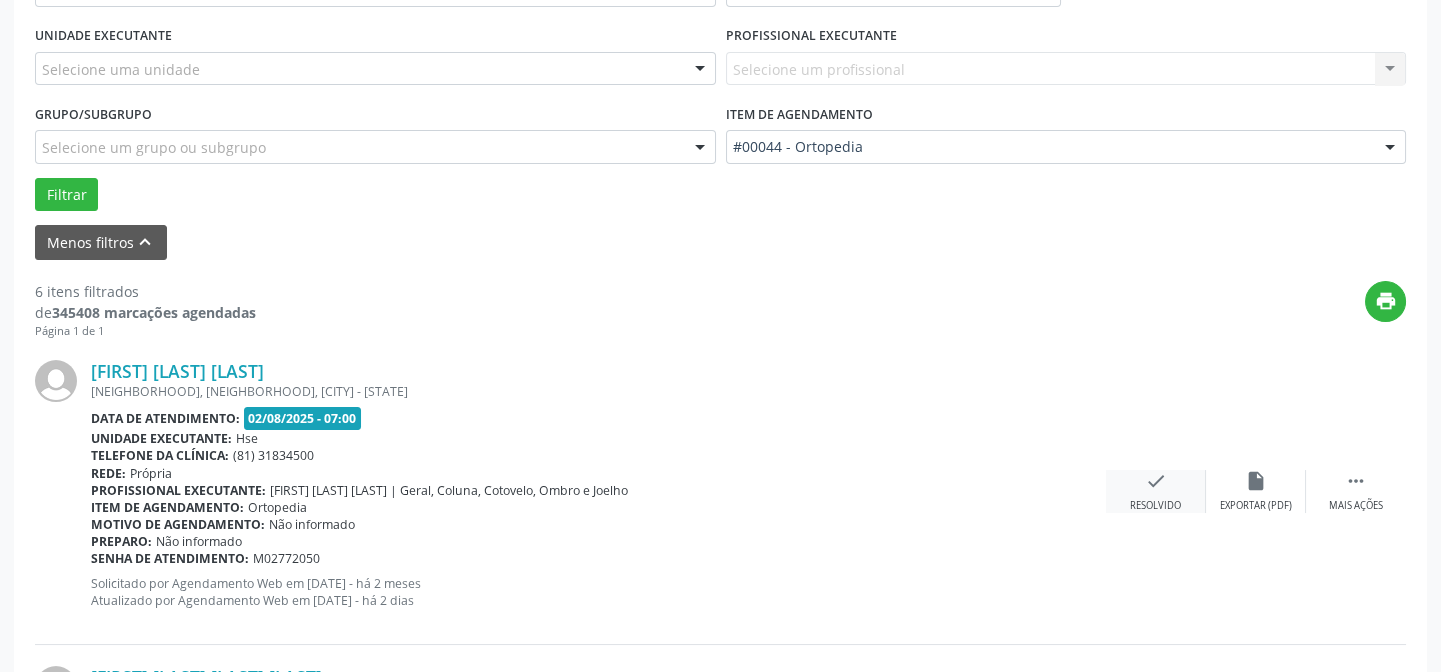 click on "check
Resolvido" at bounding box center [1156, 491] 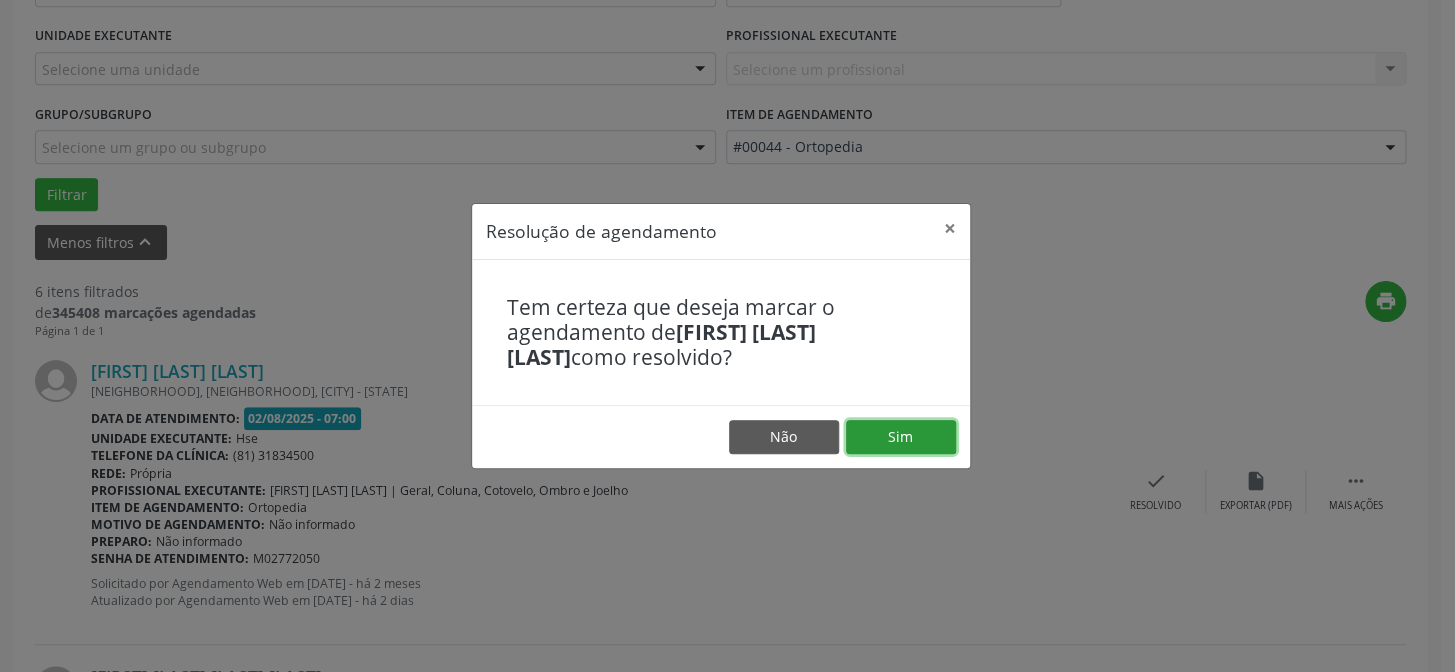 click on "Sim" at bounding box center (901, 437) 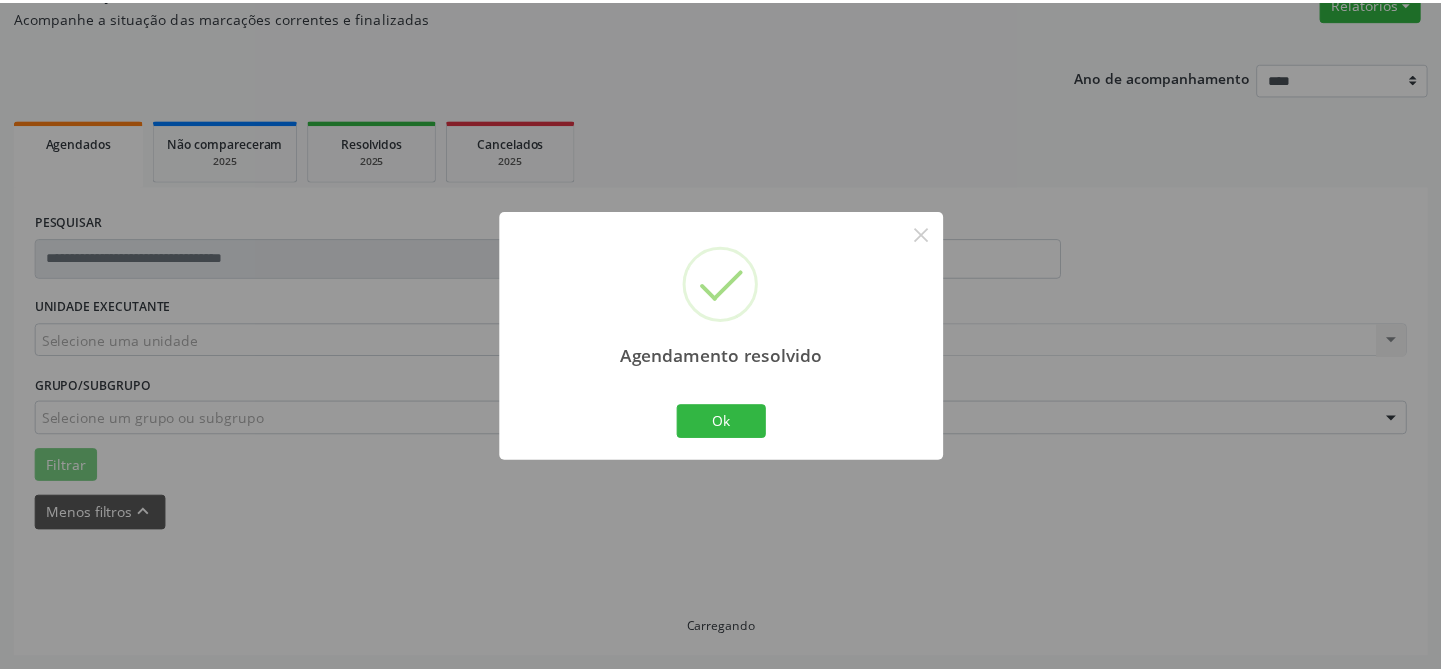 scroll, scrollTop: 179, scrollLeft: 0, axis: vertical 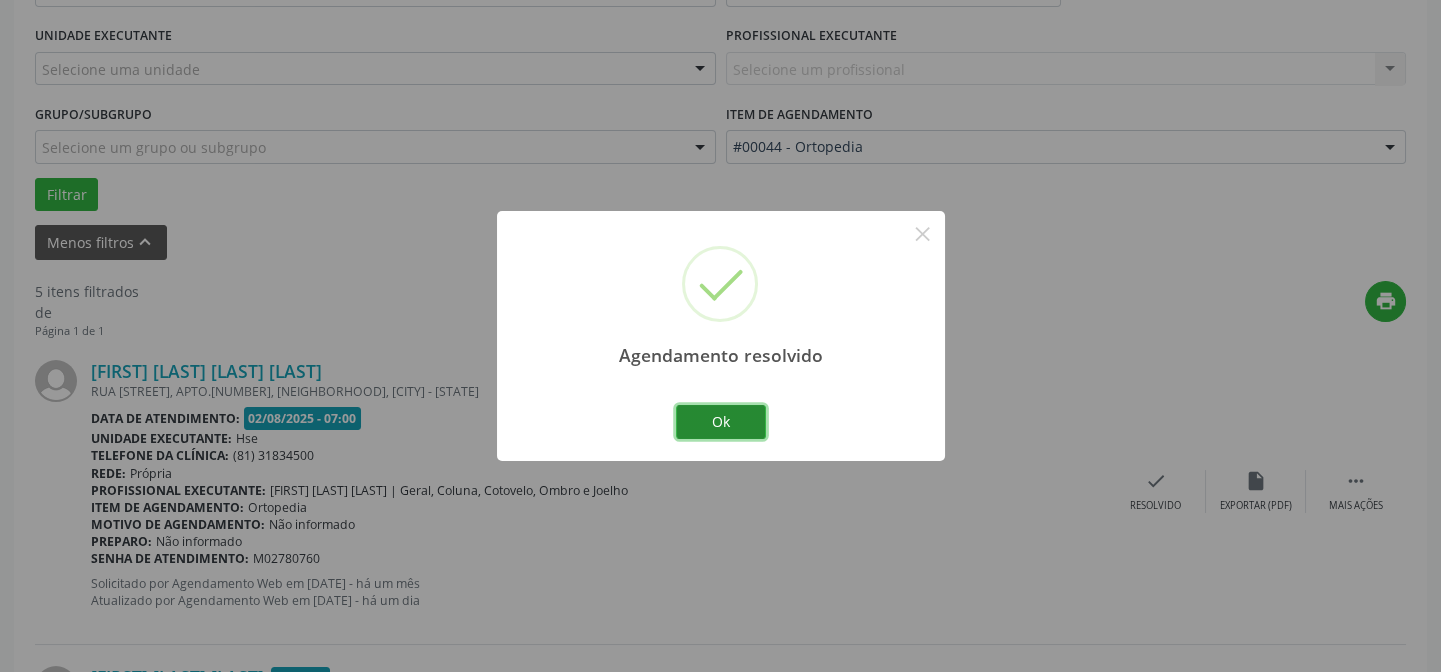 click on "Ok" at bounding box center [721, 422] 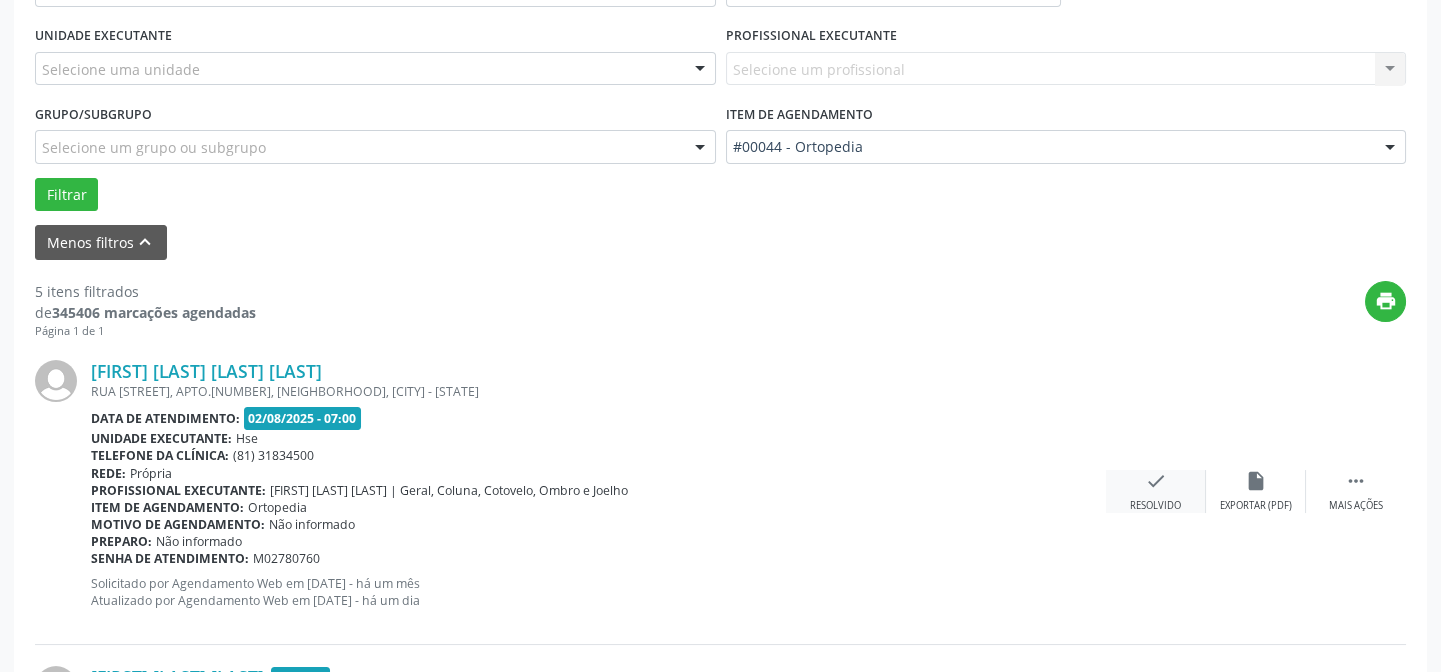 click on "check" at bounding box center [1156, 481] 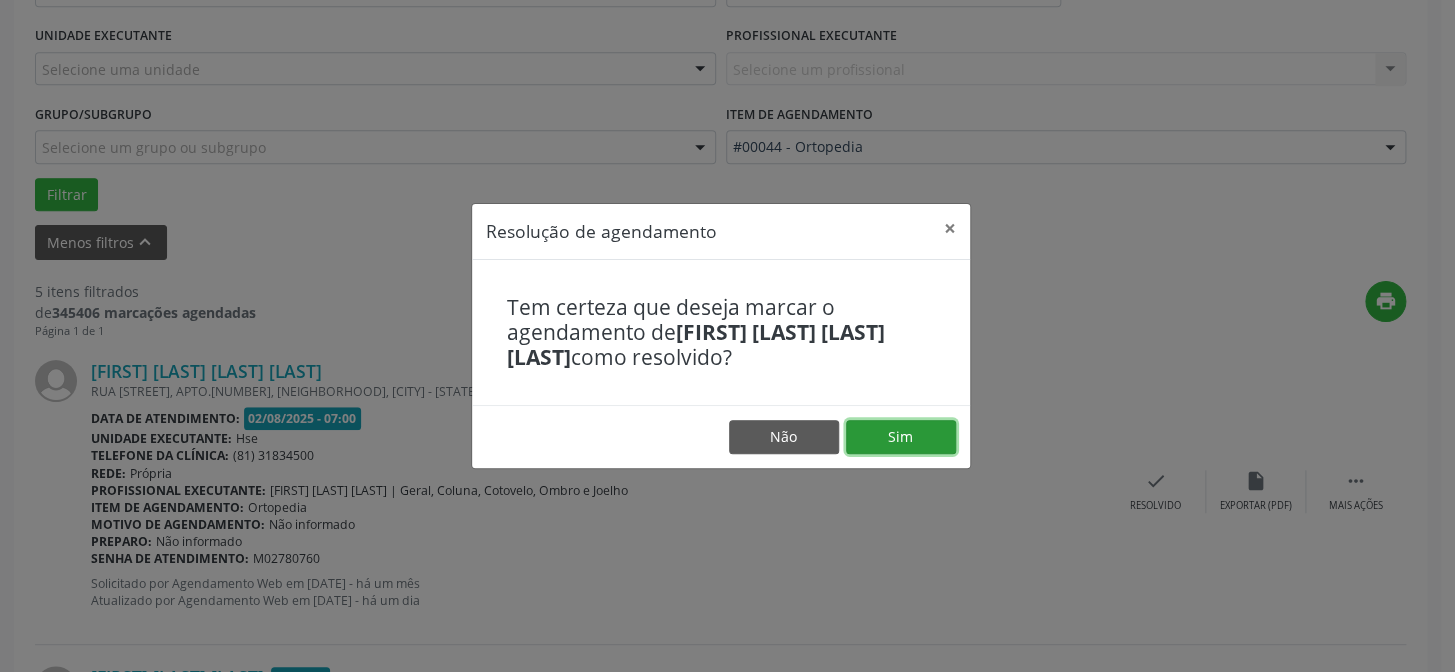 click on "Sim" at bounding box center (901, 437) 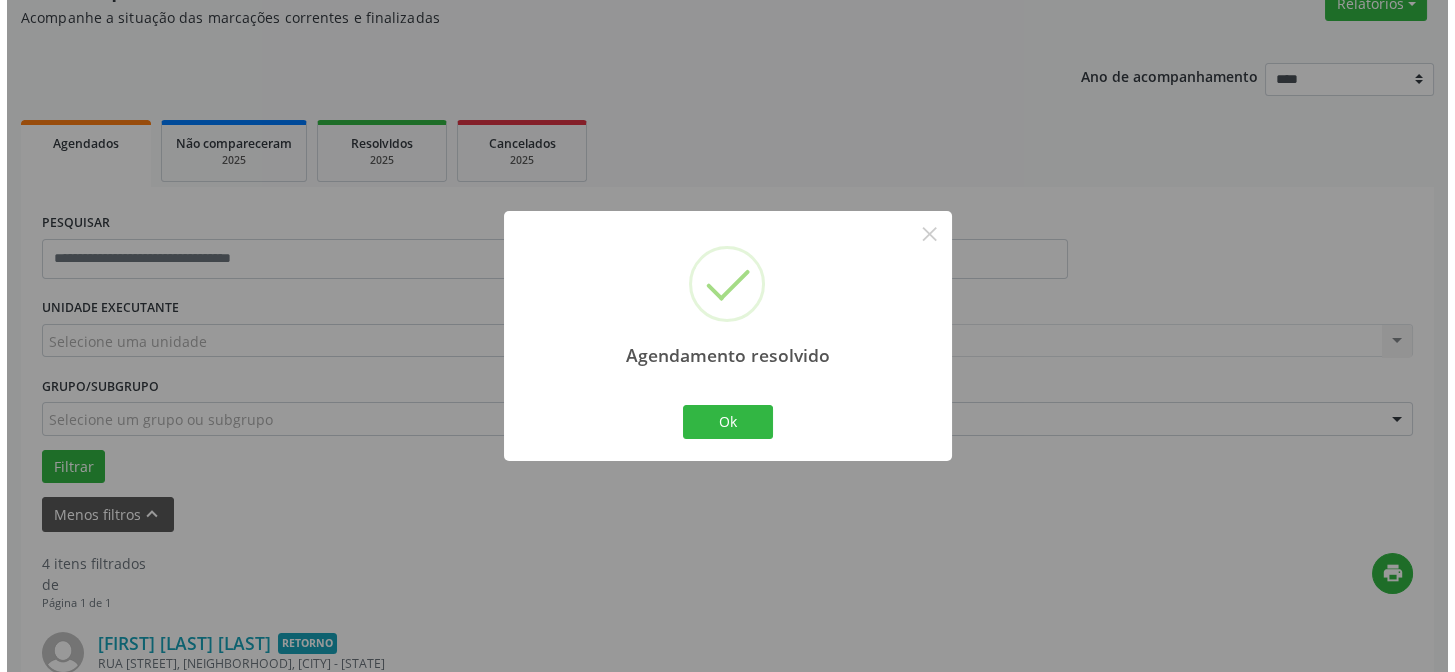 scroll, scrollTop: 451, scrollLeft: 0, axis: vertical 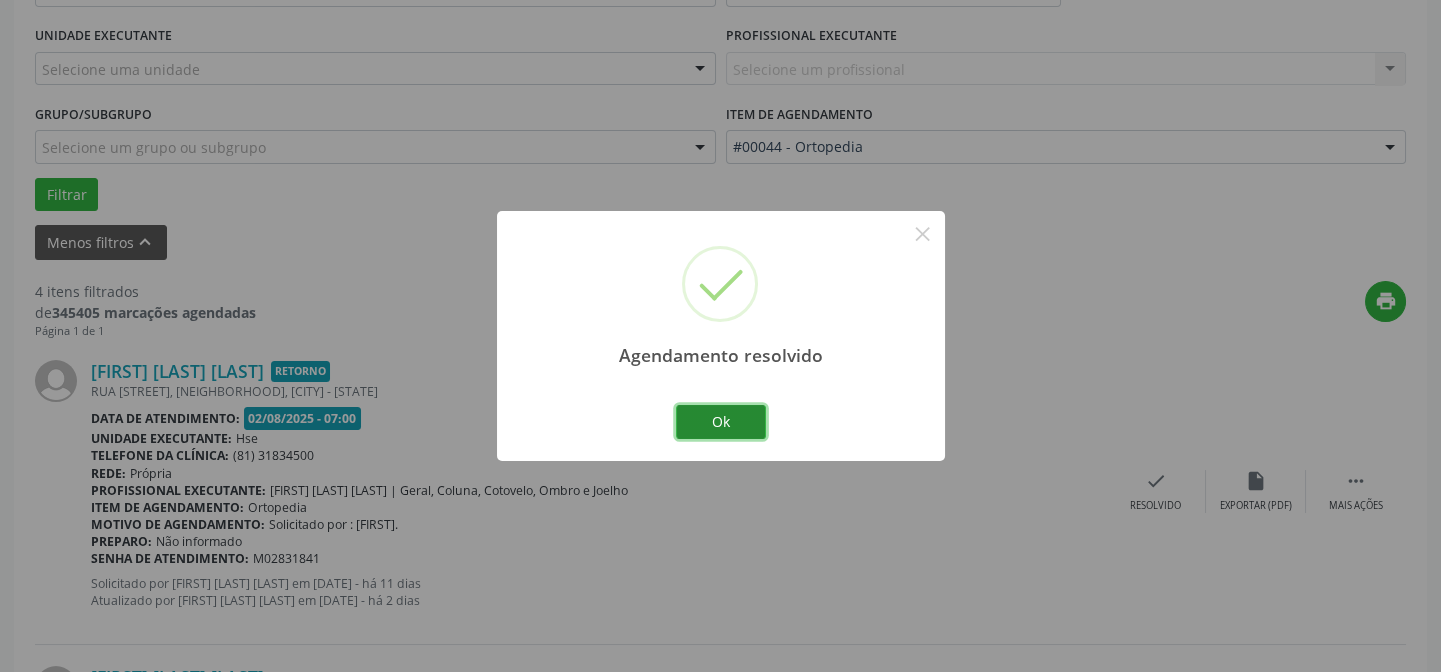 click on "Ok" at bounding box center [721, 422] 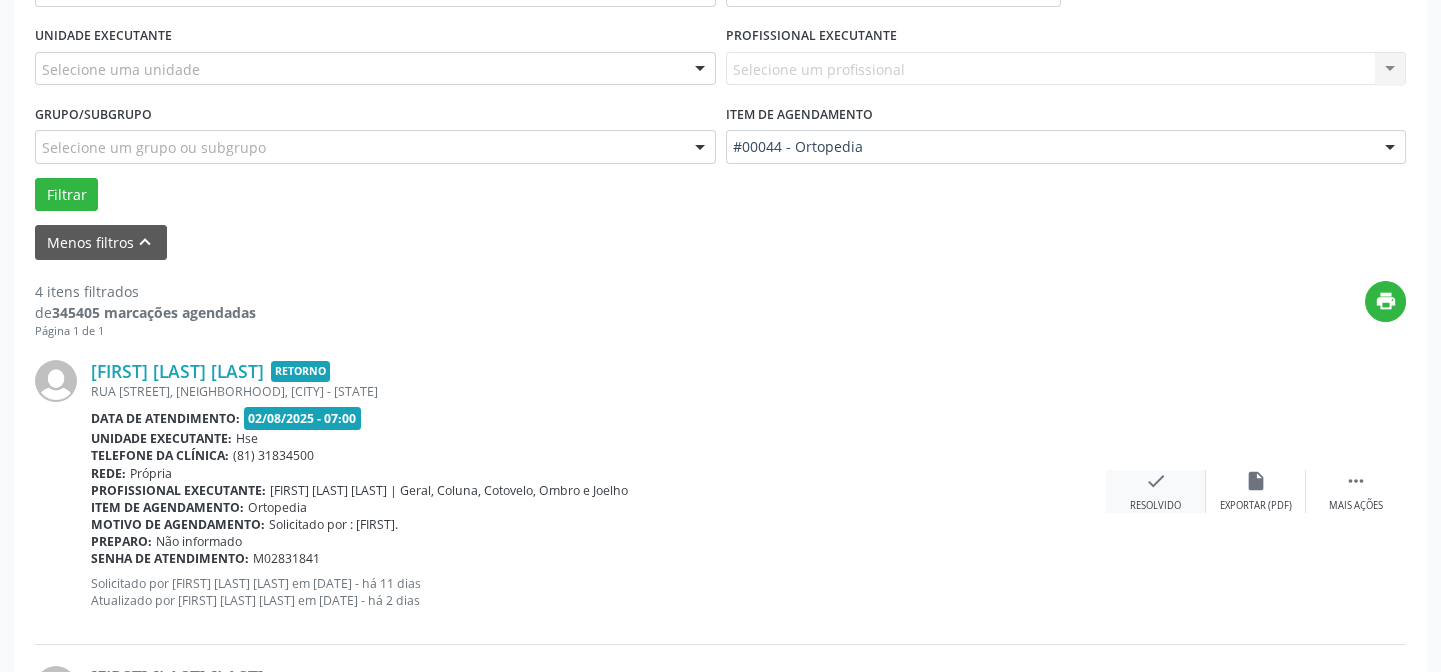 click on "check
Resolvido" at bounding box center [1156, 491] 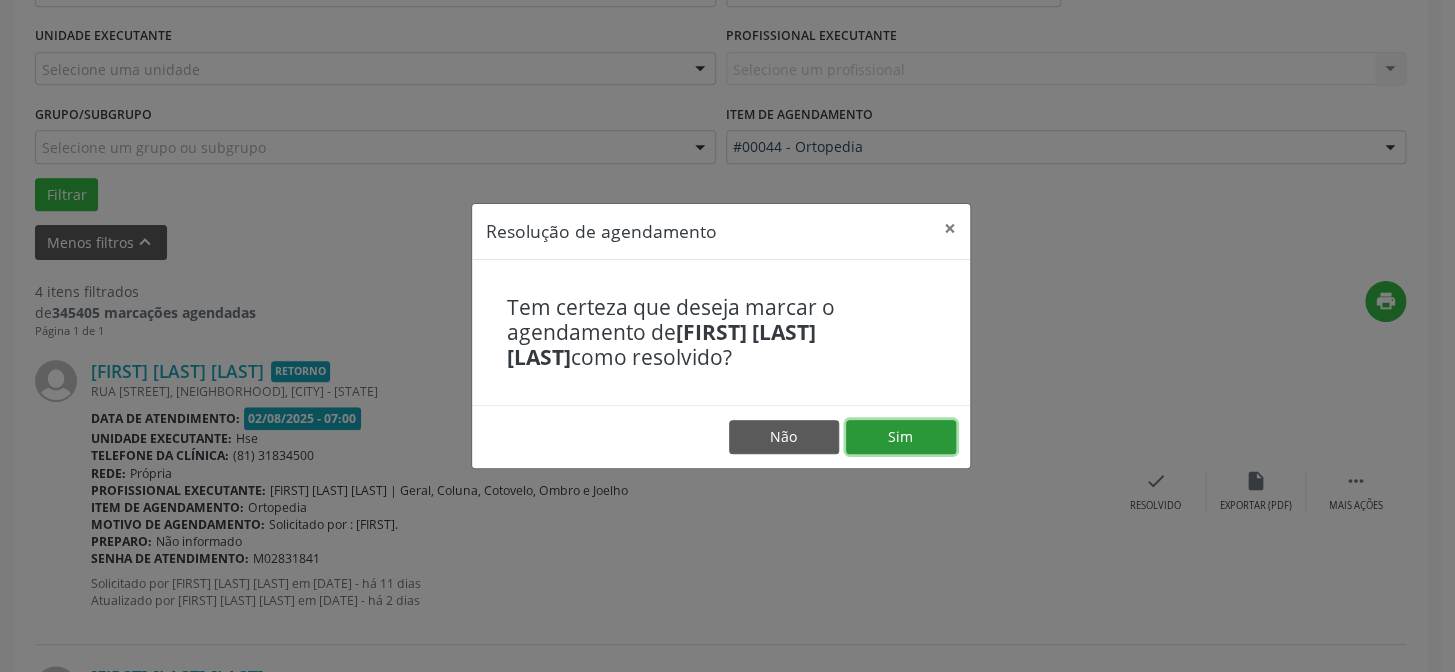 click on "Sim" at bounding box center [901, 437] 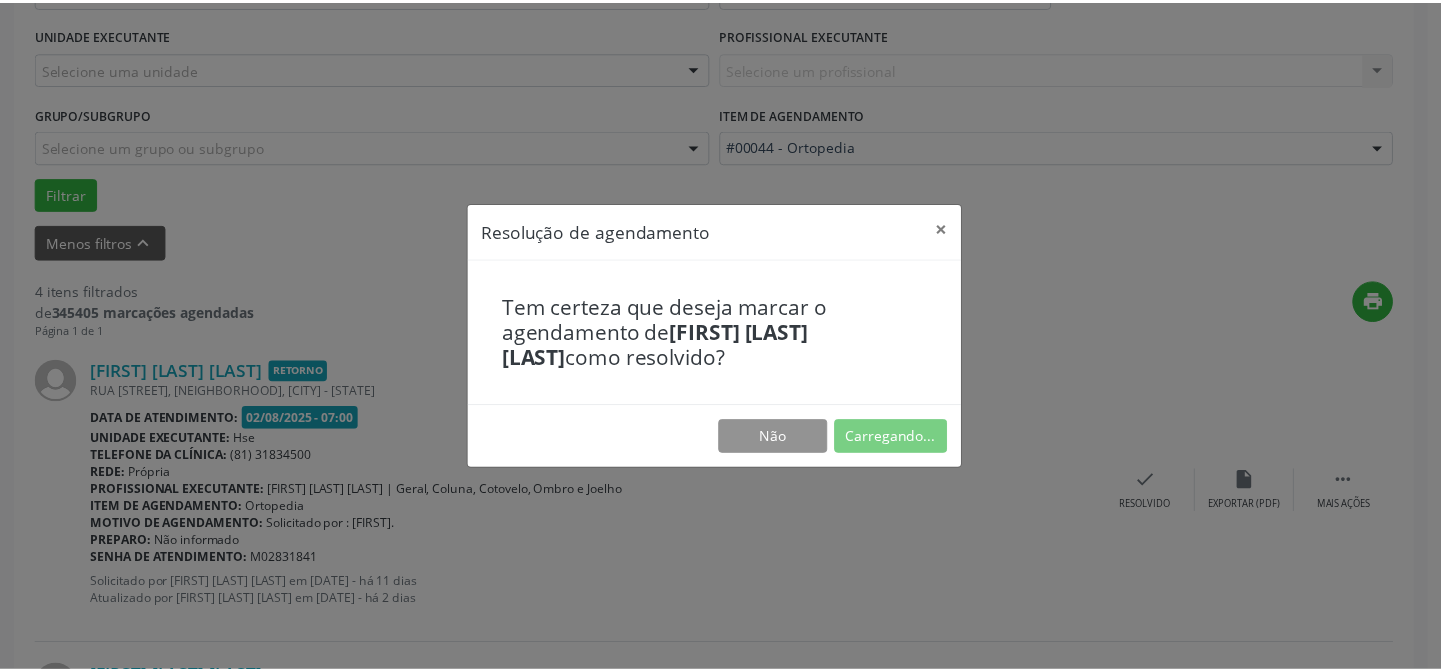 scroll, scrollTop: 179, scrollLeft: 0, axis: vertical 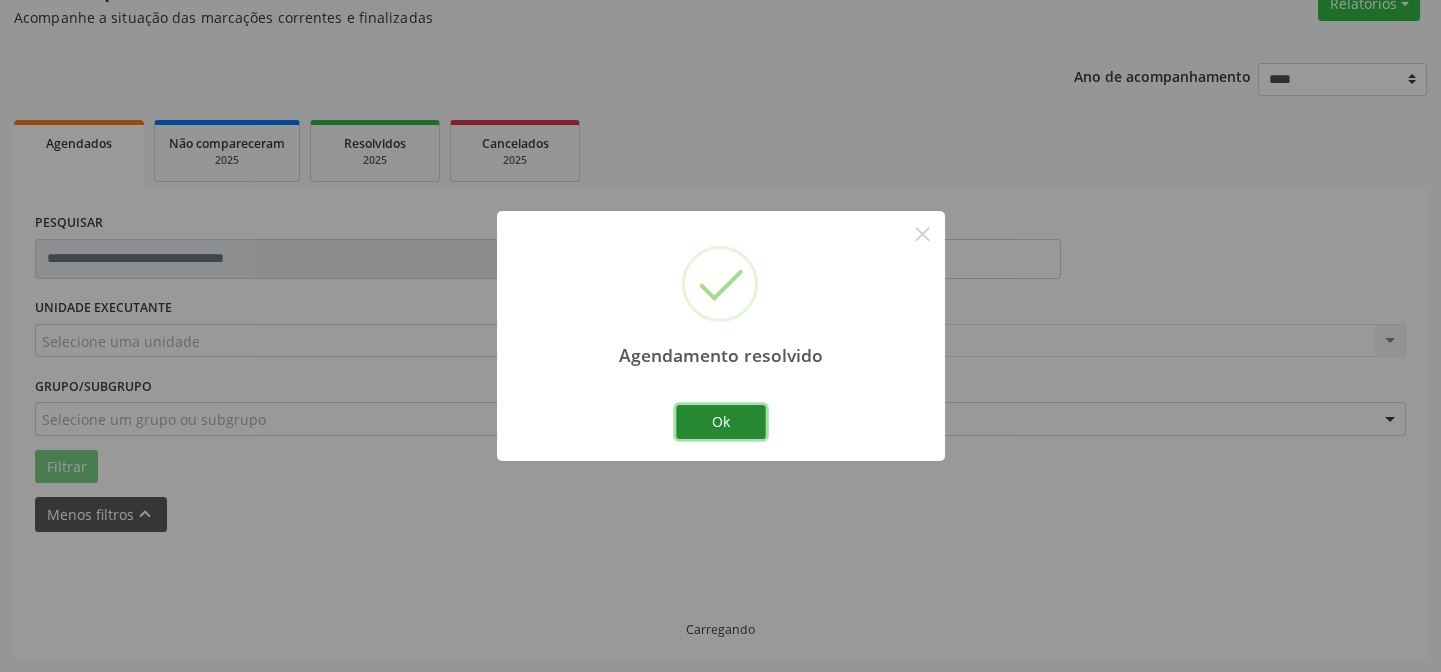 click on "Ok" at bounding box center (721, 422) 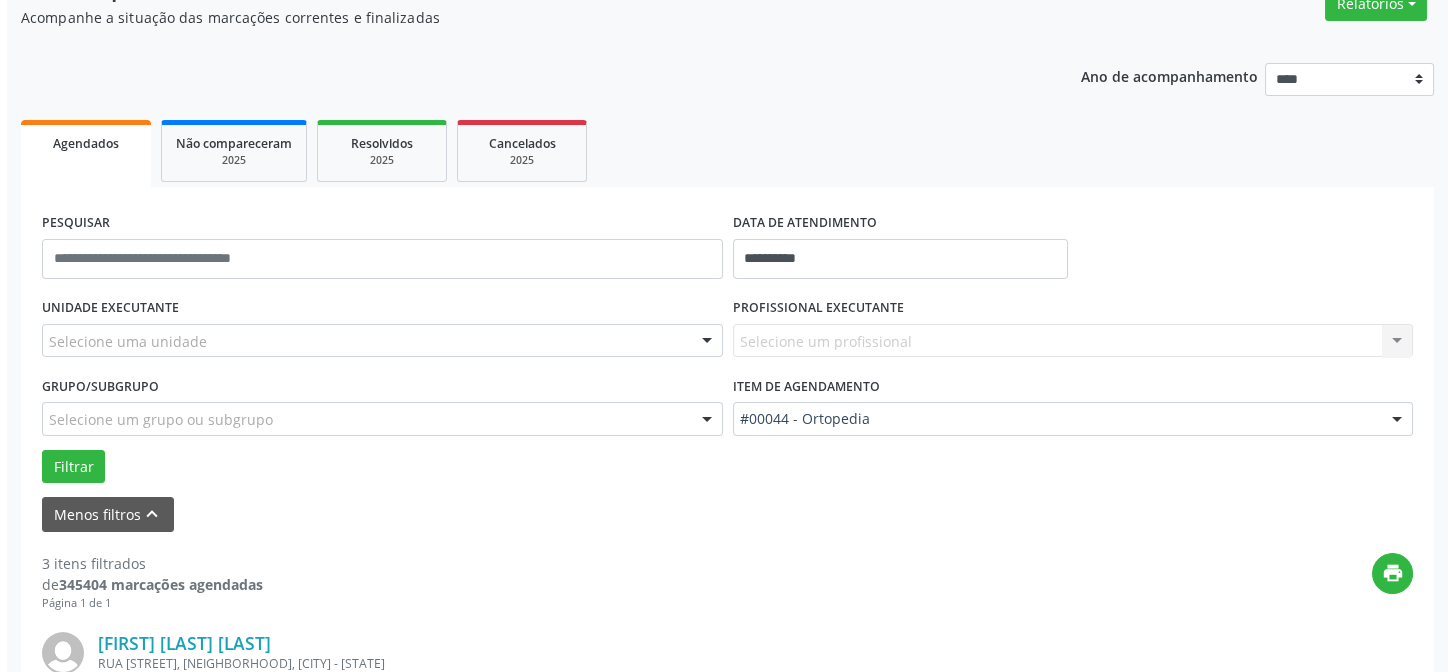 scroll, scrollTop: 360, scrollLeft: 0, axis: vertical 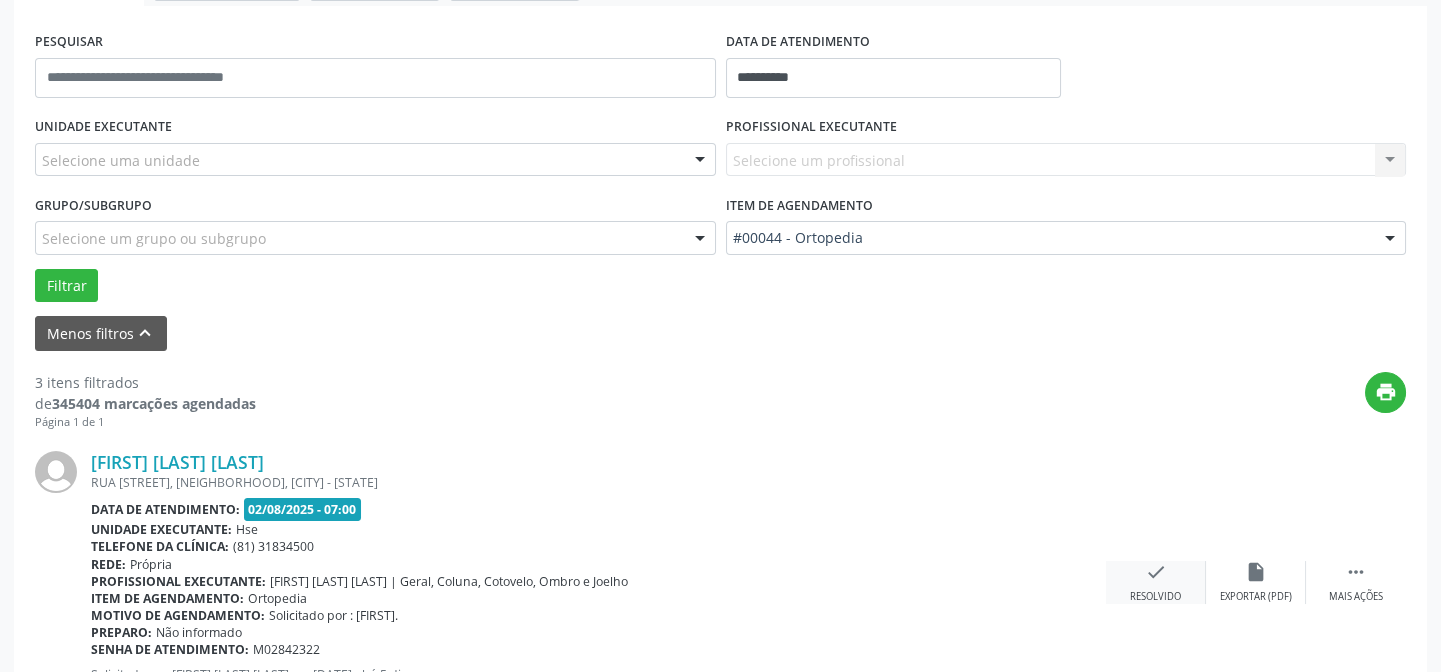 click on "check" at bounding box center [1156, 572] 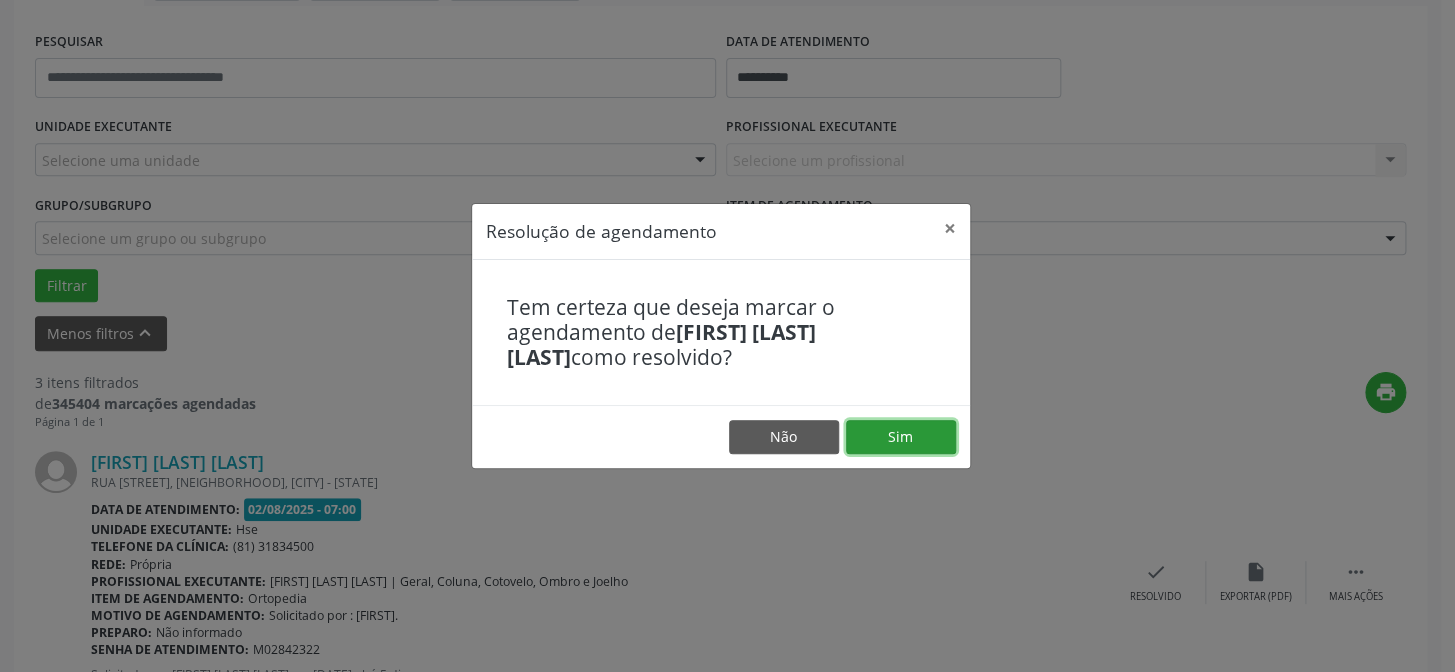 click on "Sim" at bounding box center (901, 437) 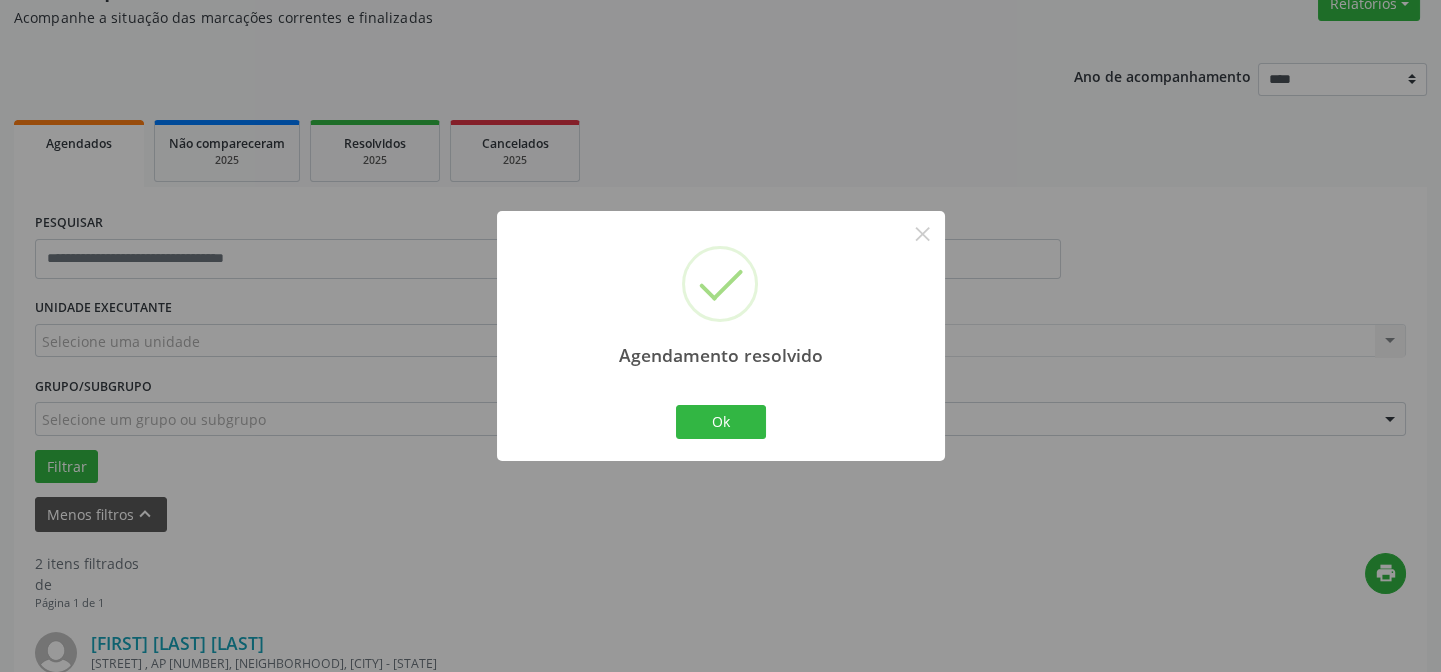 scroll, scrollTop: 360, scrollLeft: 0, axis: vertical 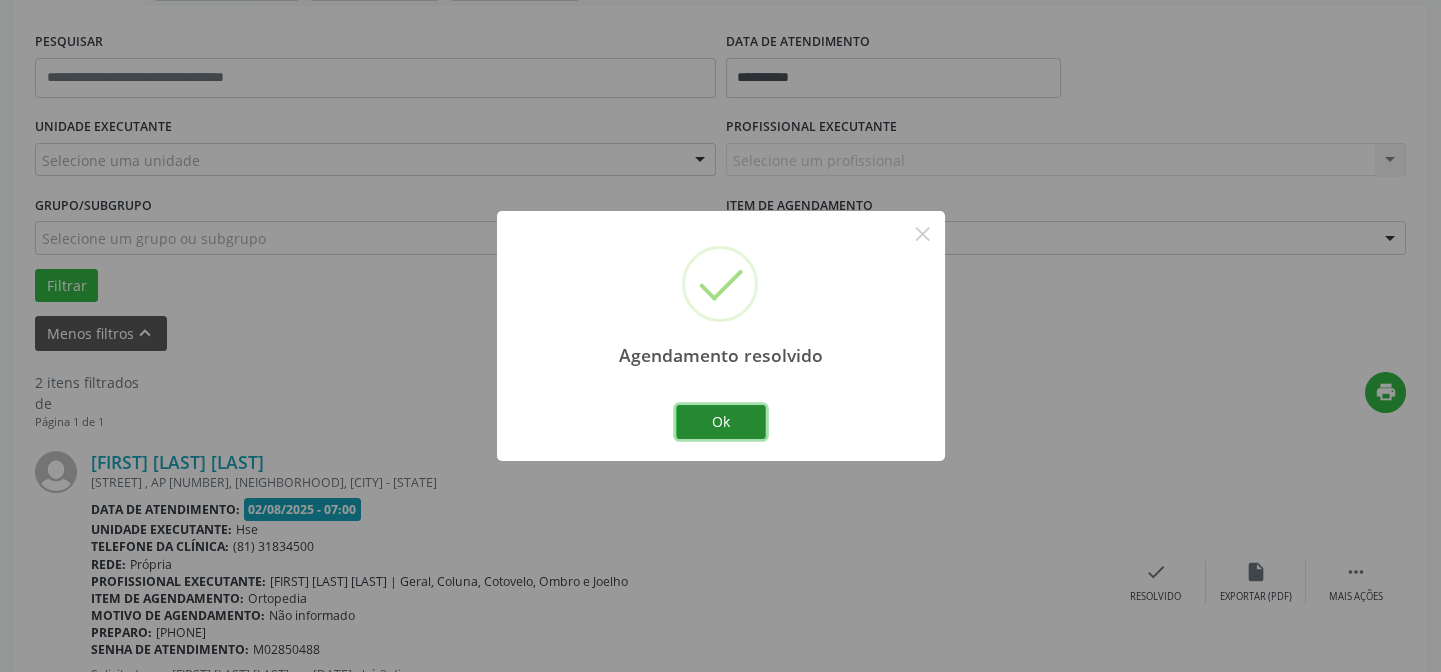 click on "Ok" at bounding box center (721, 422) 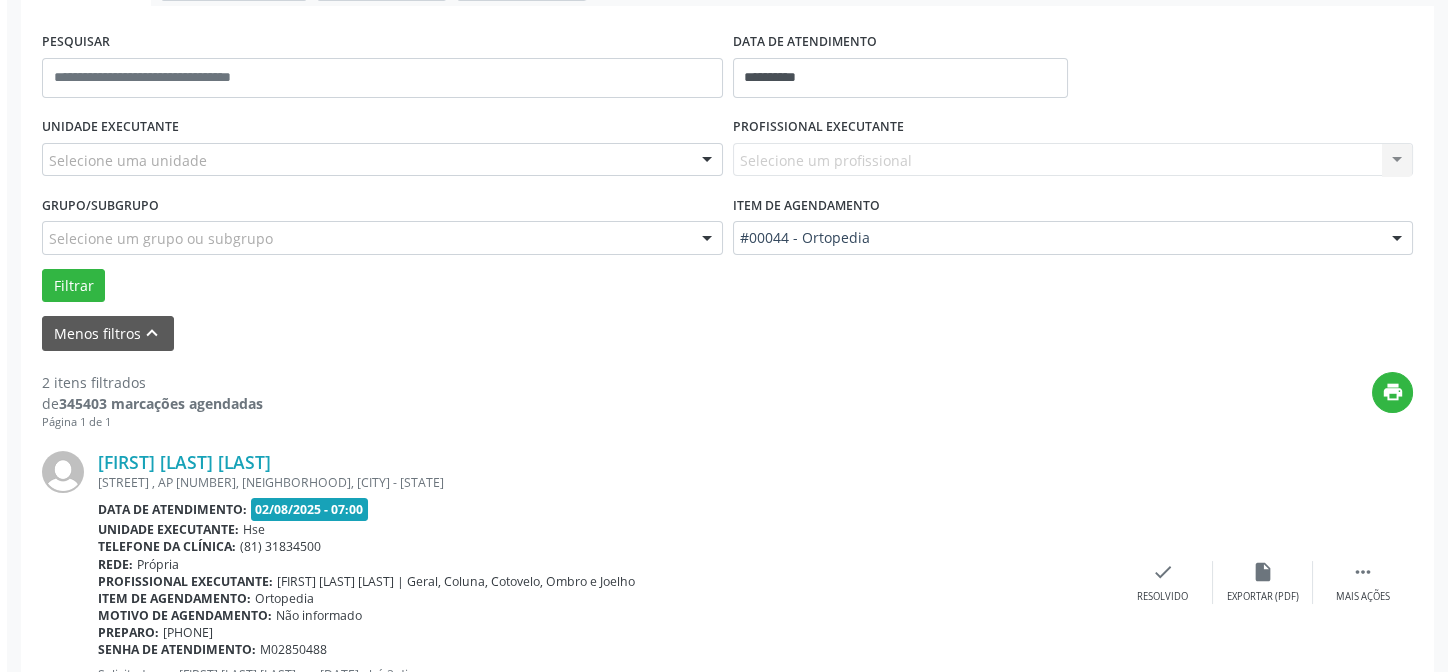 scroll, scrollTop: 451, scrollLeft: 0, axis: vertical 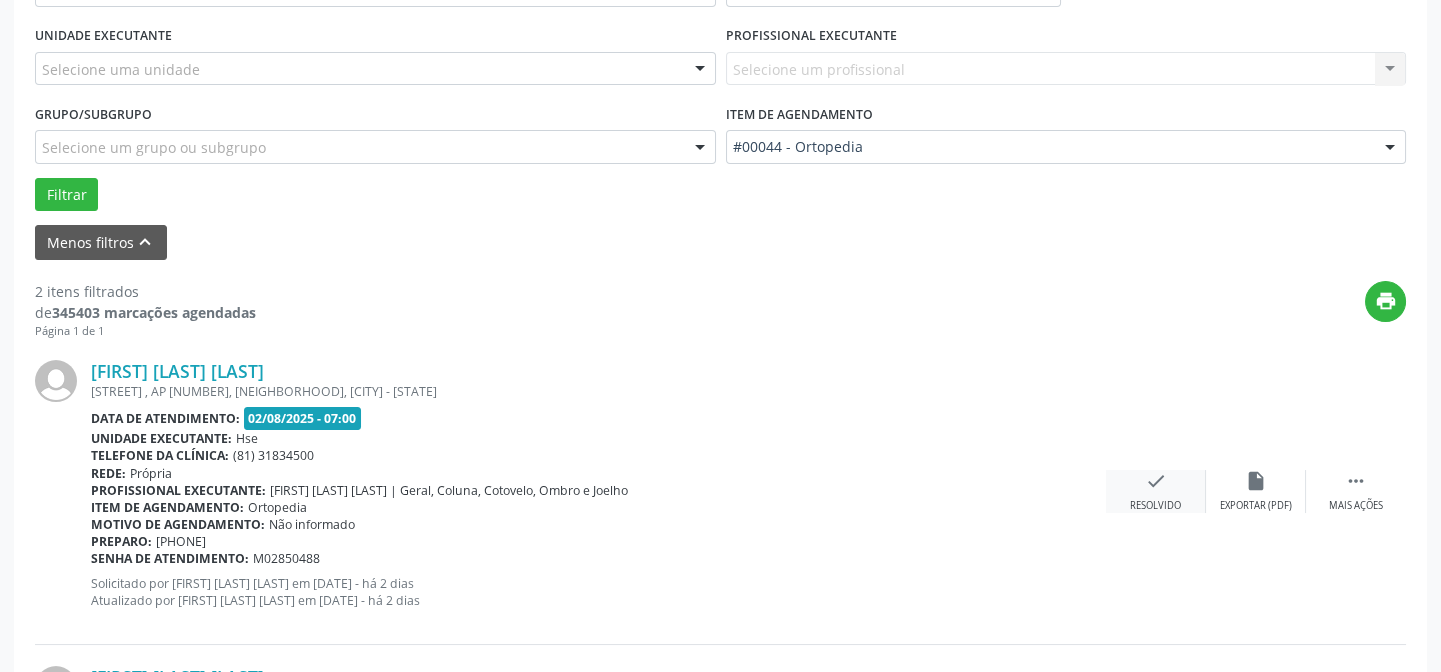 click on "check
Resolvido" at bounding box center (1156, 491) 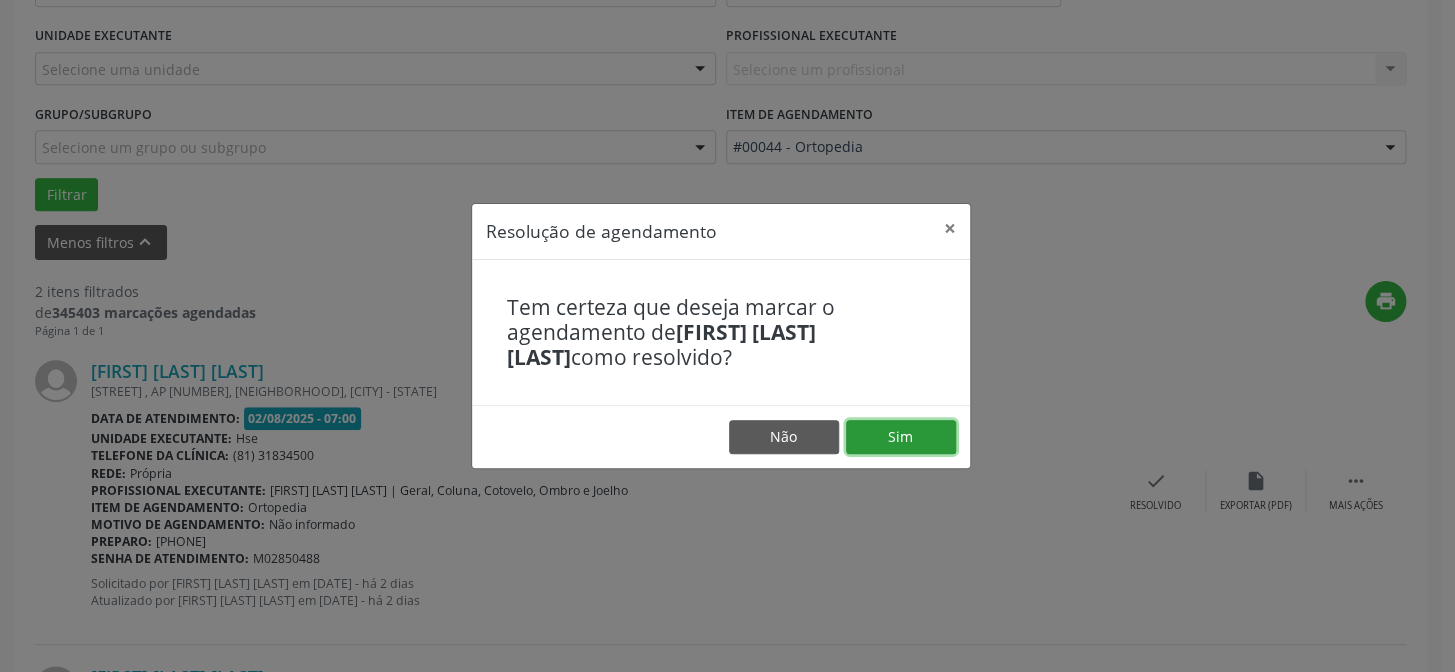 click on "Sim" at bounding box center (901, 437) 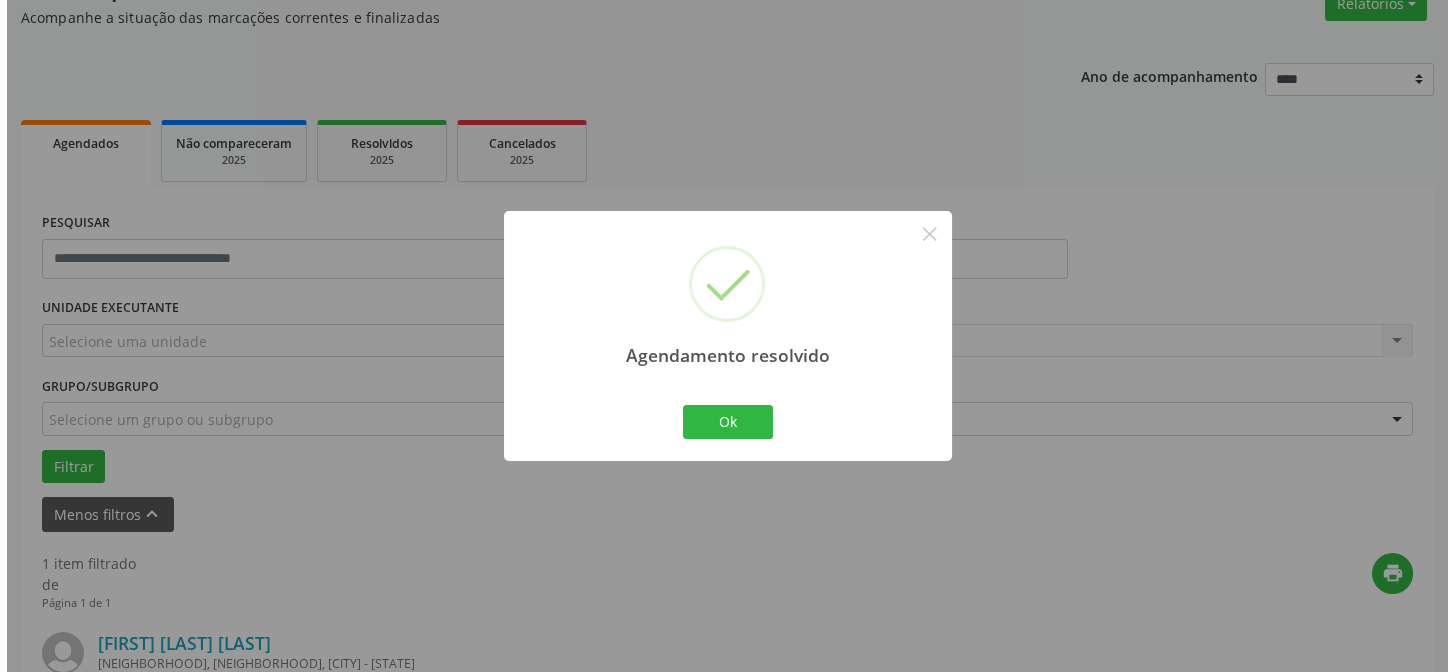 scroll, scrollTop: 451, scrollLeft: 0, axis: vertical 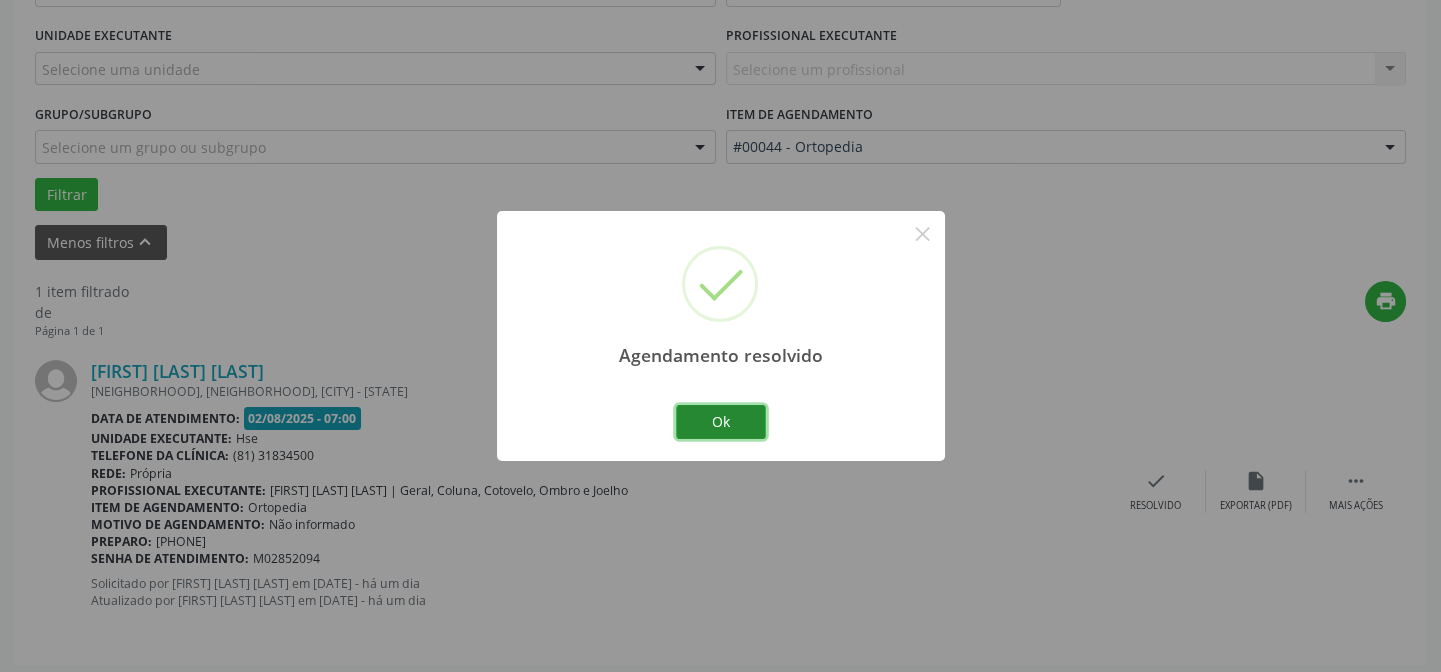 click on "Ok" at bounding box center [721, 422] 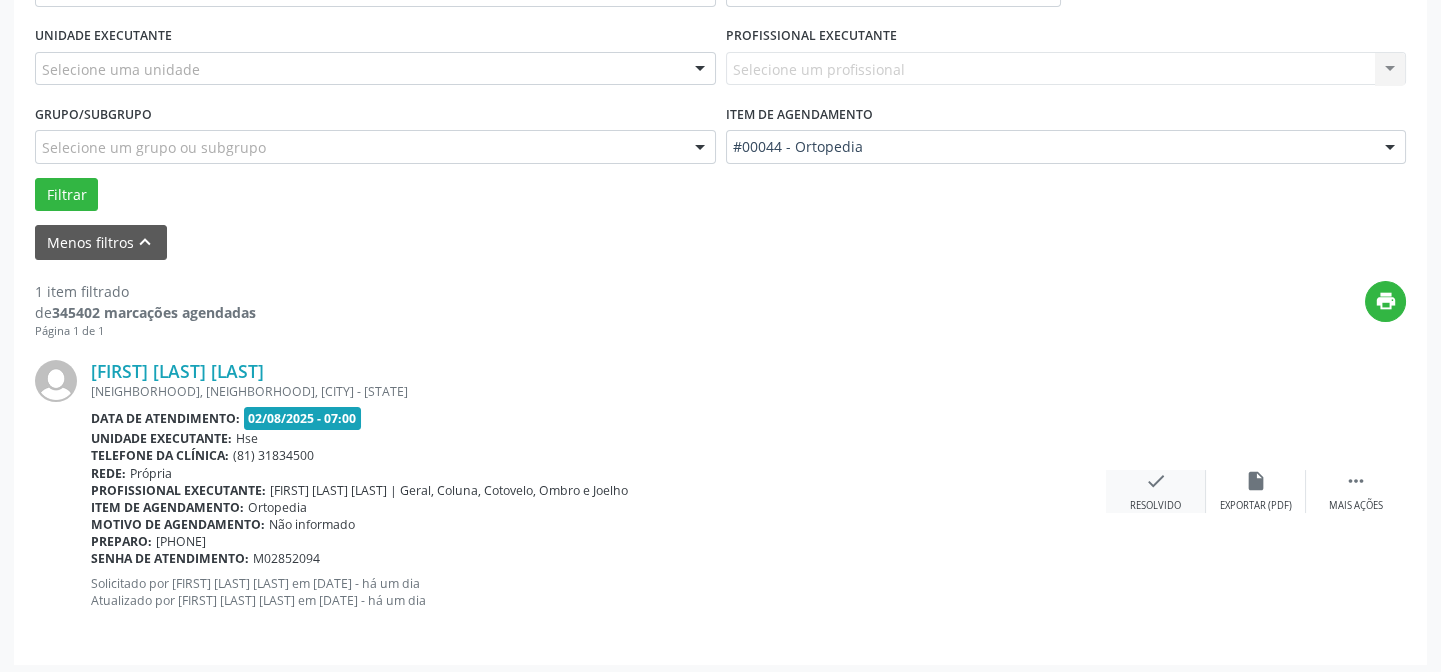 click on "check
Resolvido" at bounding box center [1156, 491] 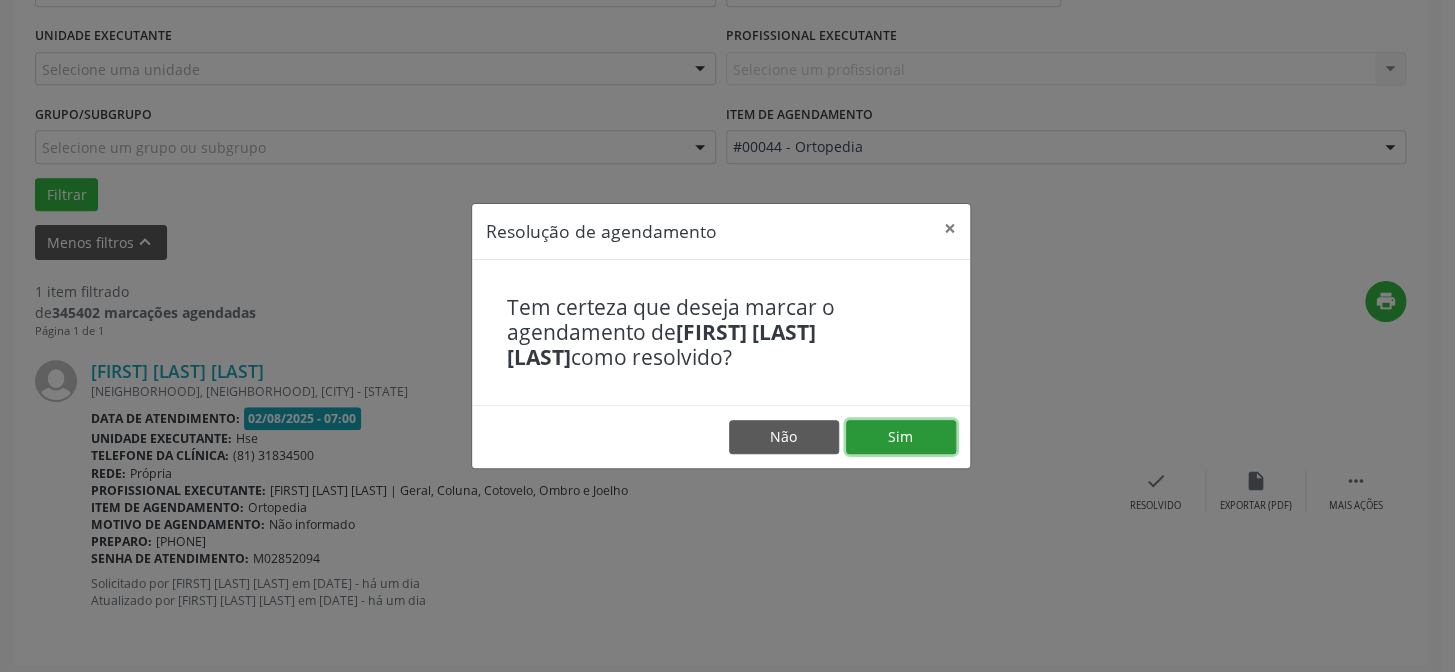 click on "Sim" at bounding box center [901, 437] 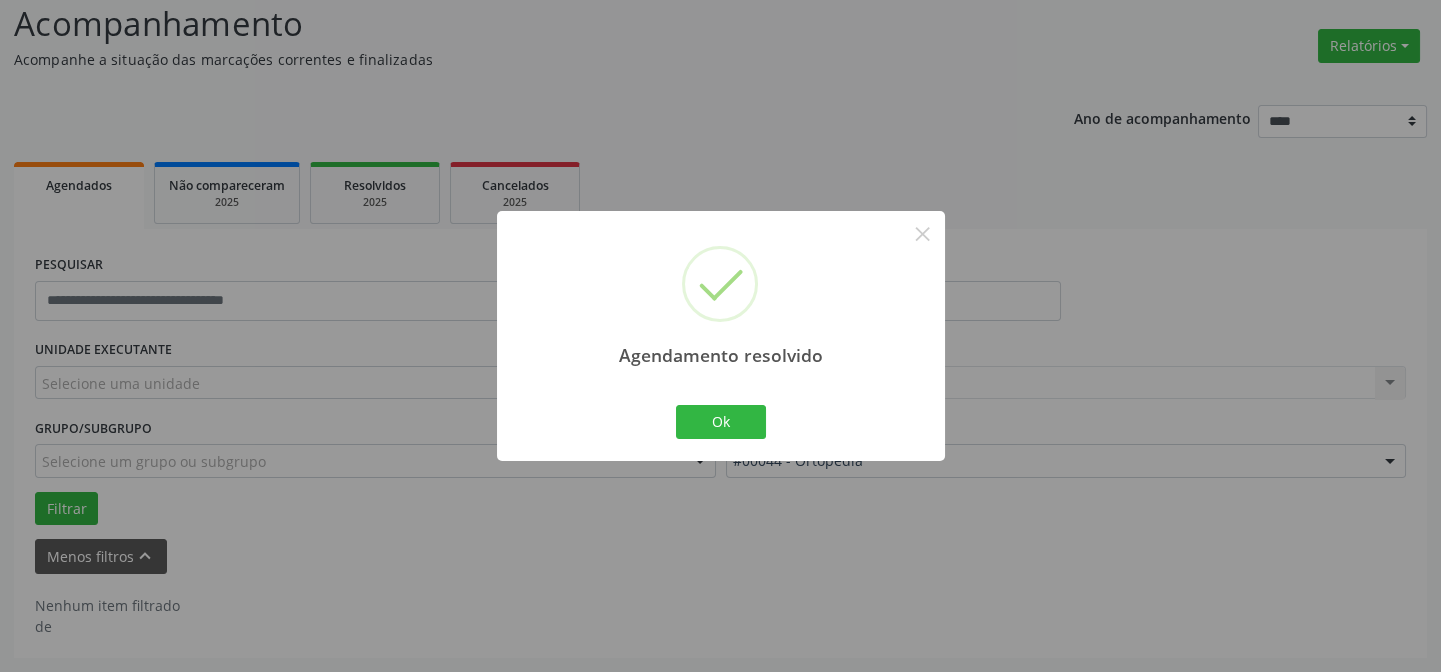 scroll, scrollTop: 135, scrollLeft: 0, axis: vertical 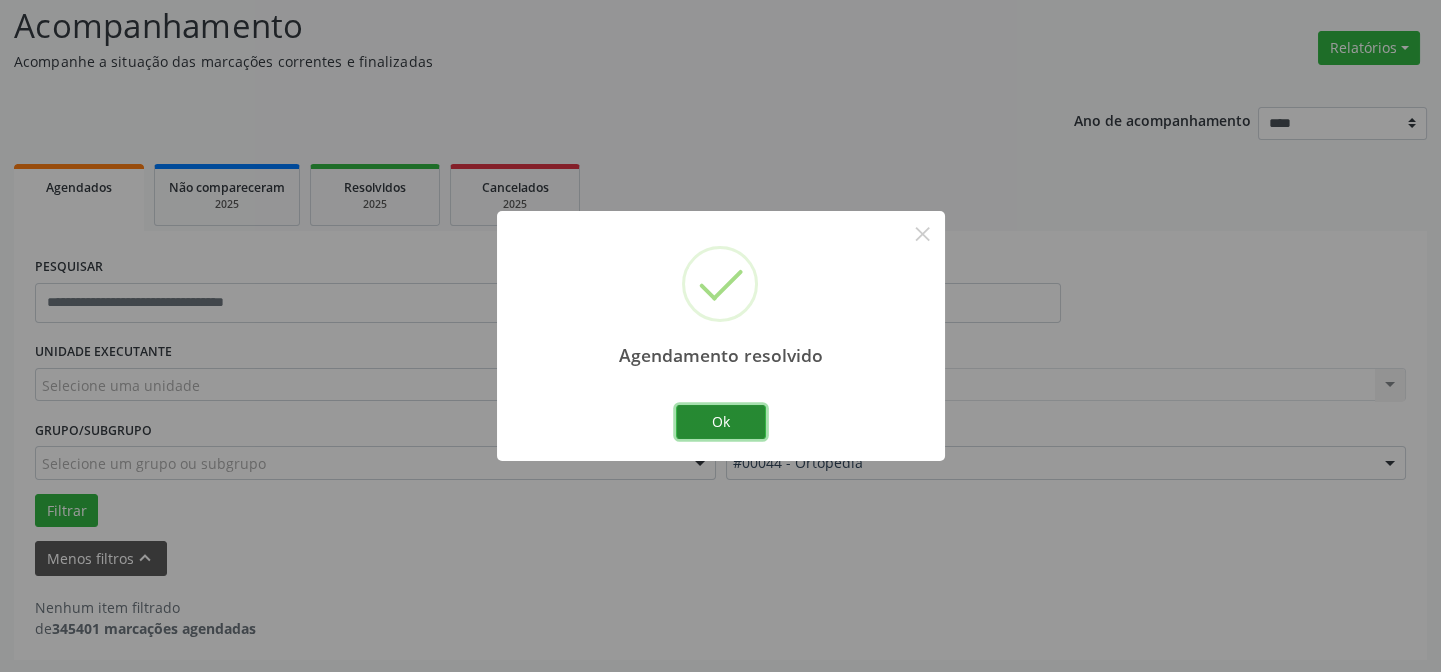click on "Ok" at bounding box center (721, 422) 